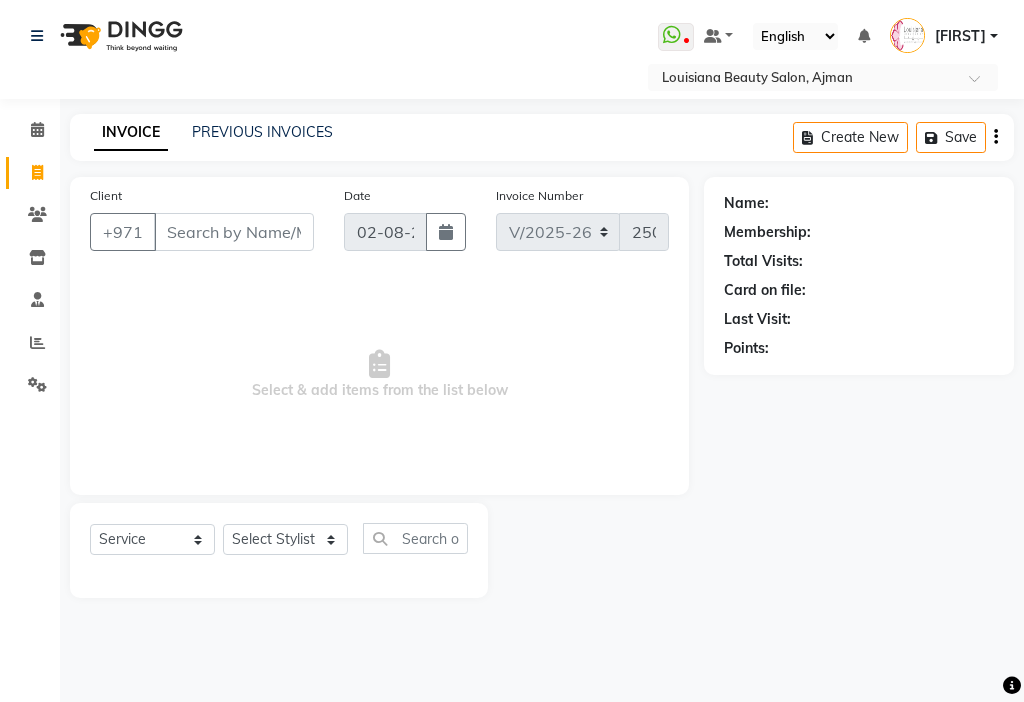 select on "637" 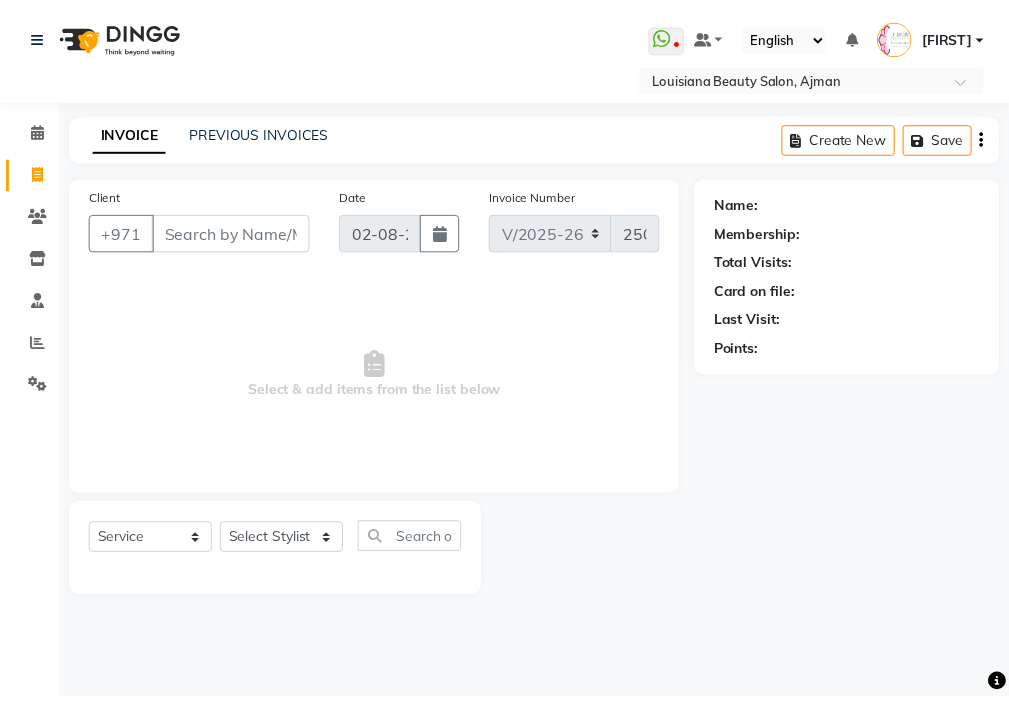 scroll, scrollTop: 0, scrollLeft: 0, axis: both 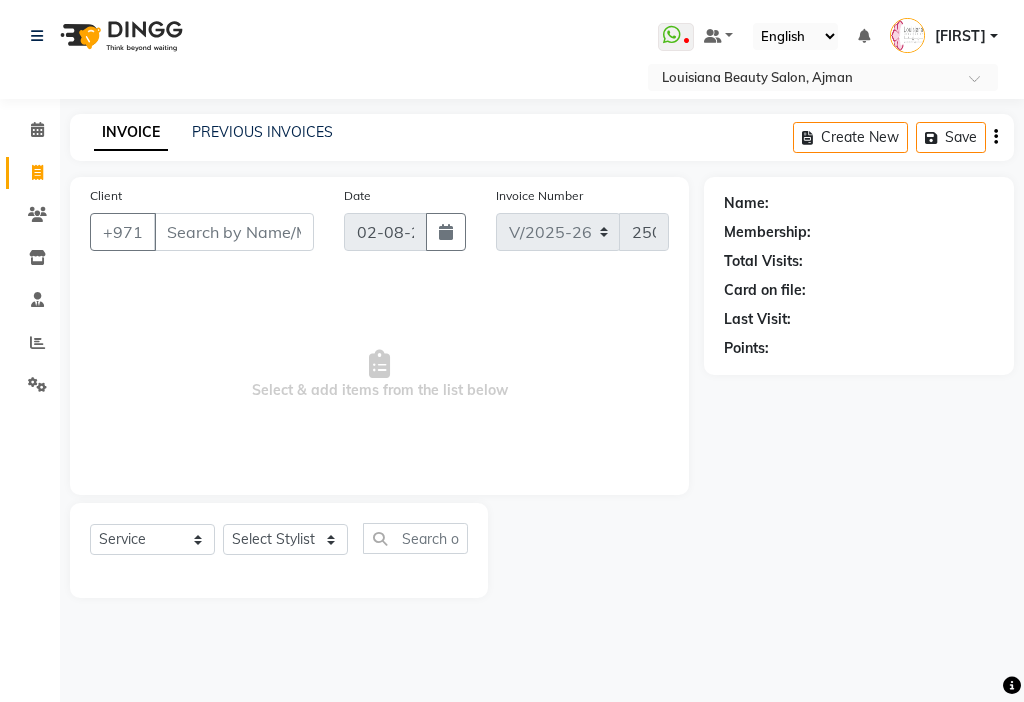 select on "9701" 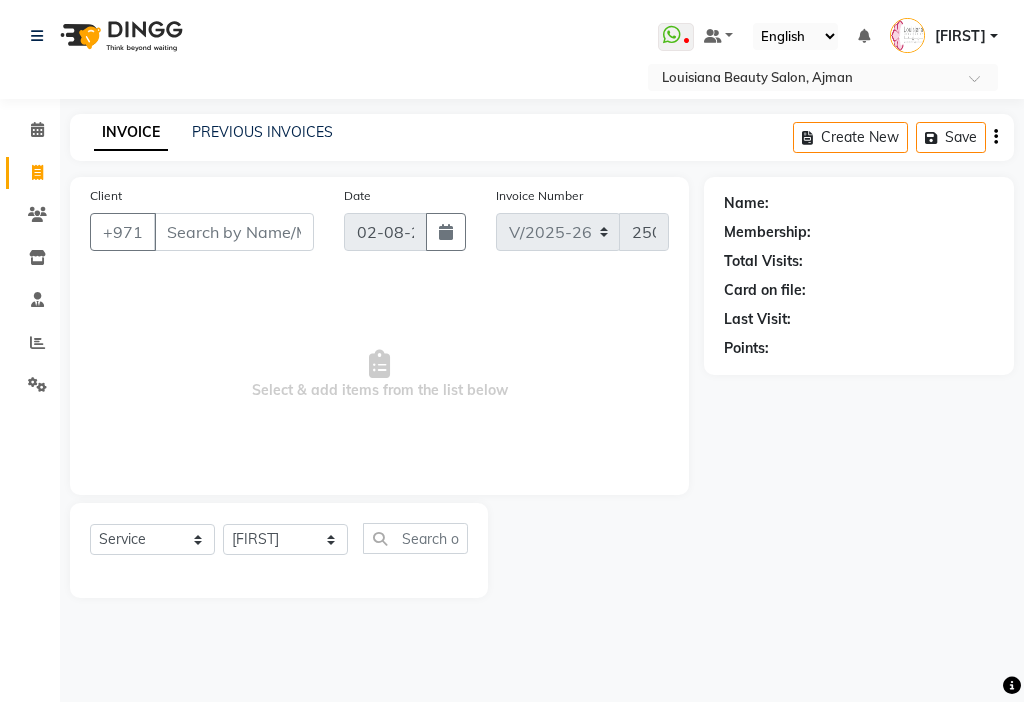 click on "Select Stylist [FIRST] [FIRST] [FIRST] [FIRST] Cashier [FIRST] [FIRST] [FIRST] [FIRST] [FIRST] Madam mamta Parina sabita [FIRST] [FIRST] Tara Tigist" 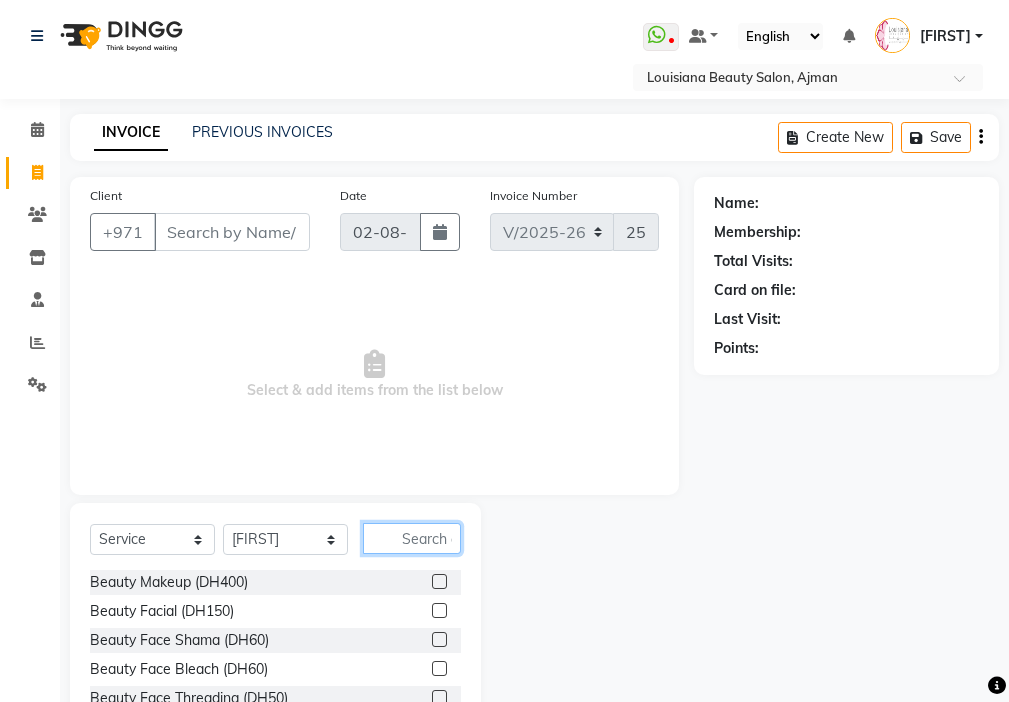 click 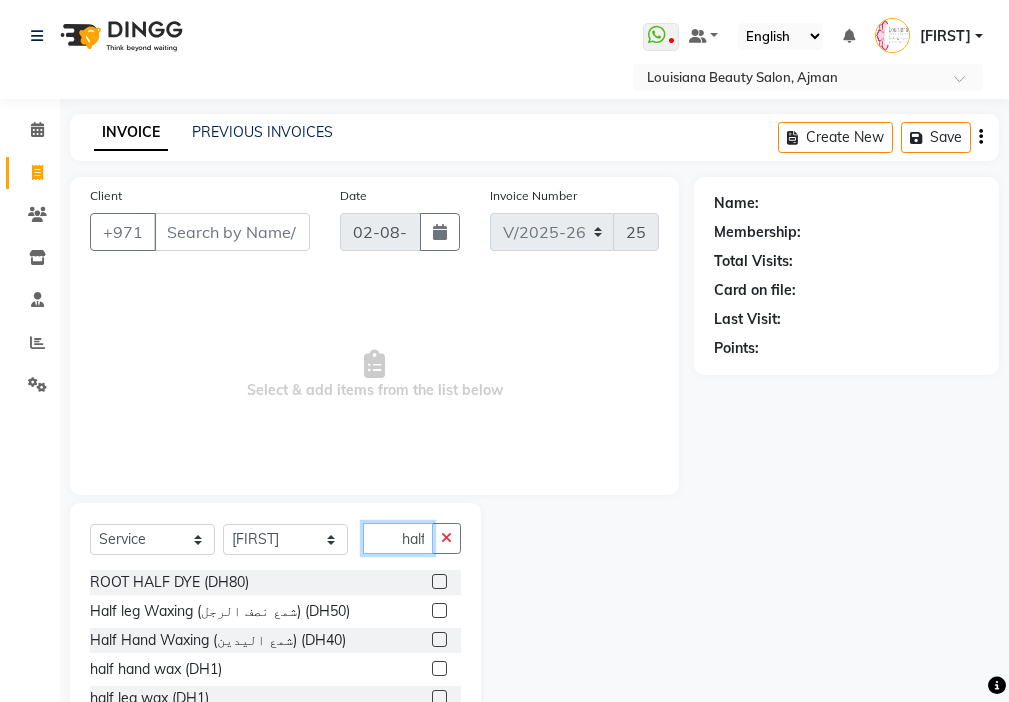 scroll, scrollTop: 0, scrollLeft: 1, axis: horizontal 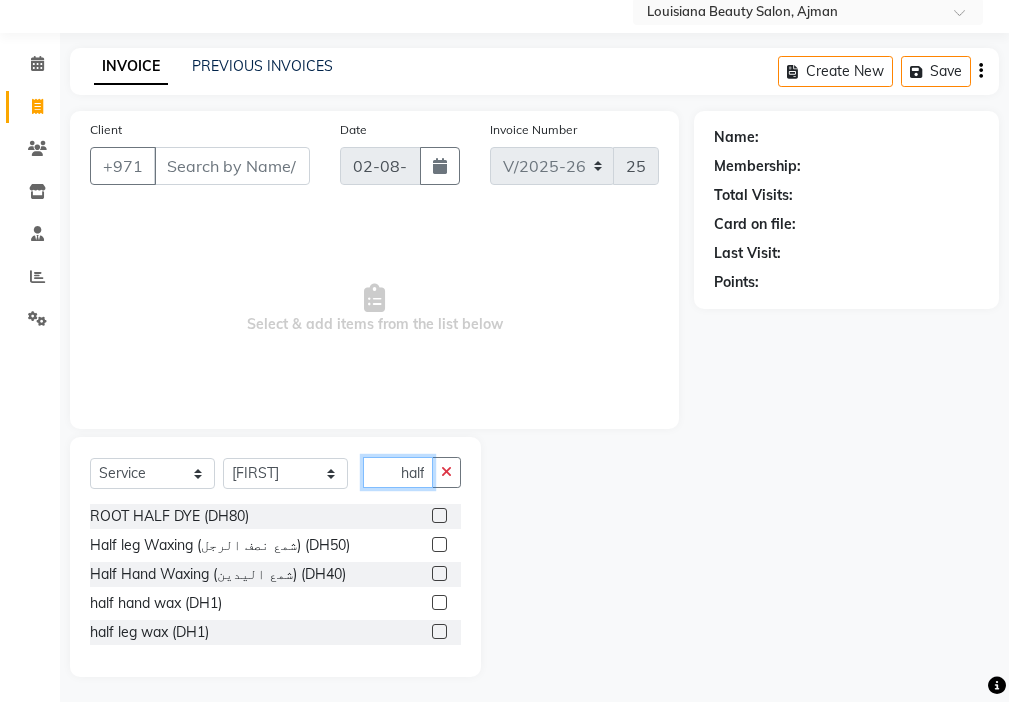 type on "half" 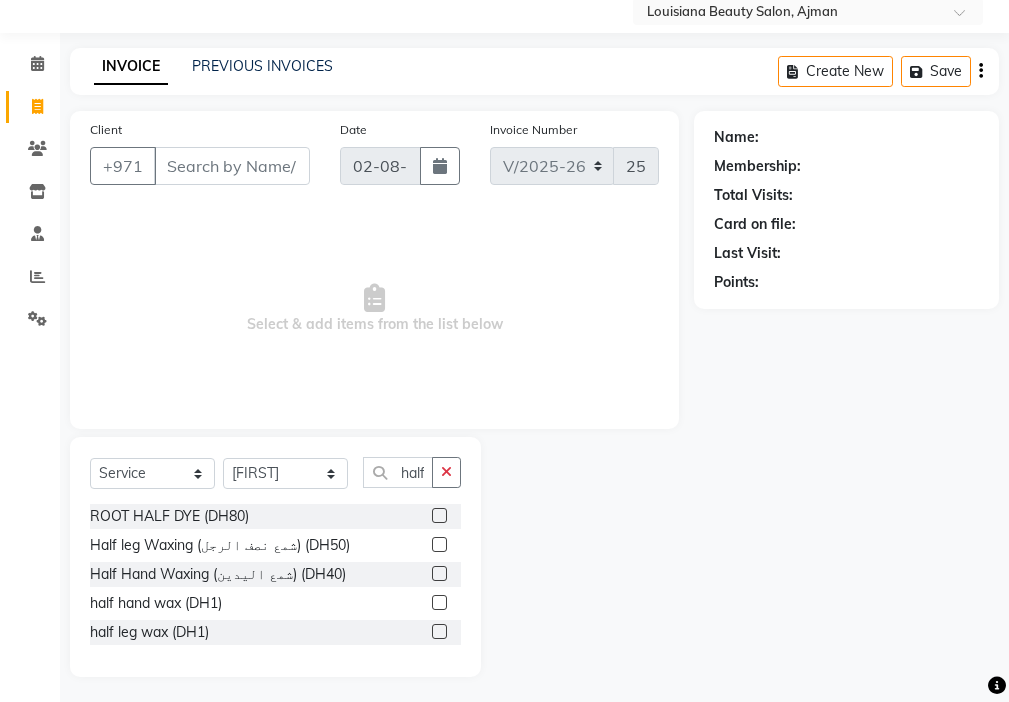click 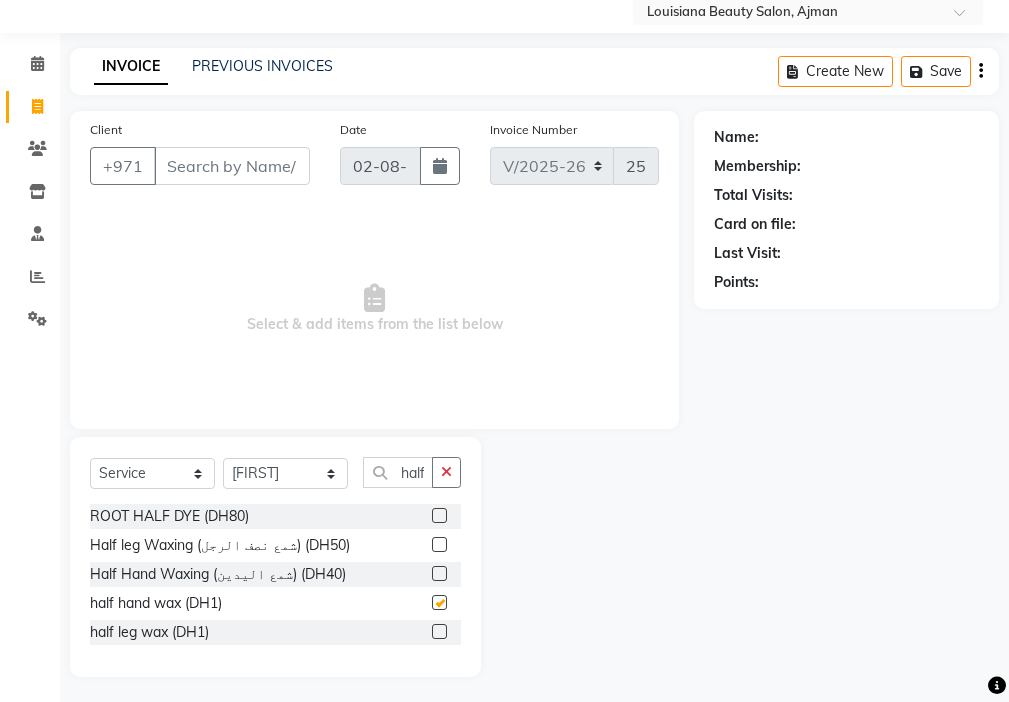 scroll, scrollTop: 0, scrollLeft: 0, axis: both 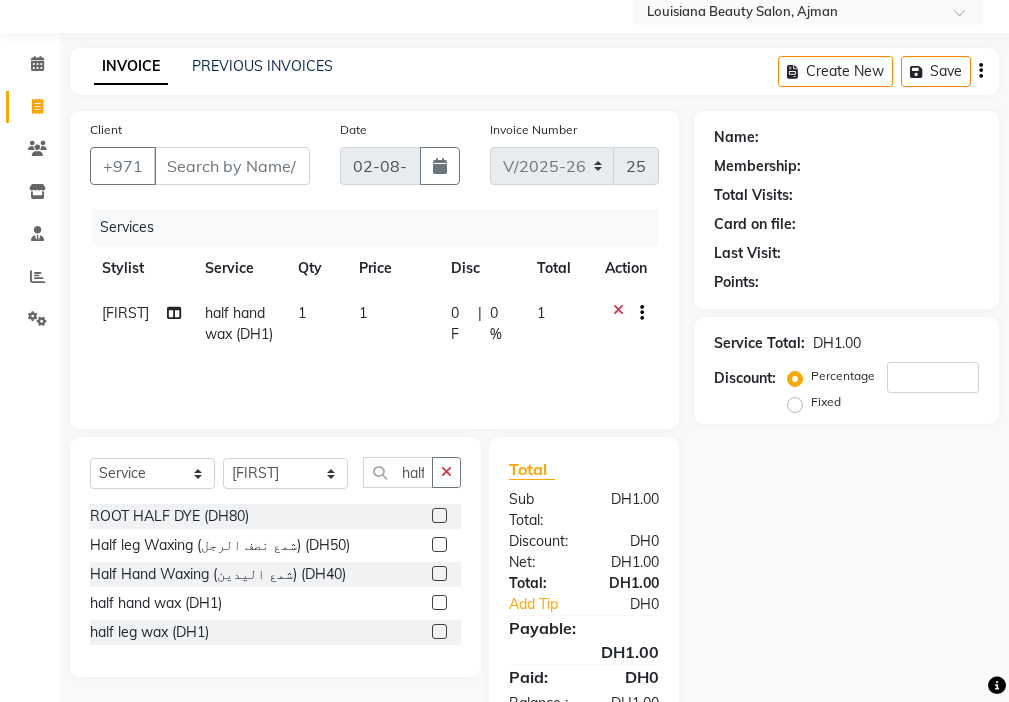checkbox on "false" 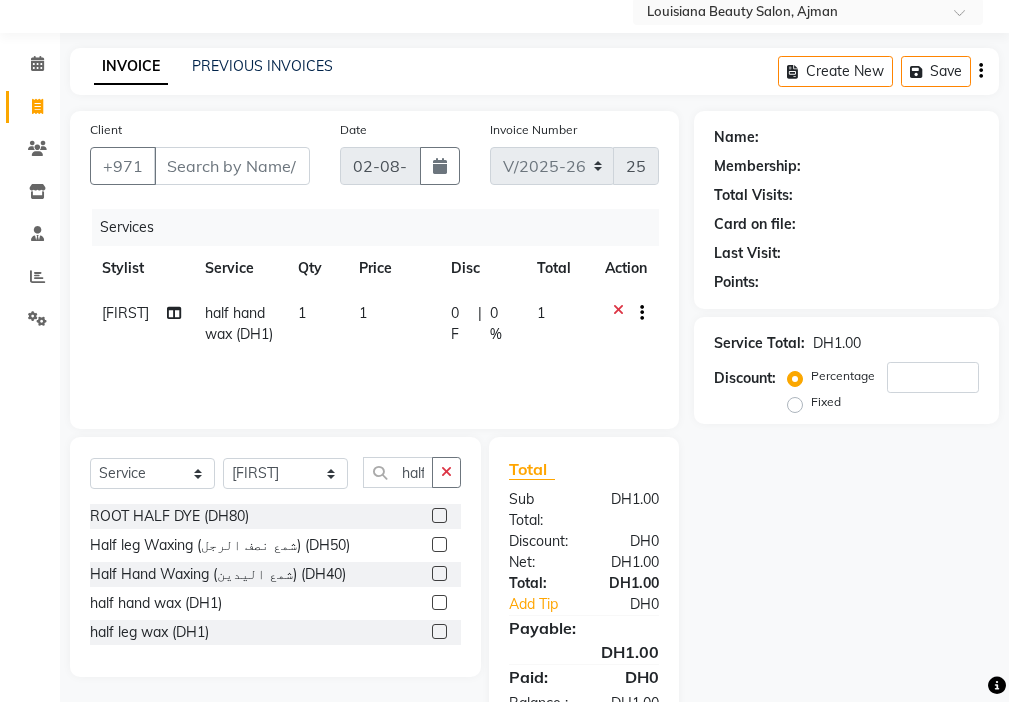 click 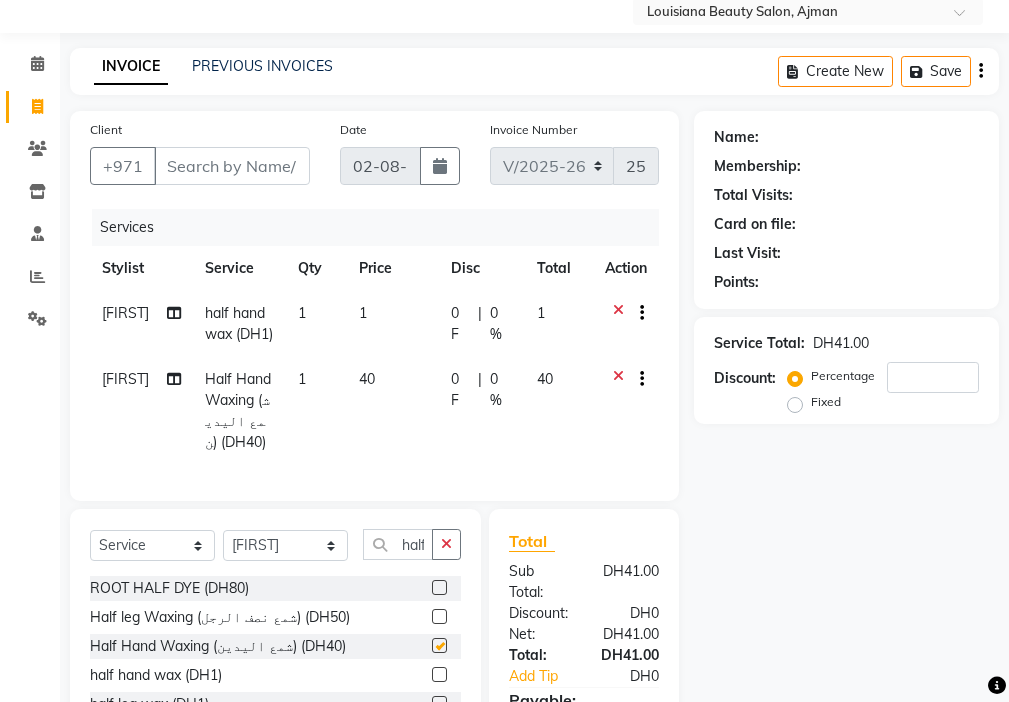 checkbox on "false" 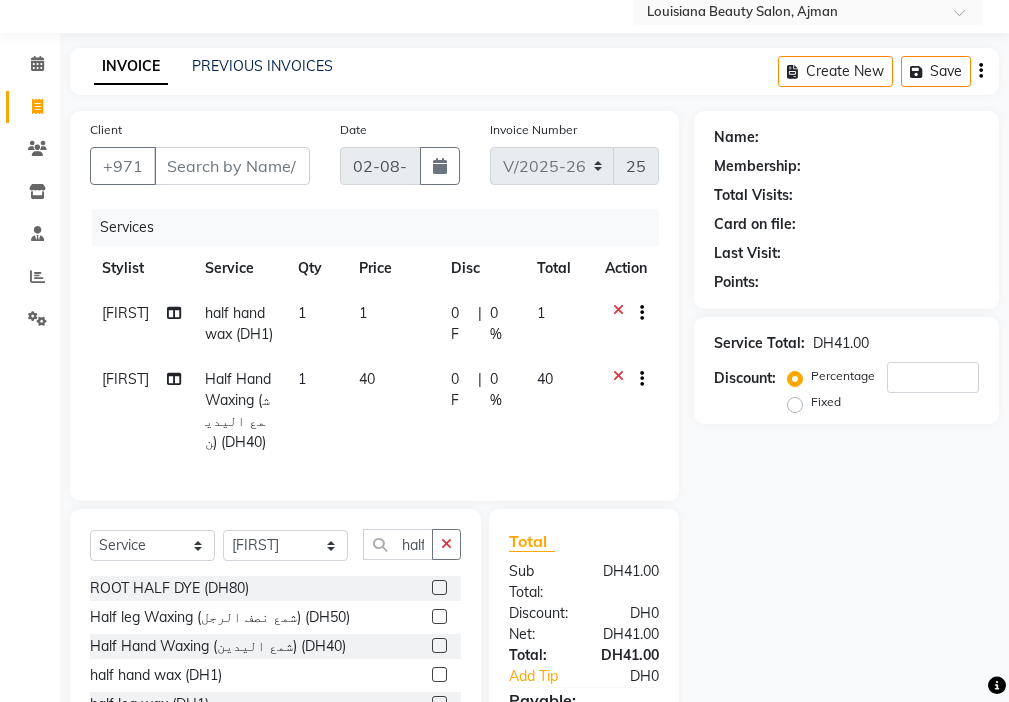click 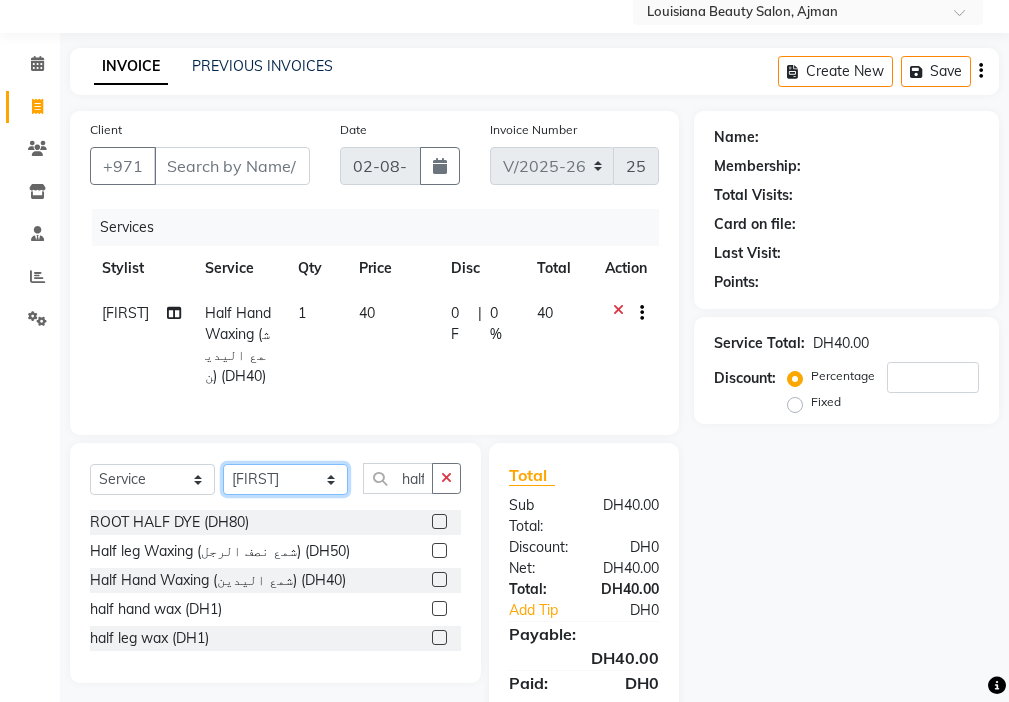 click on "Select Stylist [FIRST] [FIRST] [FIRST] [FIRST] Cashier [FIRST] [FIRST] [FIRST] [FIRST] [FIRST] Madam mamta Parina sabita [FIRST] [FIRST] Tara Tigist" 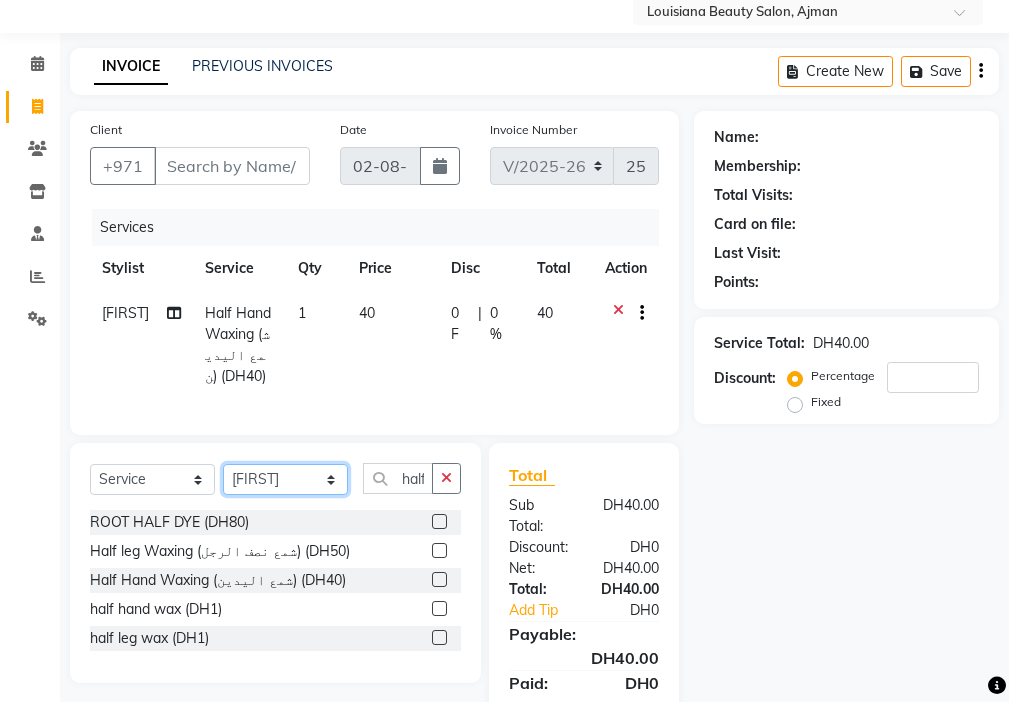 select on "28858" 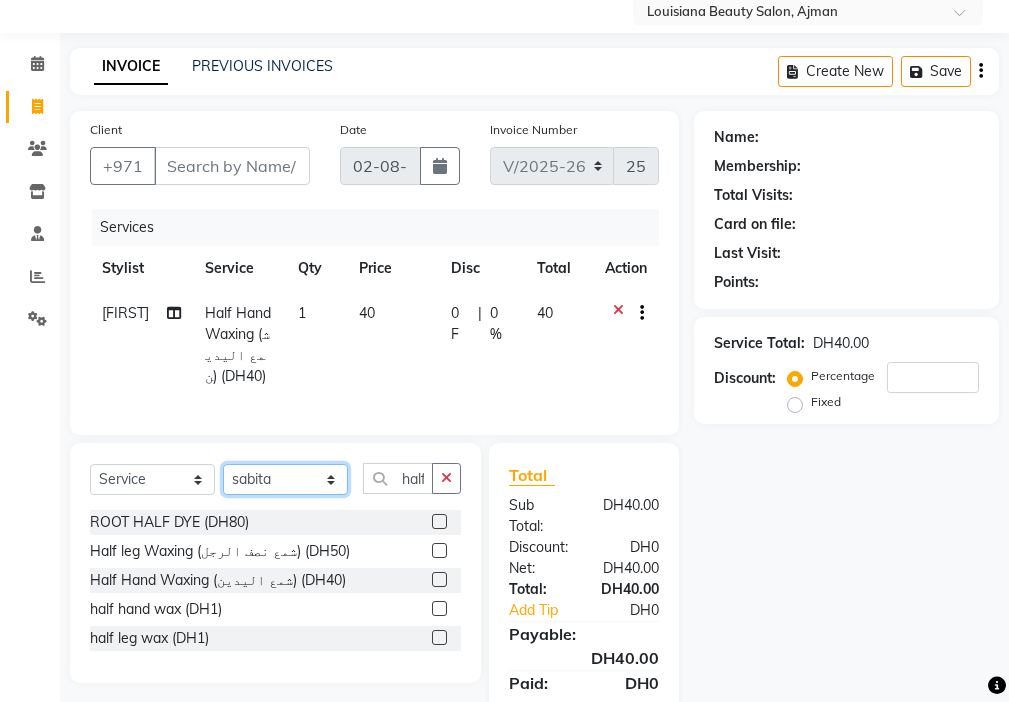 click on "Select Stylist [FIRST] [FIRST] [FIRST] [FIRST] Cashier [FIRST] [FIRST] [FIRST] [FIRST] [FIRST] Madam mamta Parina sabita [FIRST] [FIRST] Tara Tigist" 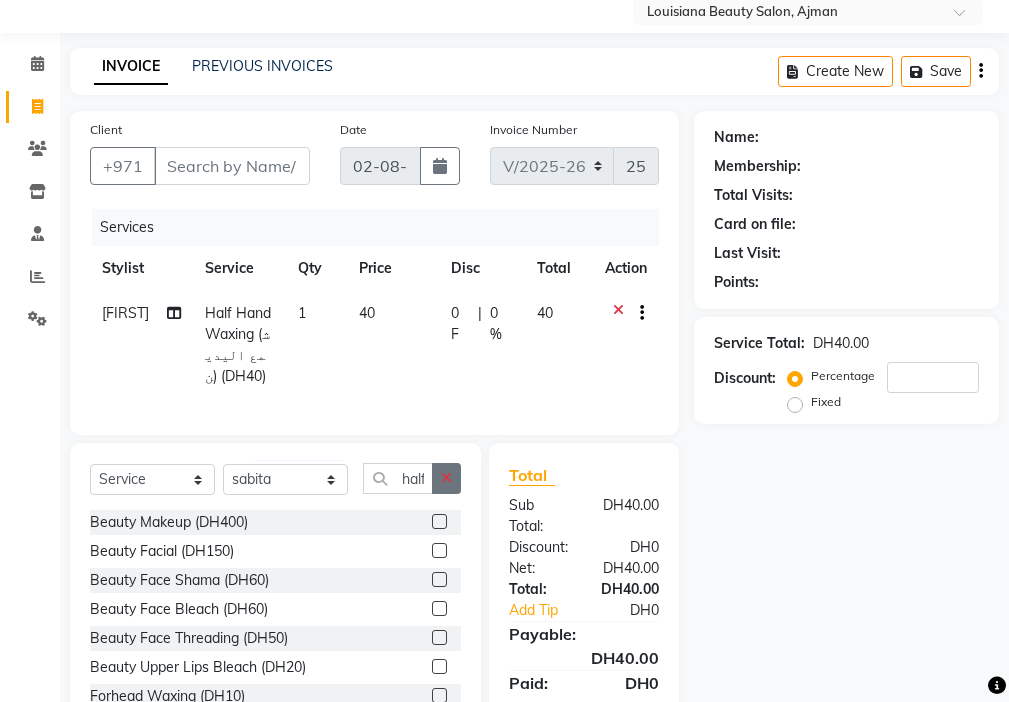 click 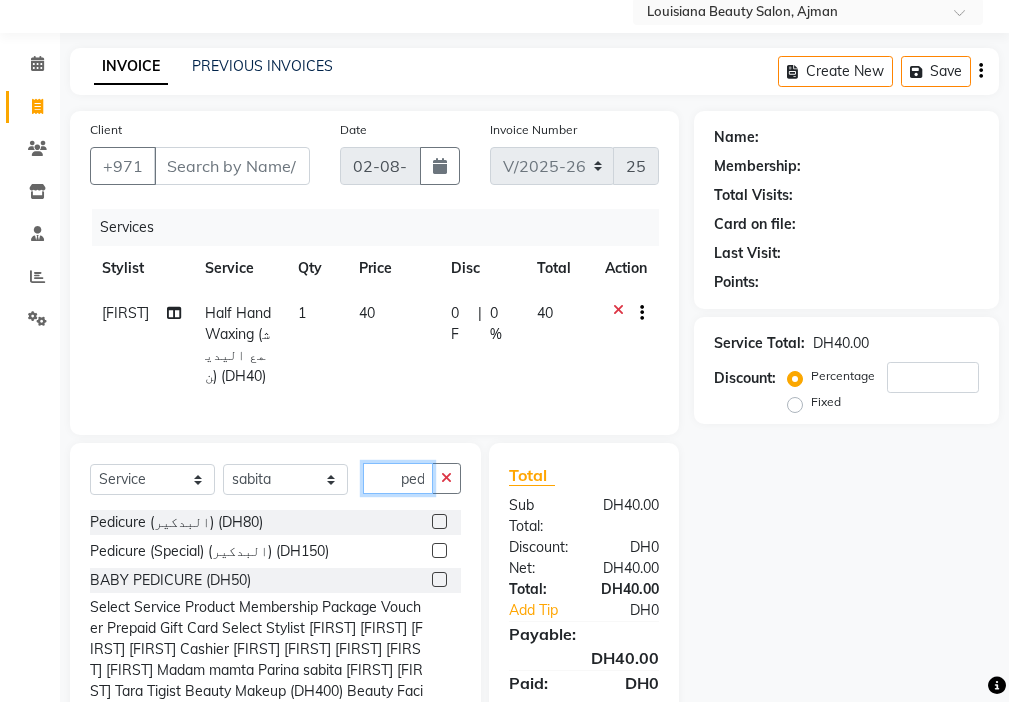 scroll, scrollTop: 0, scrollLeft: 4, axis: horizontal 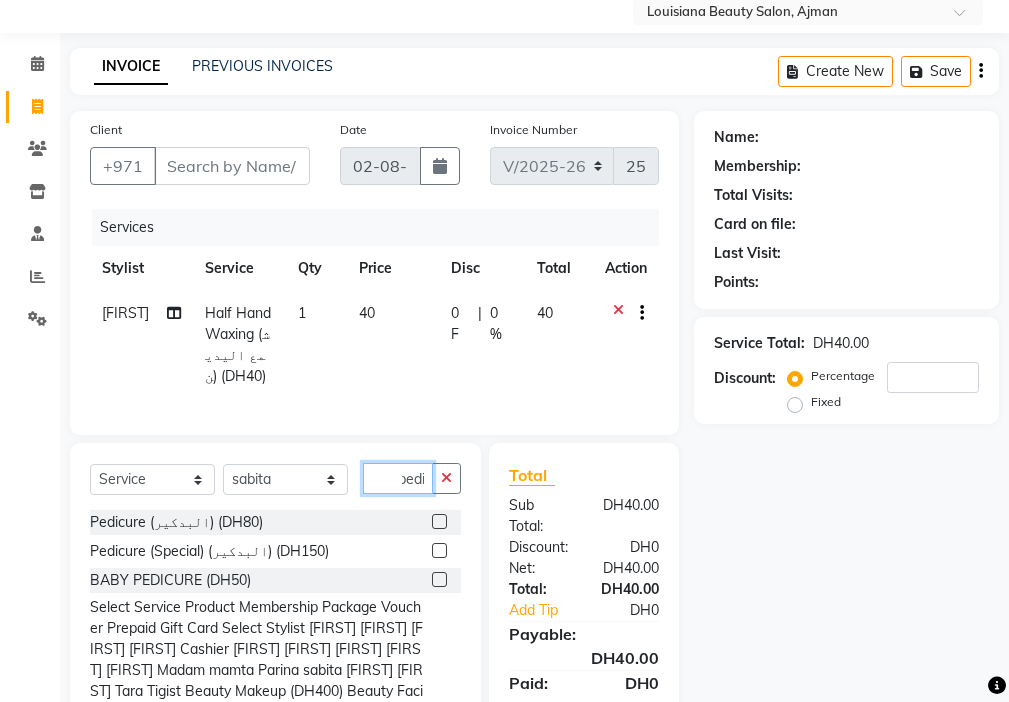 type on "pedi" 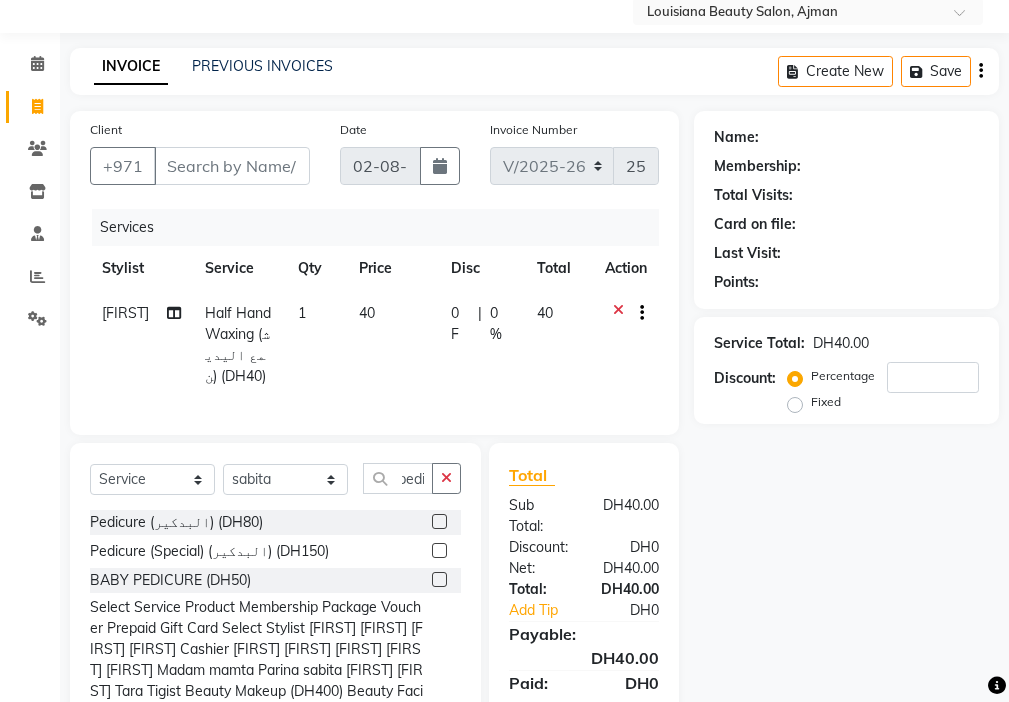 click 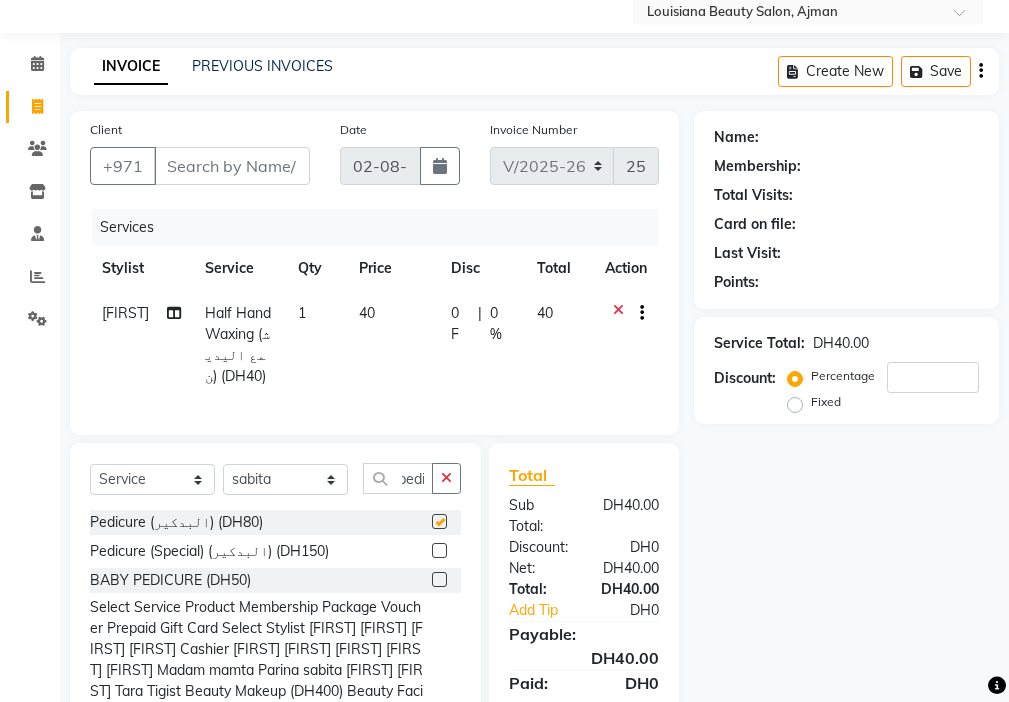 scroll, scrollTop: 0, scrollLeft: 0, axis: both 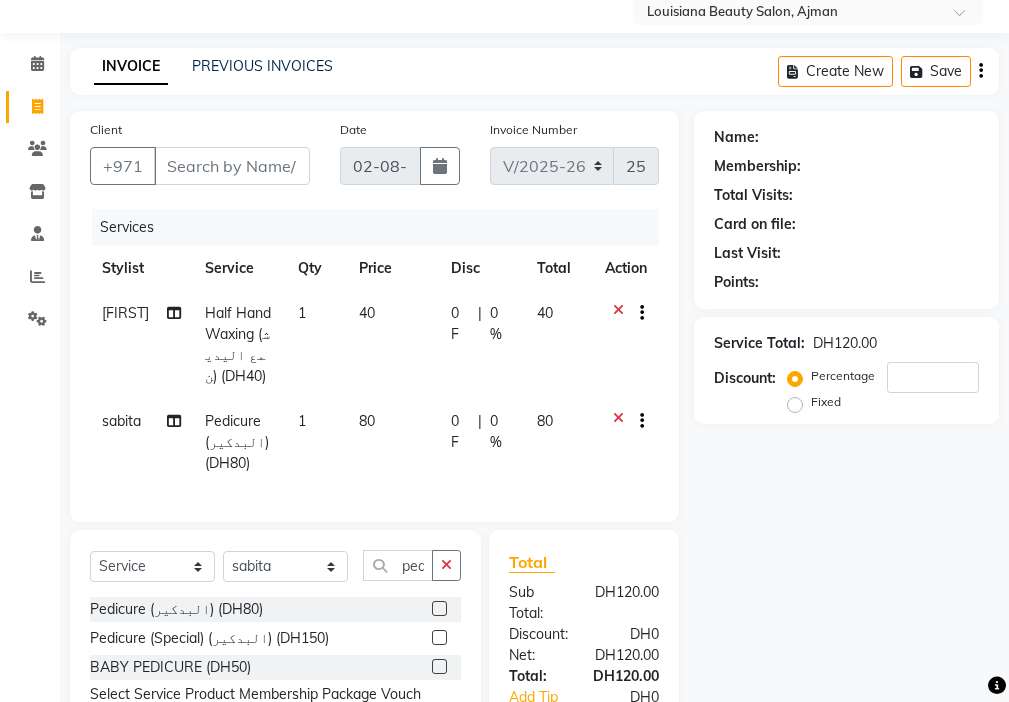 checkbox on "false" 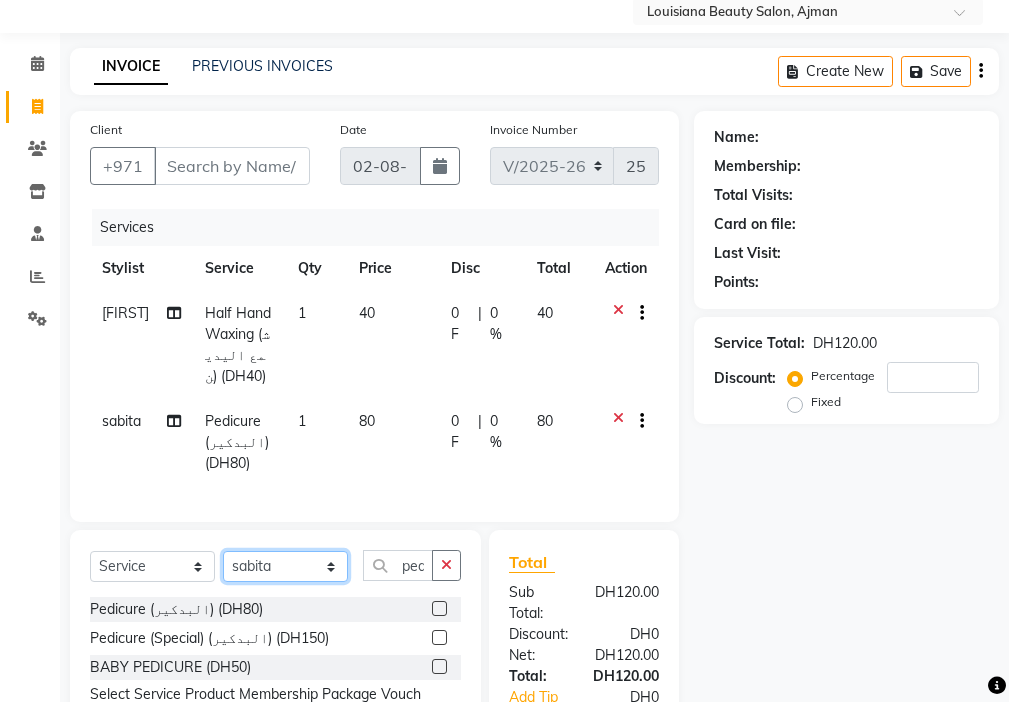 click on "Select Stylist [FIRST] [FIRST] [FIRST] [FIRST] Cashier [FIRST] [FIRST] [FIRST] [FIRST] [FIRST] Madam mamta Parina sabita [FIRST] [FIRST] Tara Tigist" 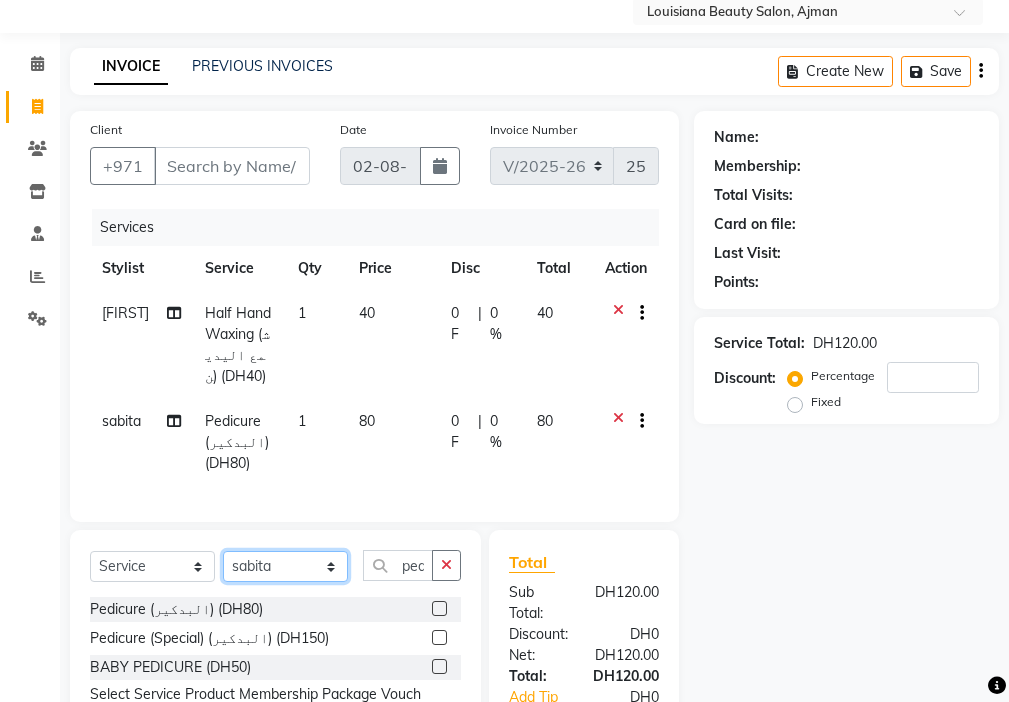 select on "[PHONE]" 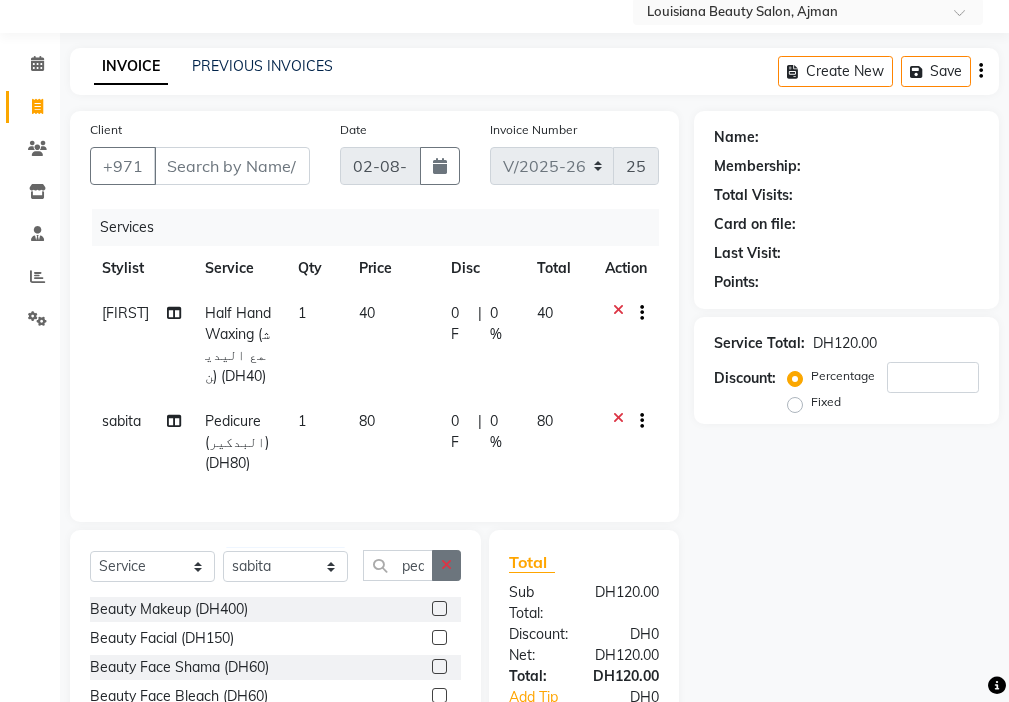 click 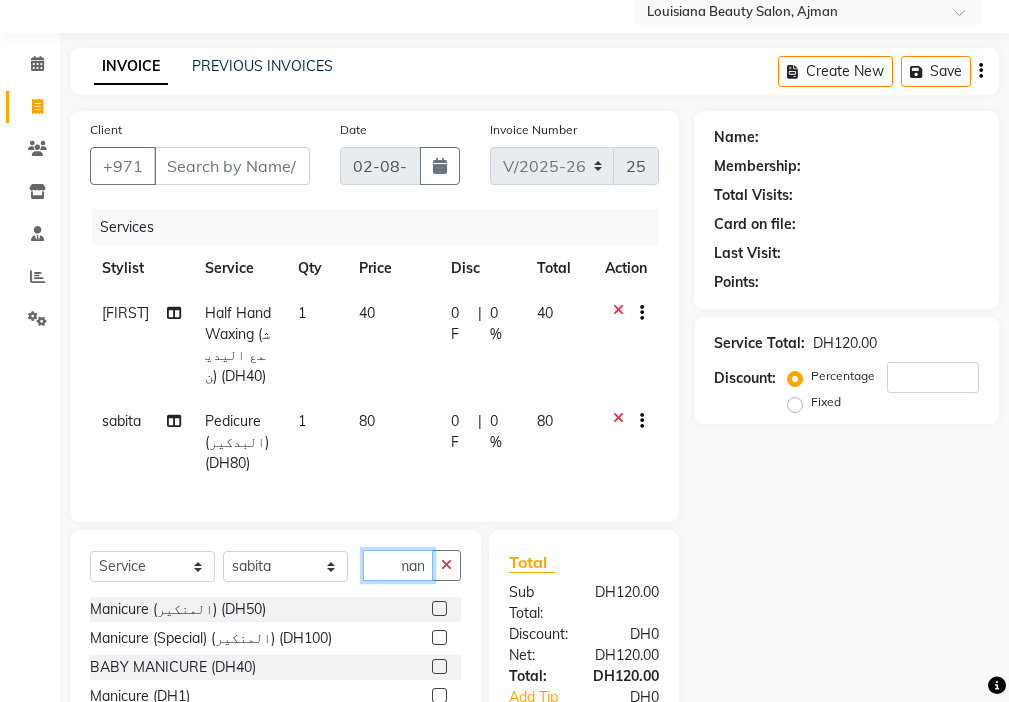 scroll, scrollTop: 0, scrollLeft: 9, axis: horizontal 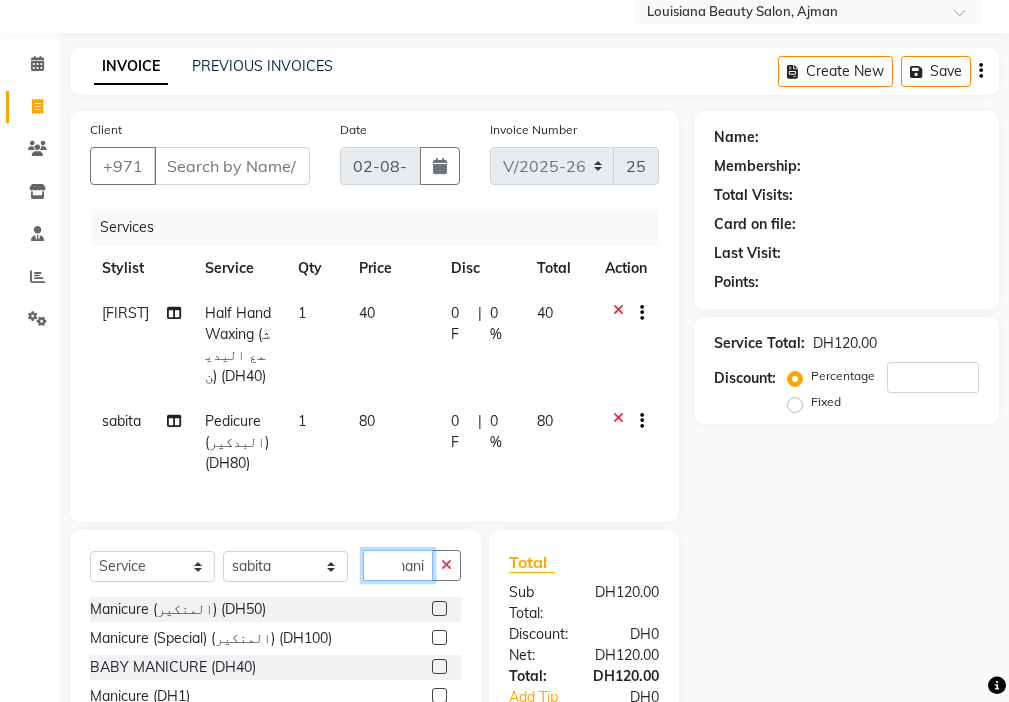 type on "mani" 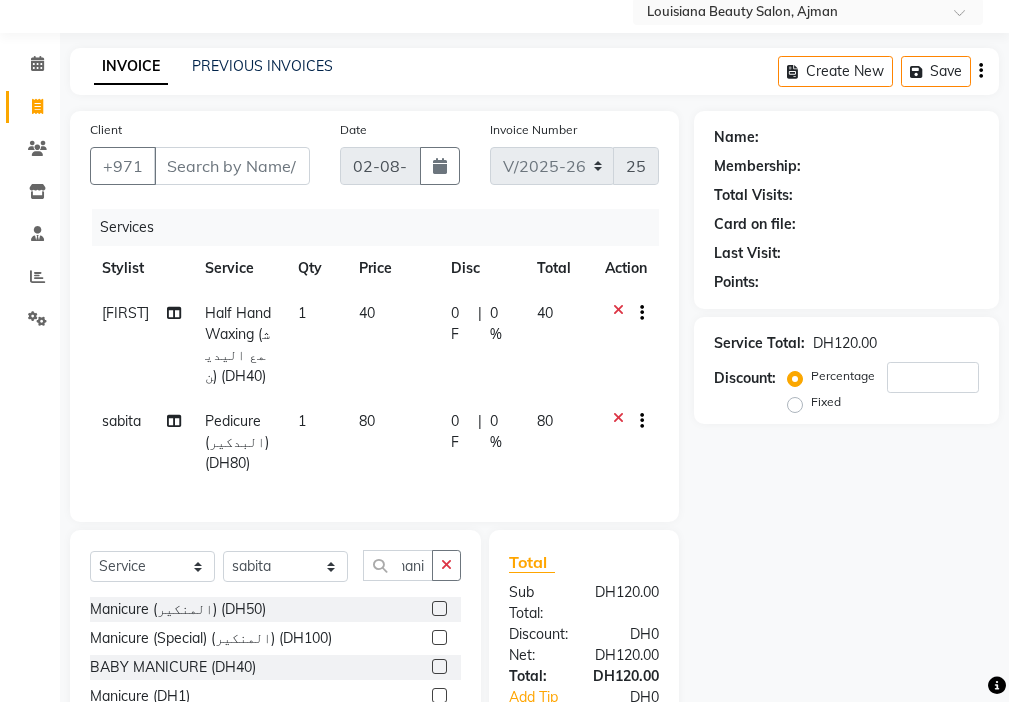 click 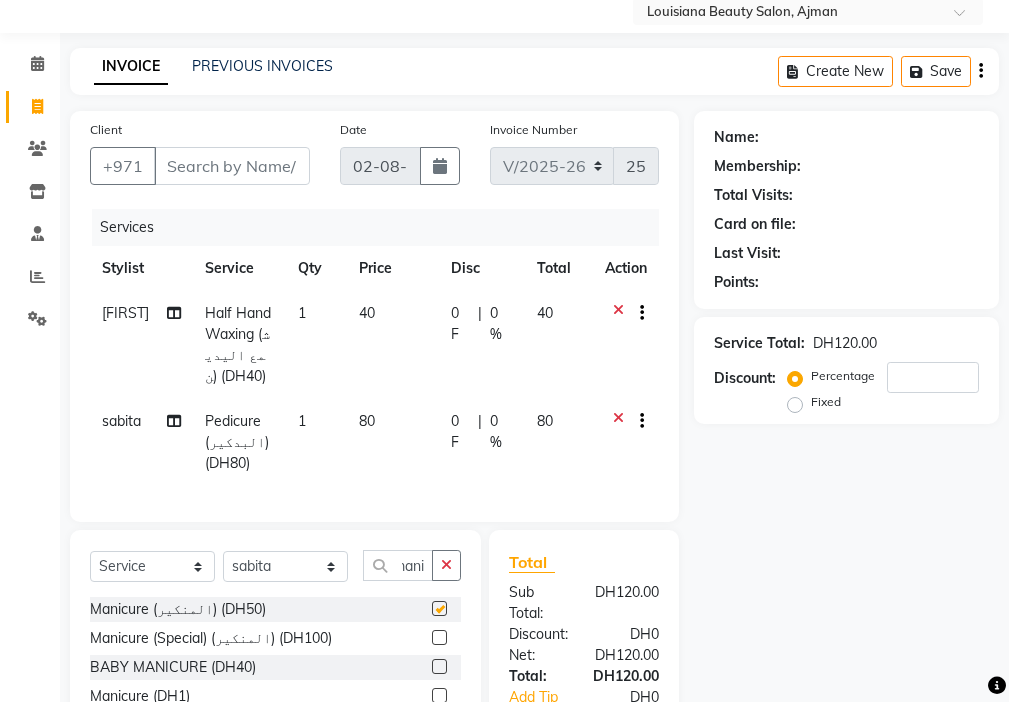 scroll, scrollTop: 0, scrollLeft: 0, axis: both 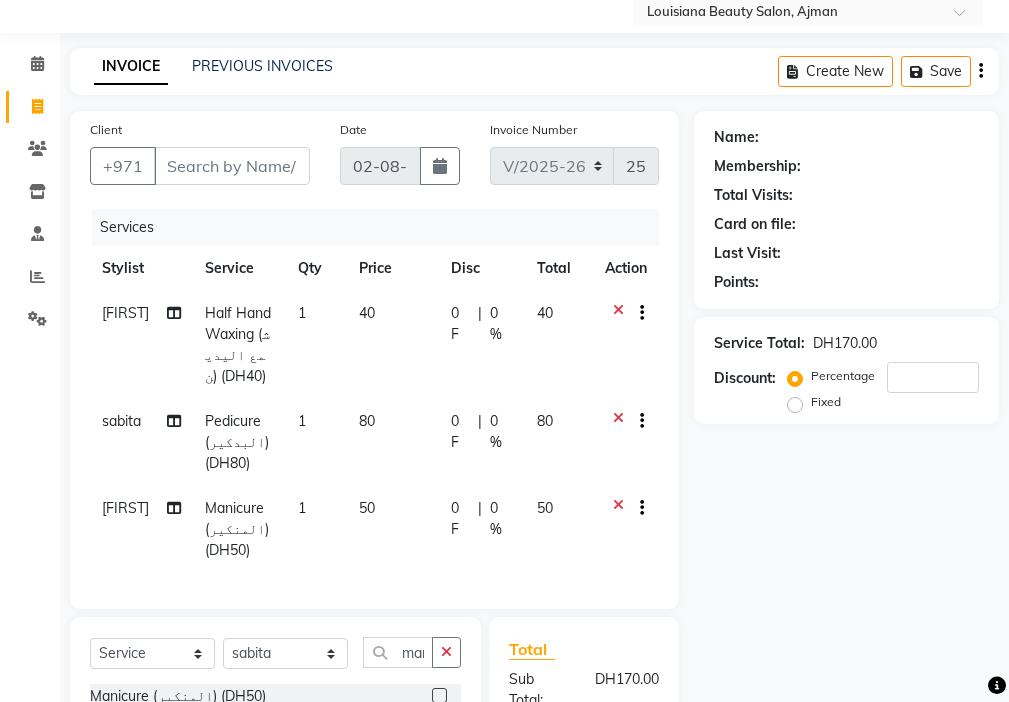 checkbox on "false" 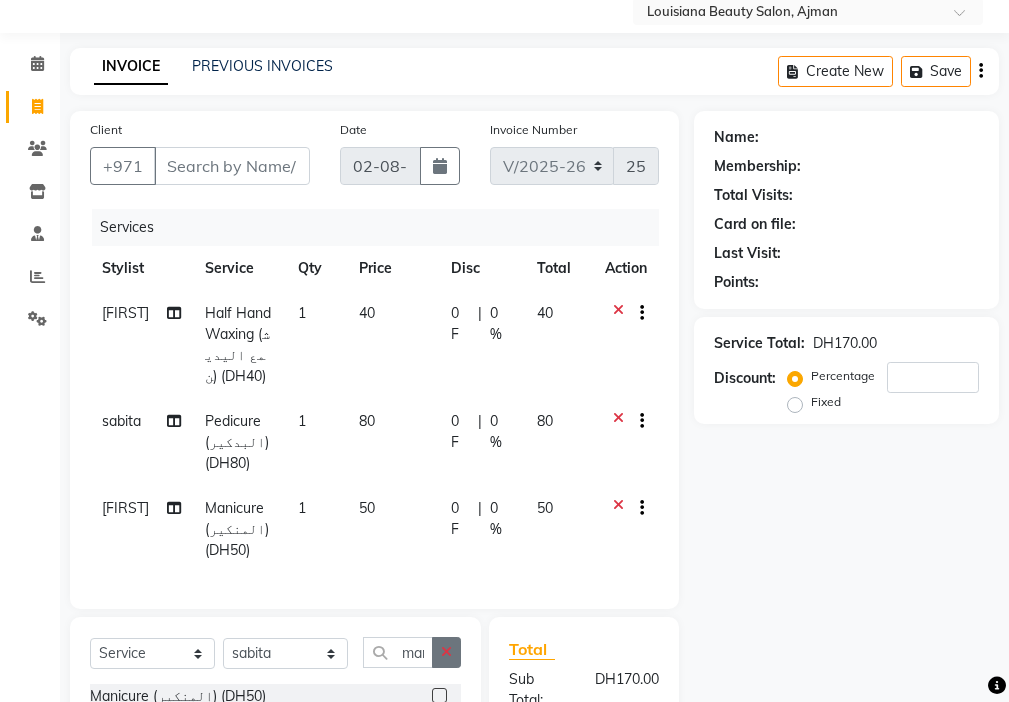 click 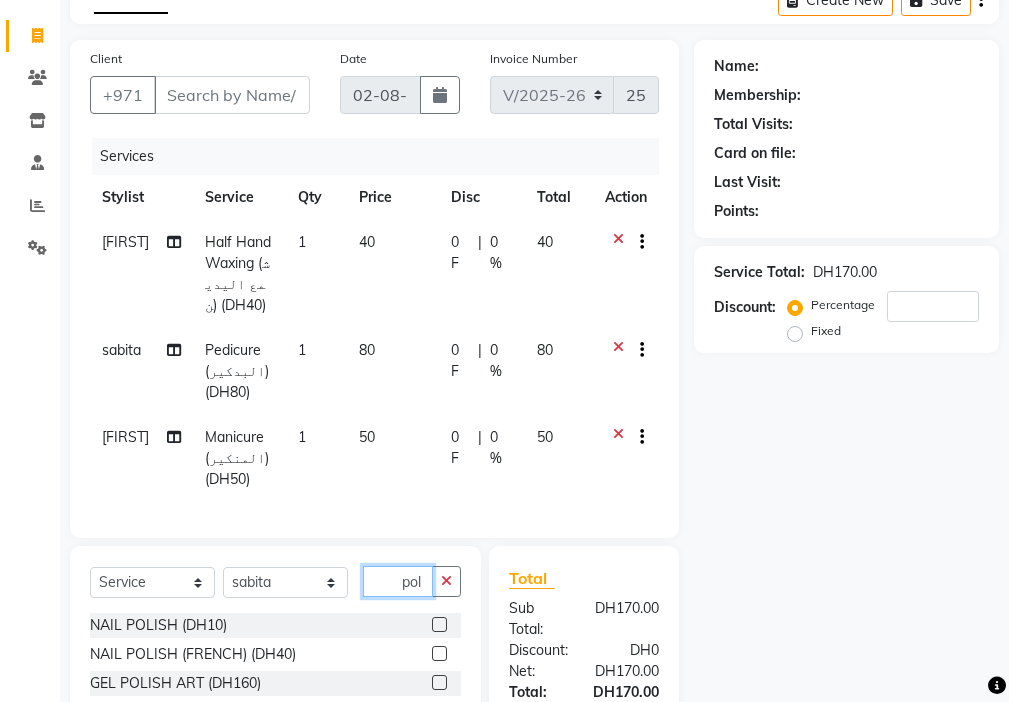 scroll, scrollTop: 174, scrollLeft: 0, axis: vertical 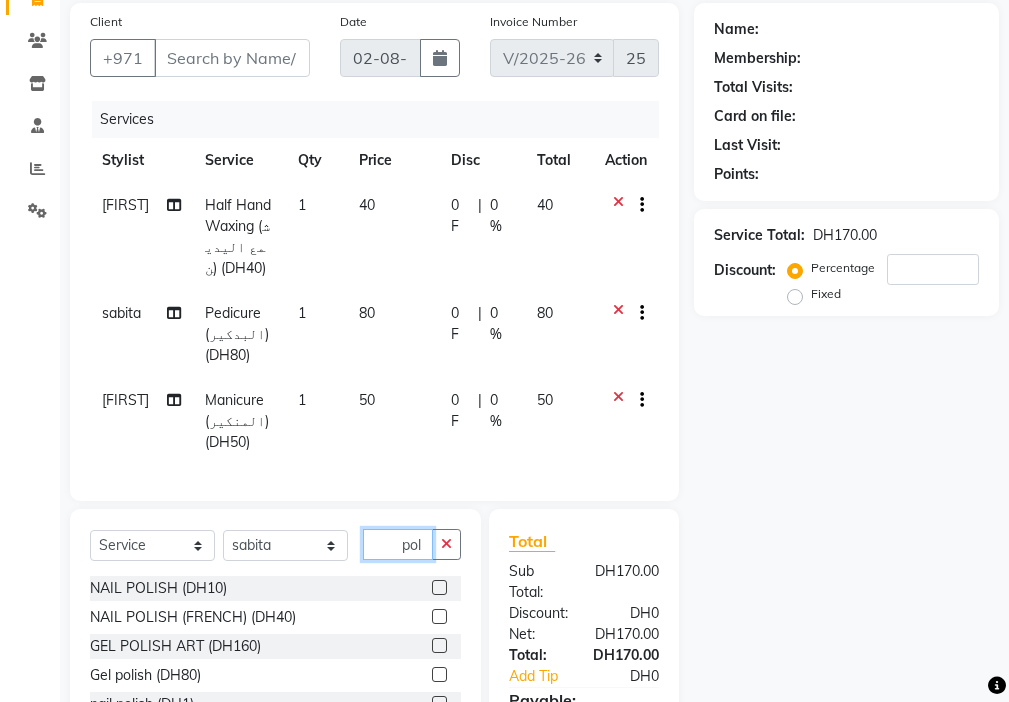 type on "pol" 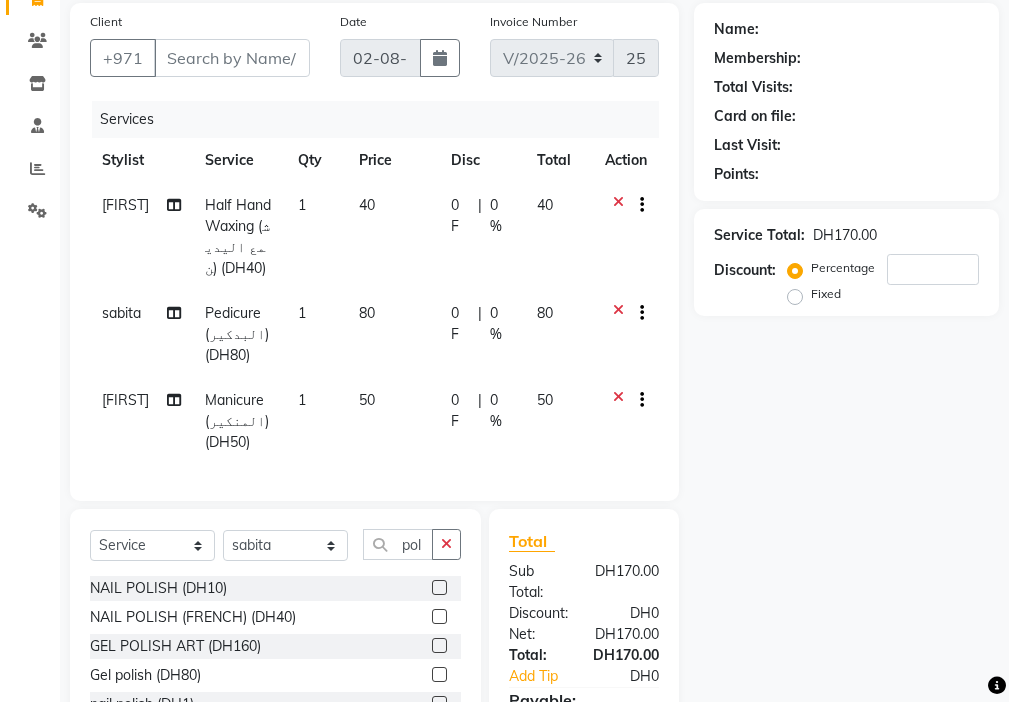 click 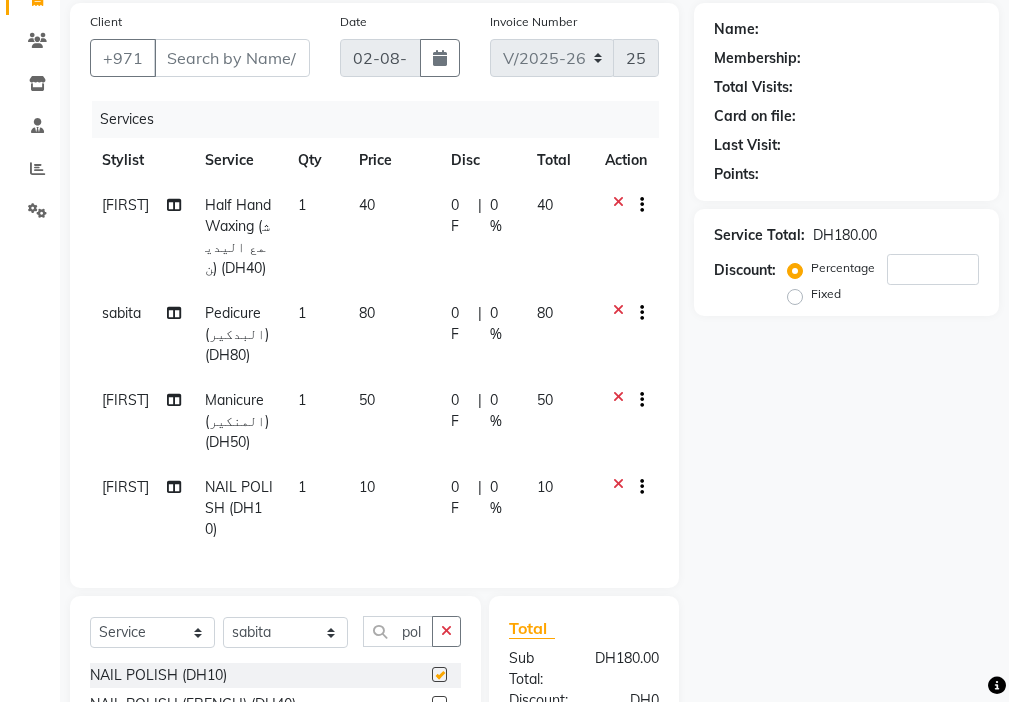 checkbox on "false" 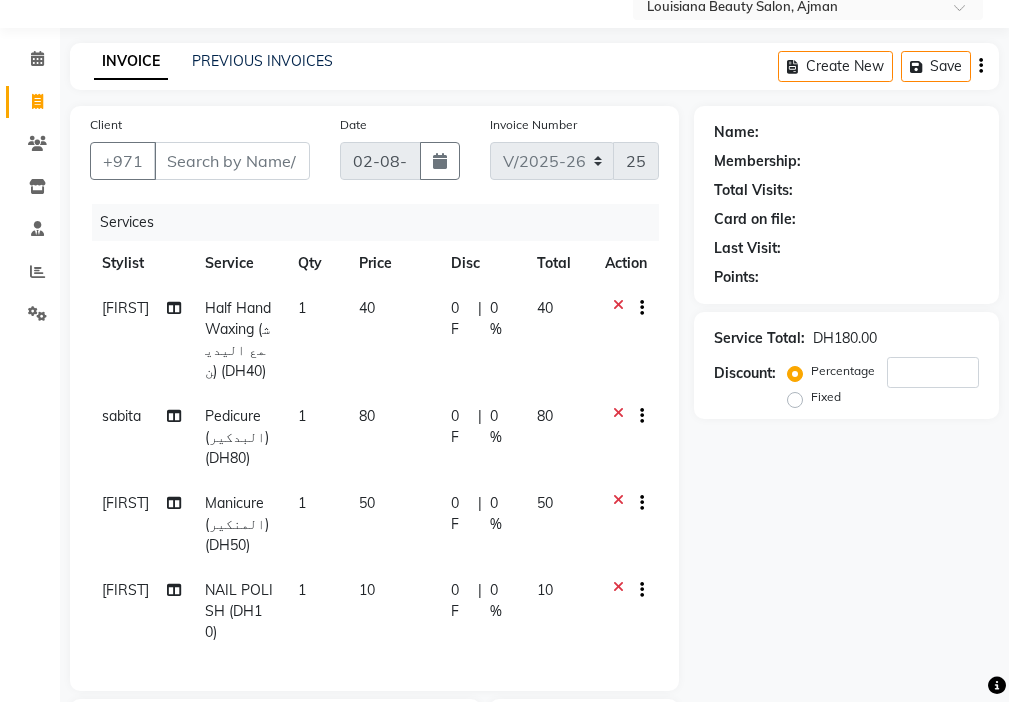 scroll, scrollTop: 69, scrollLeft: 0, axis: vertical 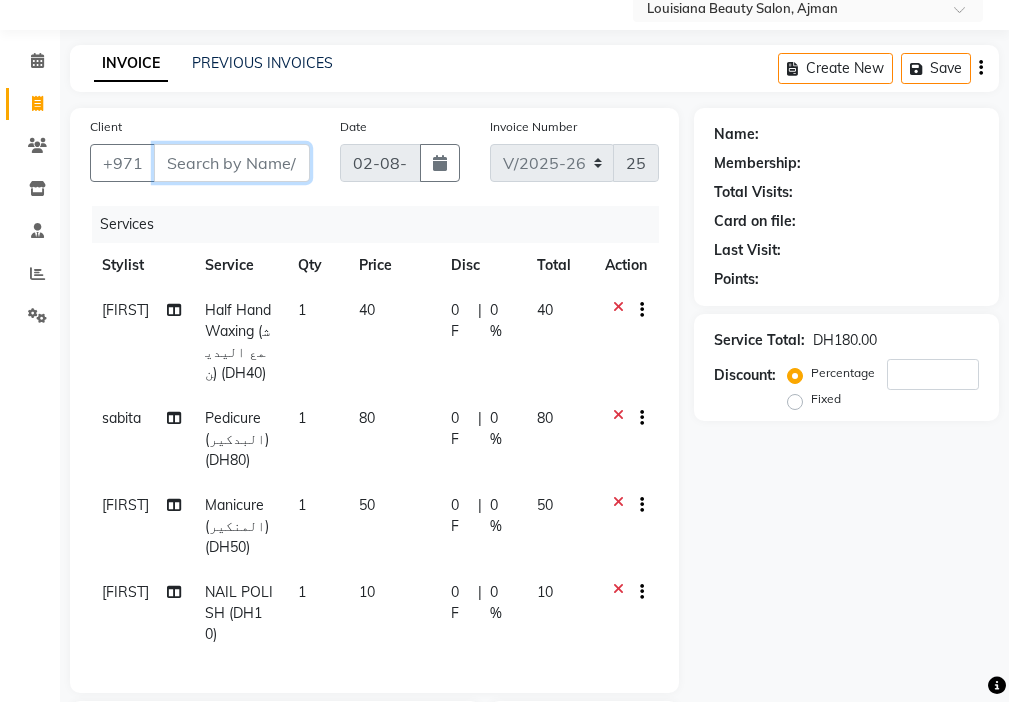 click on "Client" at bounding box center (232, 163) 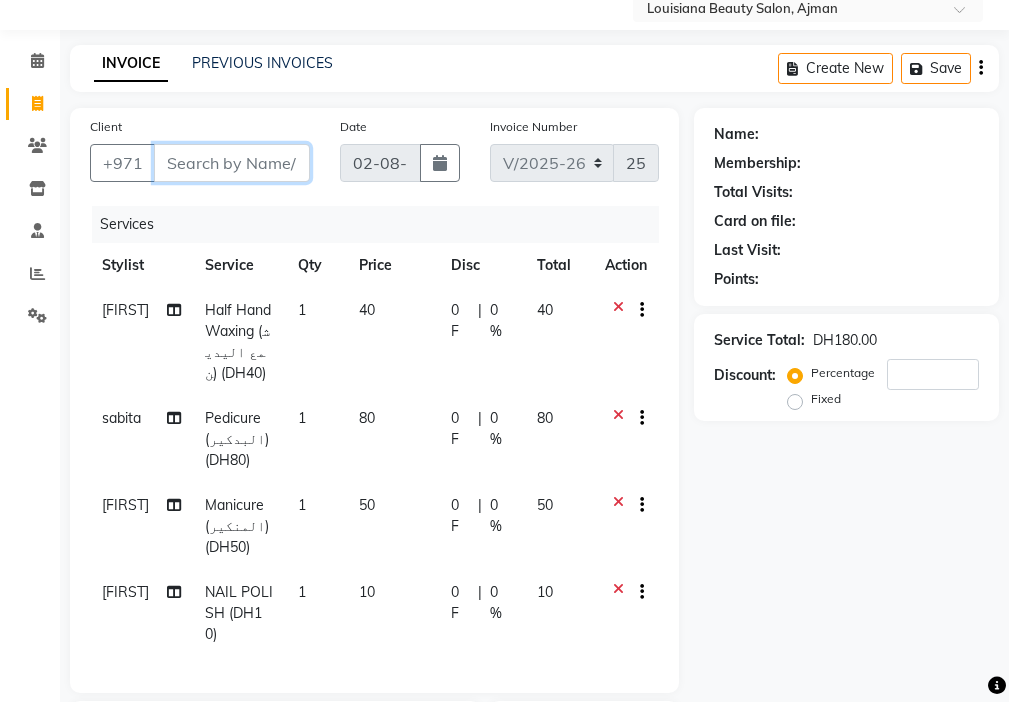 type on "5" 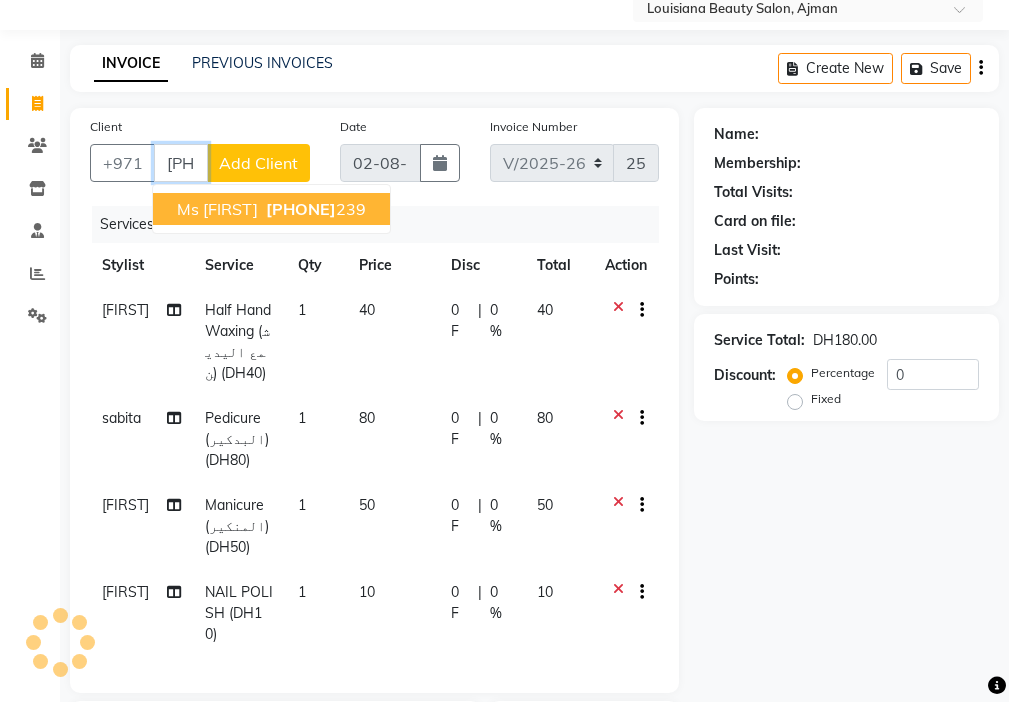 click on "[PHONE]" at bounding box center (314, 209) 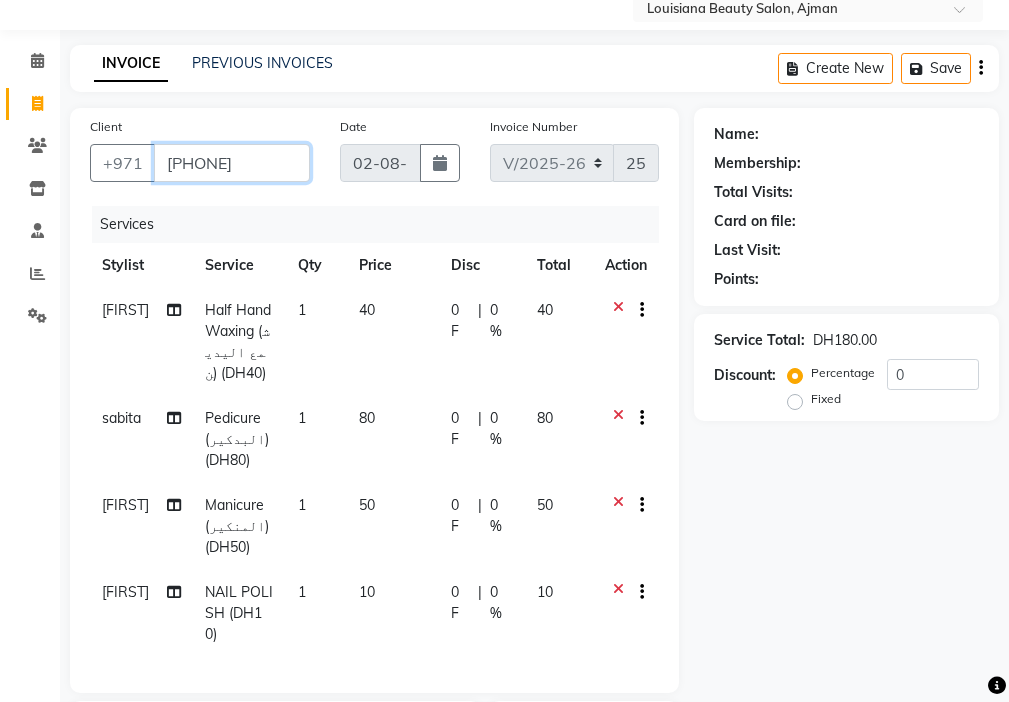 type on "[PHONE]" 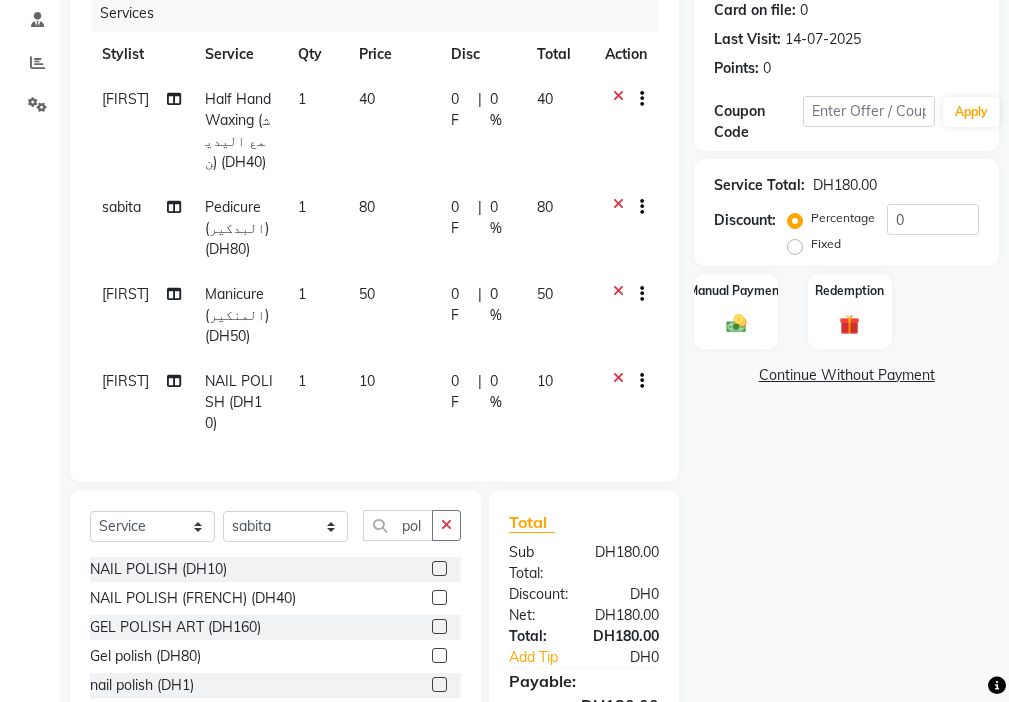 scroll, scrollTop: 281, scrollLeft: 0, axis: vertical 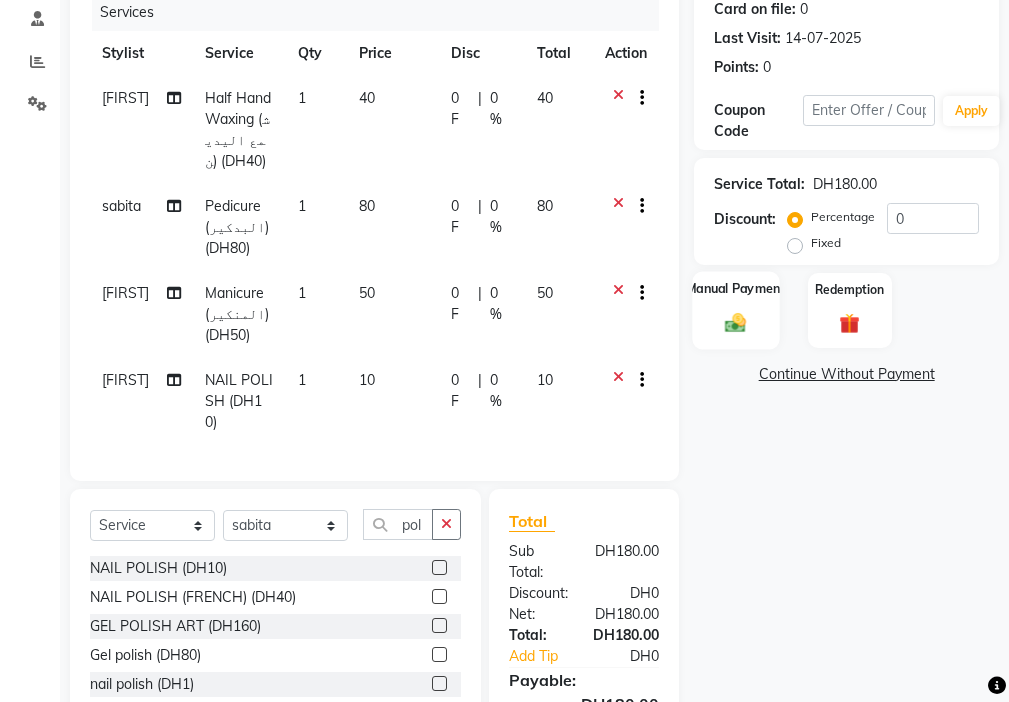 click on "Manual Payment" 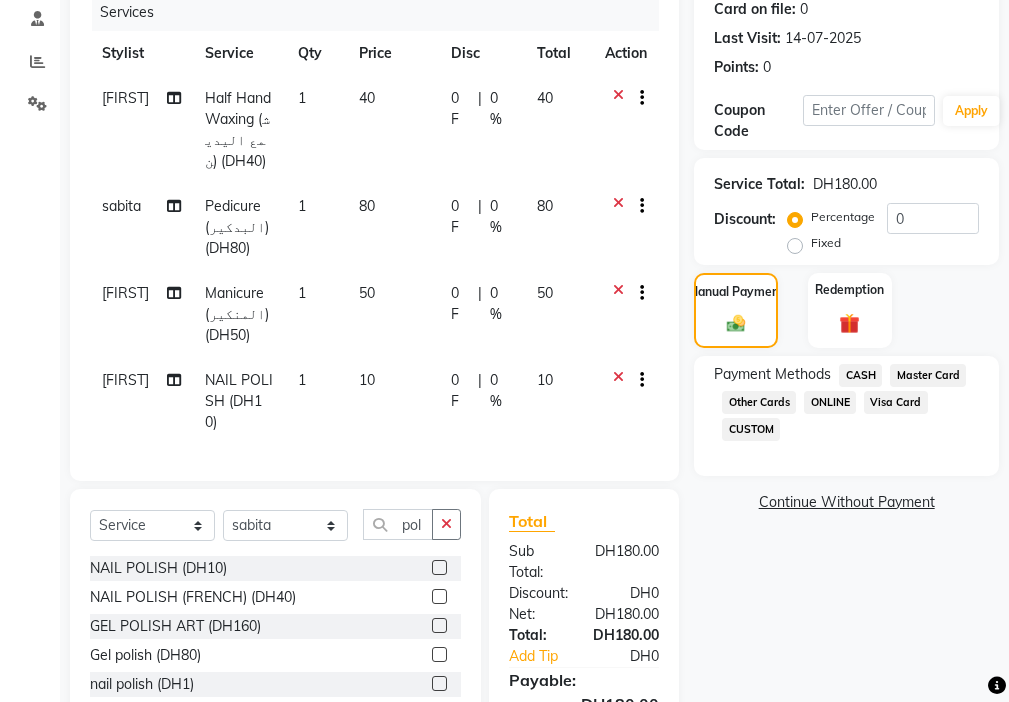 click on "CASH" 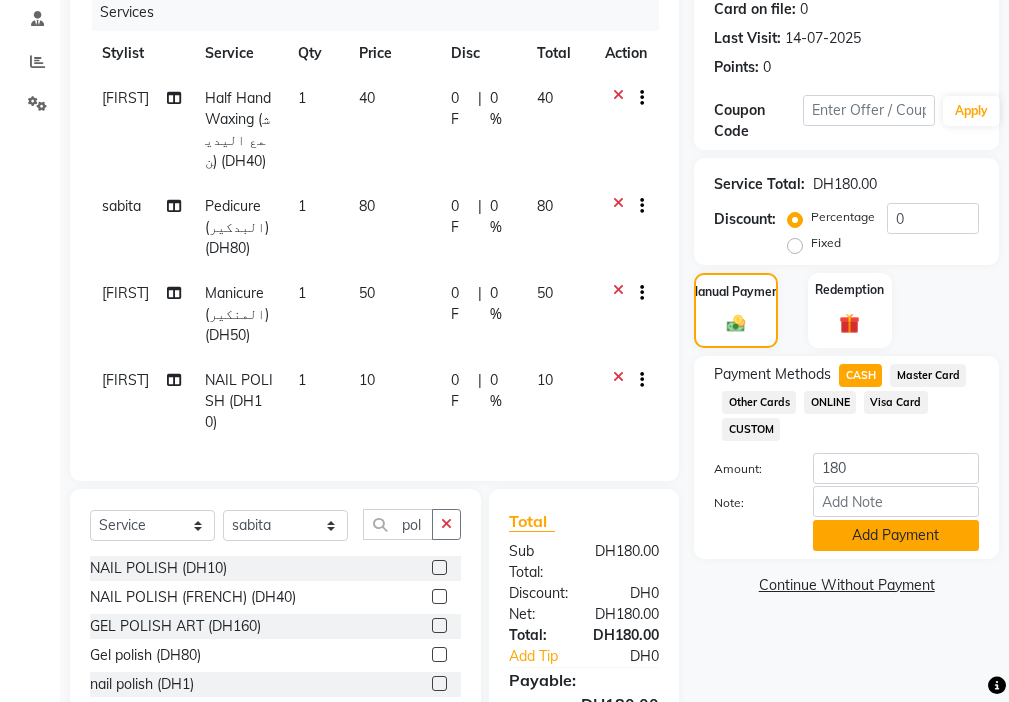 click on "Add Payment" 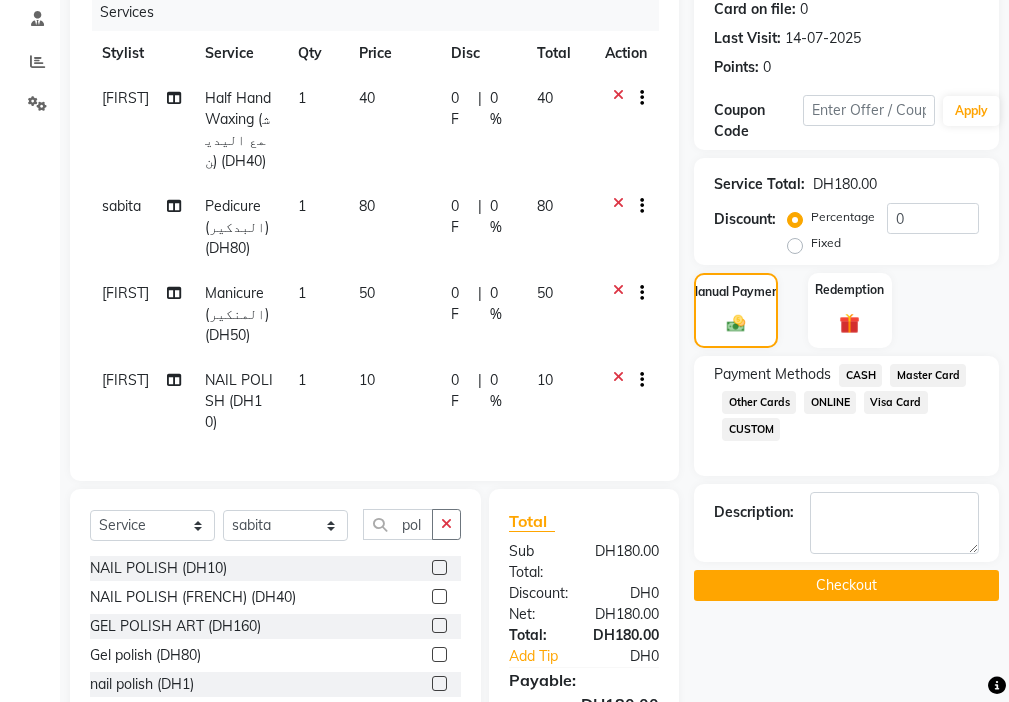 click on "Checkout" 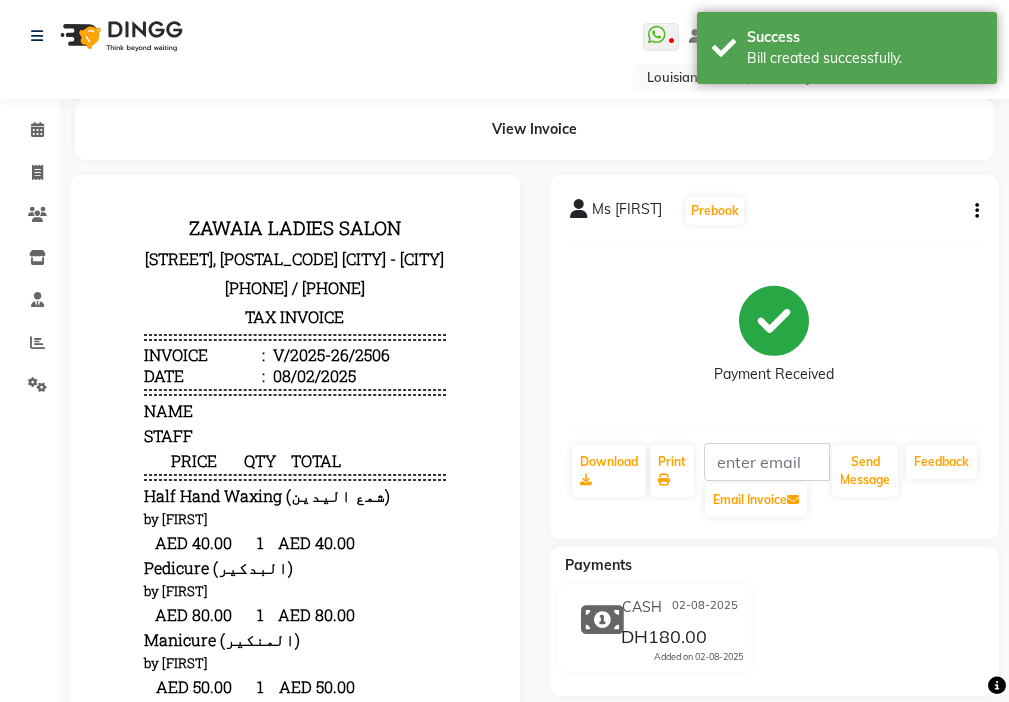 scroll, scrollTop: 0, scrollLeft: 0, axis: both 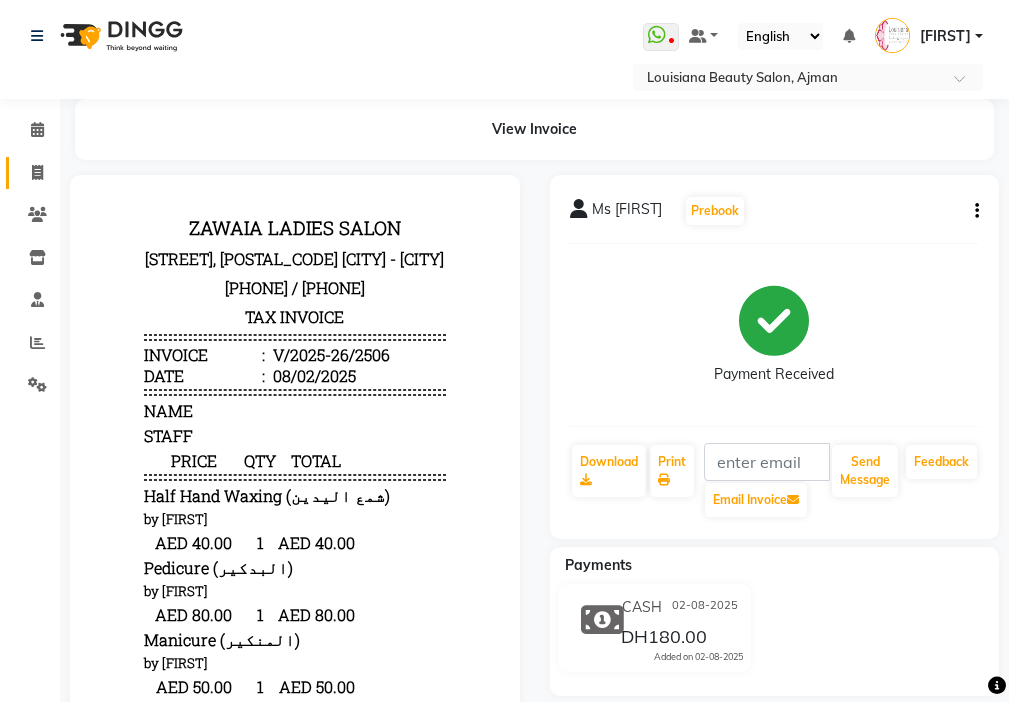 click 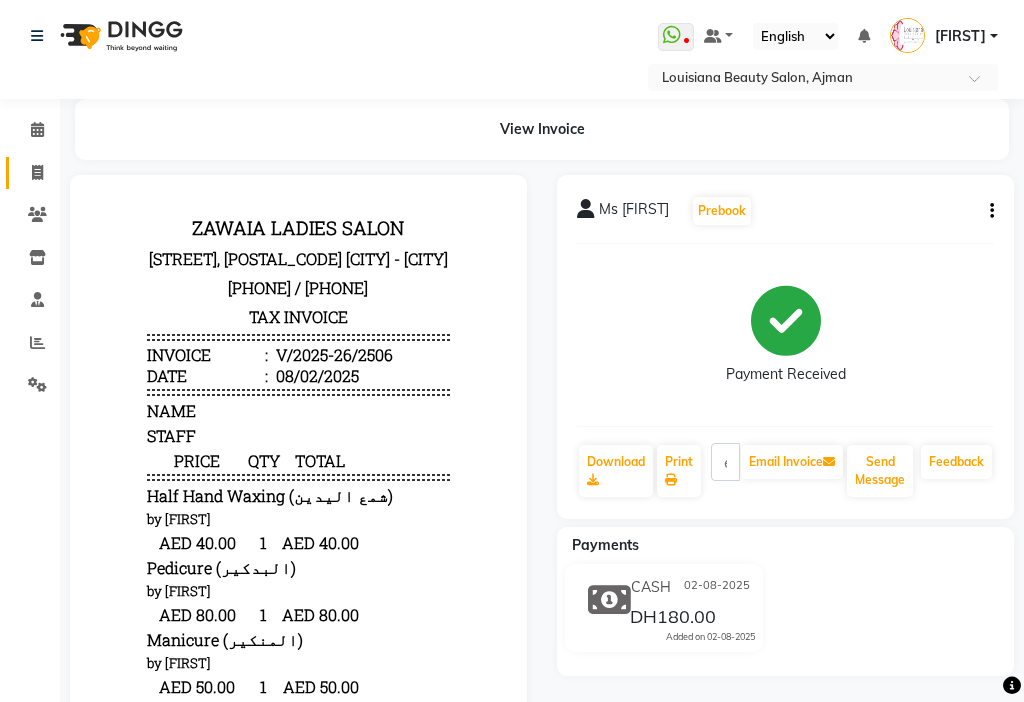 select on "service" 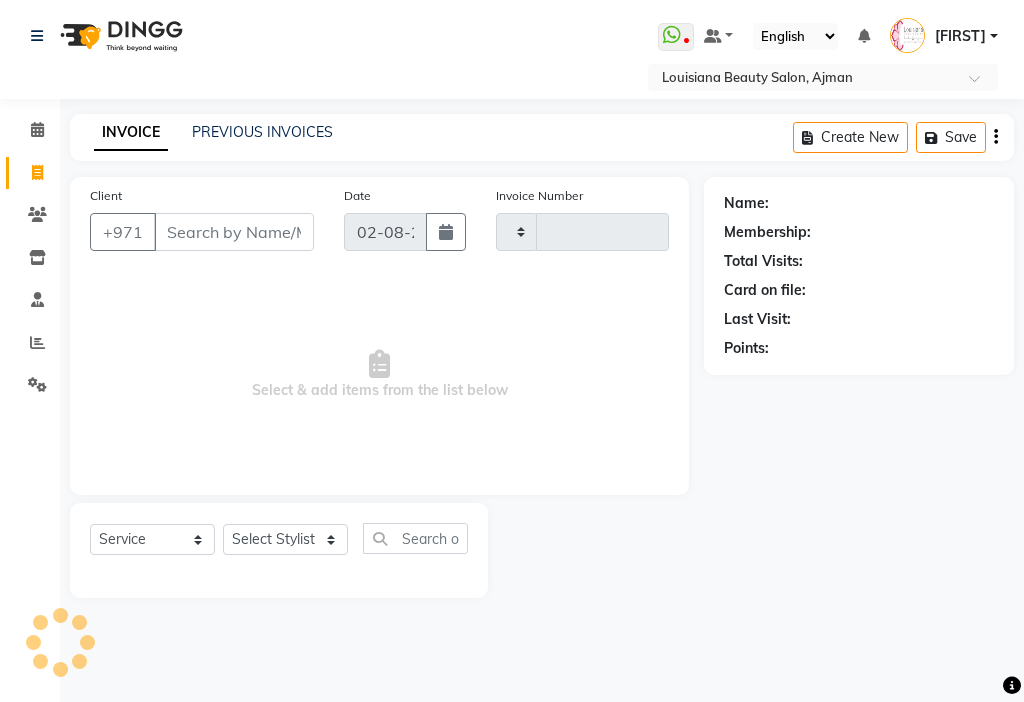 type on "2507" 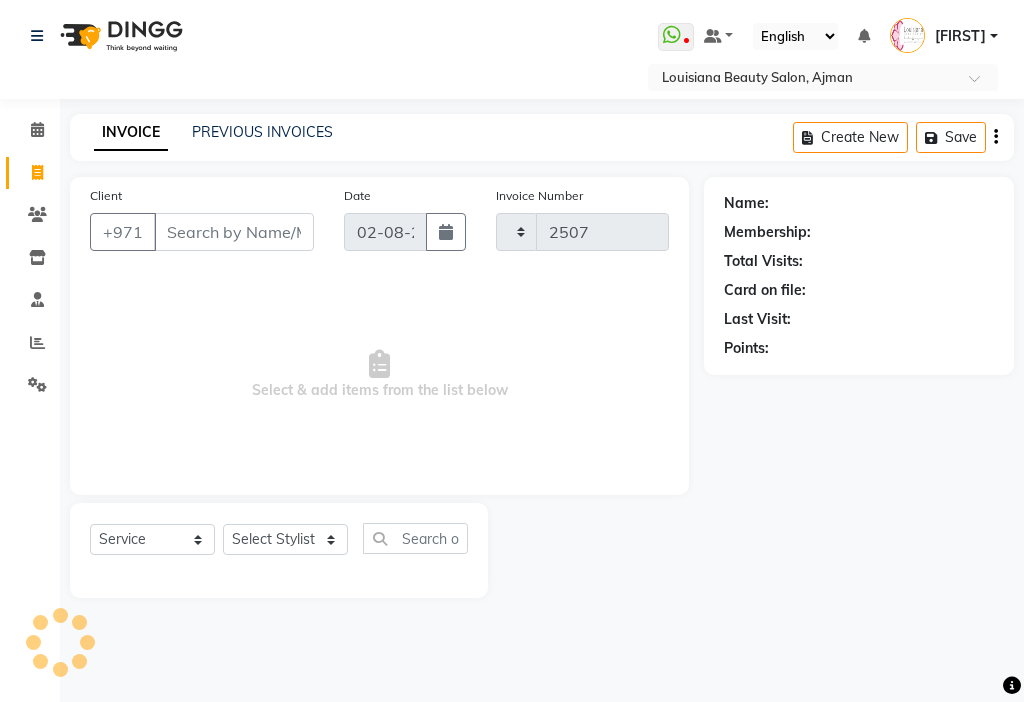 select on "637" 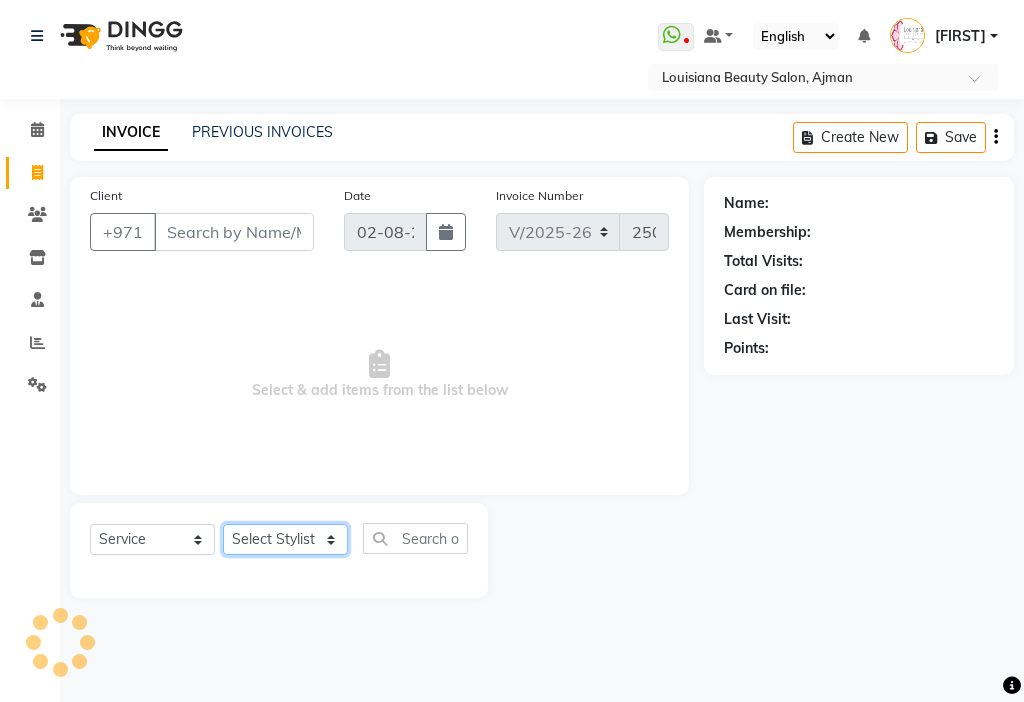 click on "Select Stylist [FIRST] [FIRST] [FIRST] [FIRST] Cashier [FIRST] [FIRST] [FIRST] [FIRST] [FIRST] Madam mamta Parina sabita [FIRST] [FIRST] Tara Tigist" 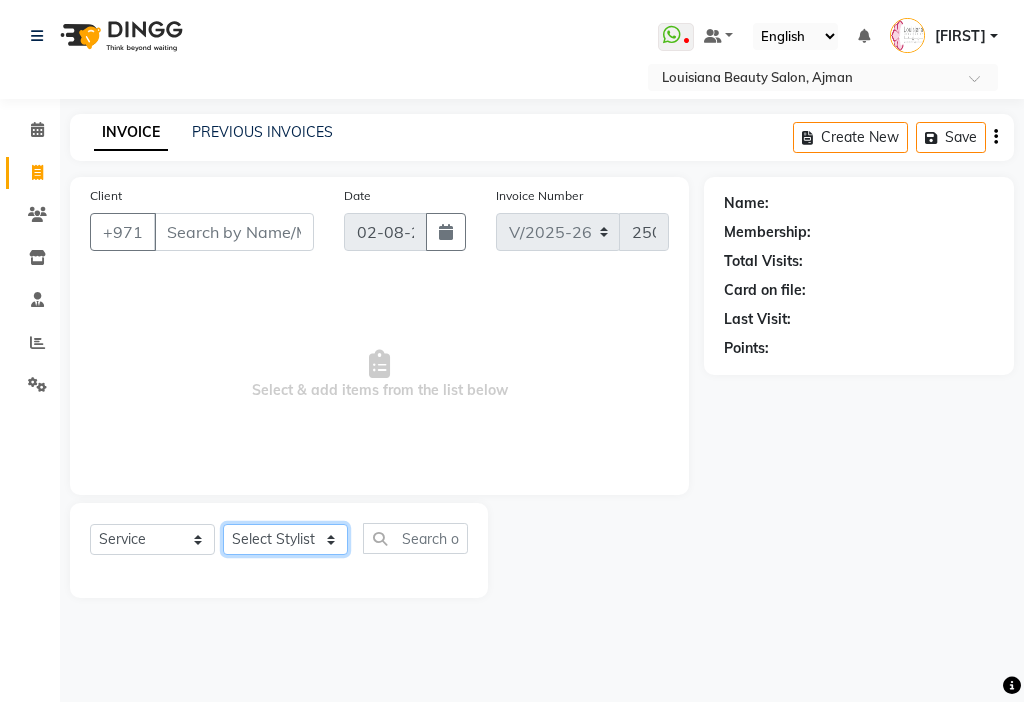 select on "86231" 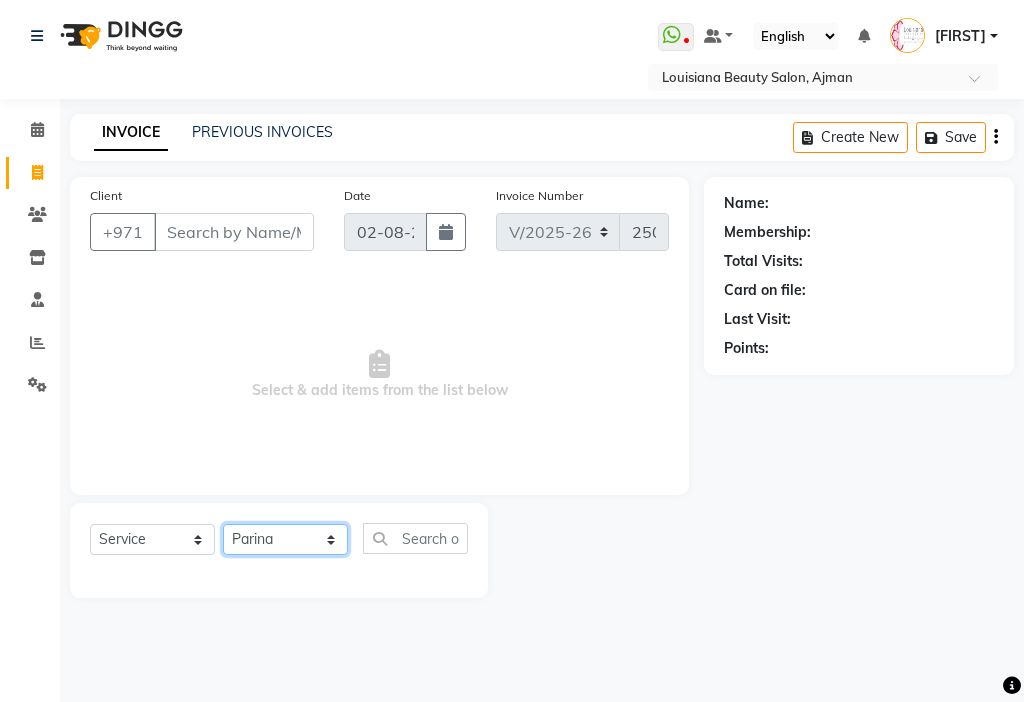click on "Select Stylist [FIRST] [FIRST] [FIRST] [FIRST] Cashier [FIRST] [FIRST] [FIRST] [FIRST] [FIRST] Madam mamta Parina sabita [FIRST] [FIRST] Tara Tigist" 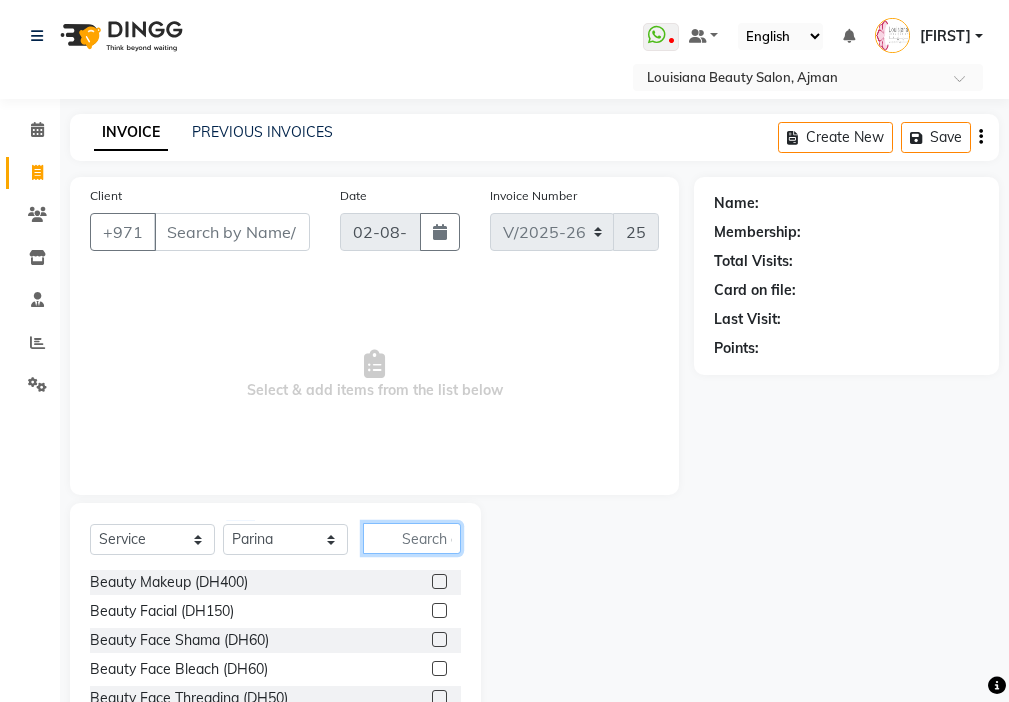 click 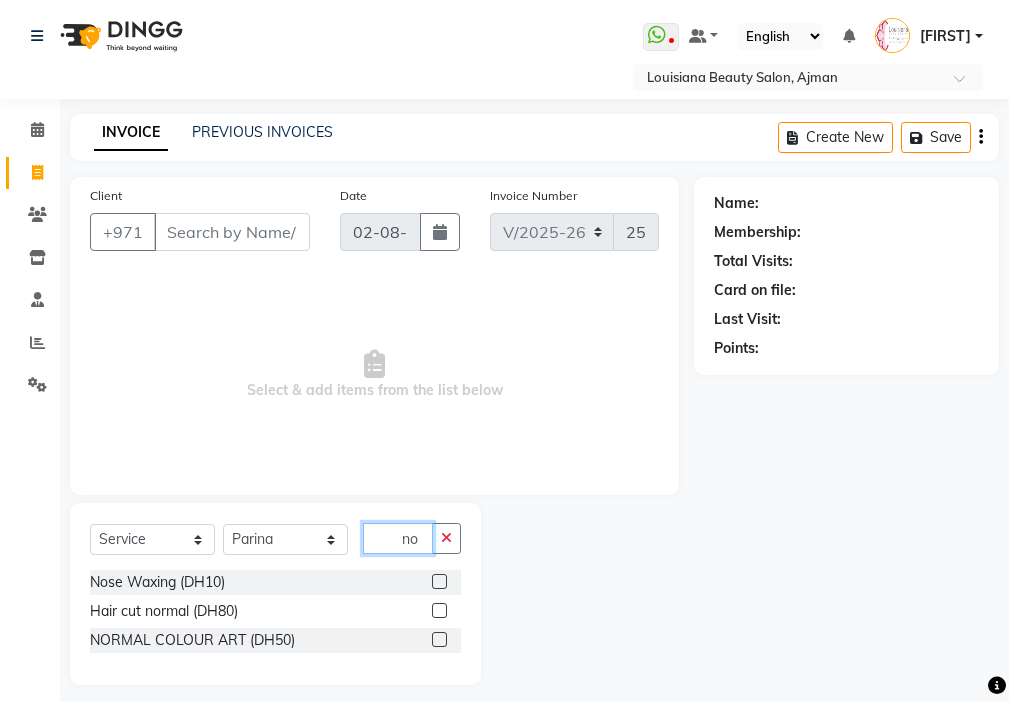 type on "no" 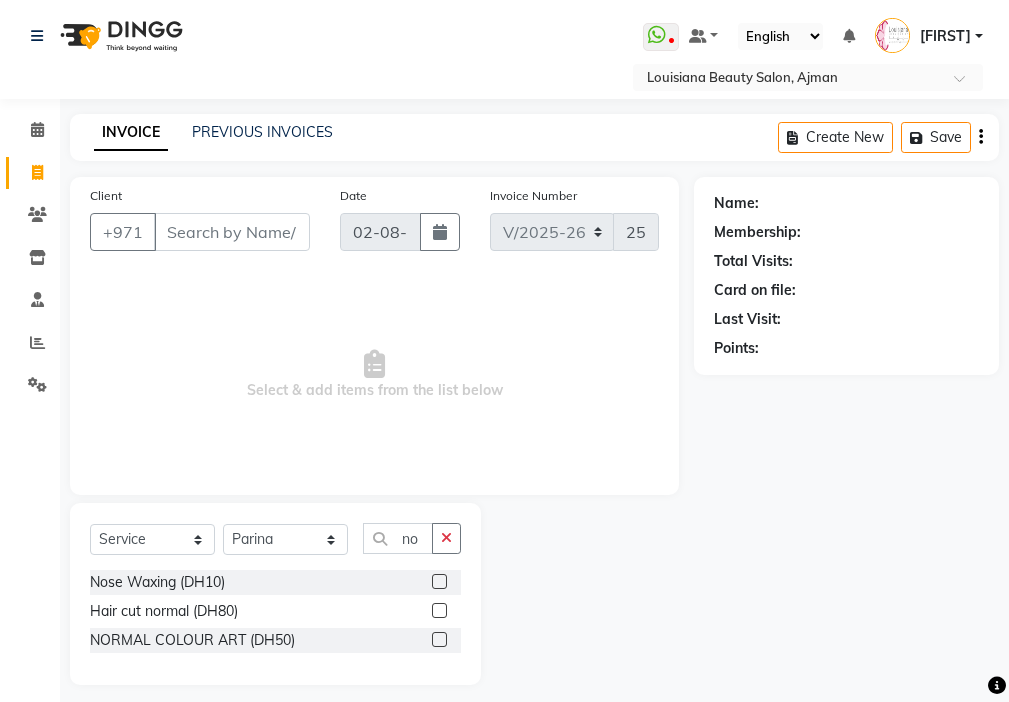 click 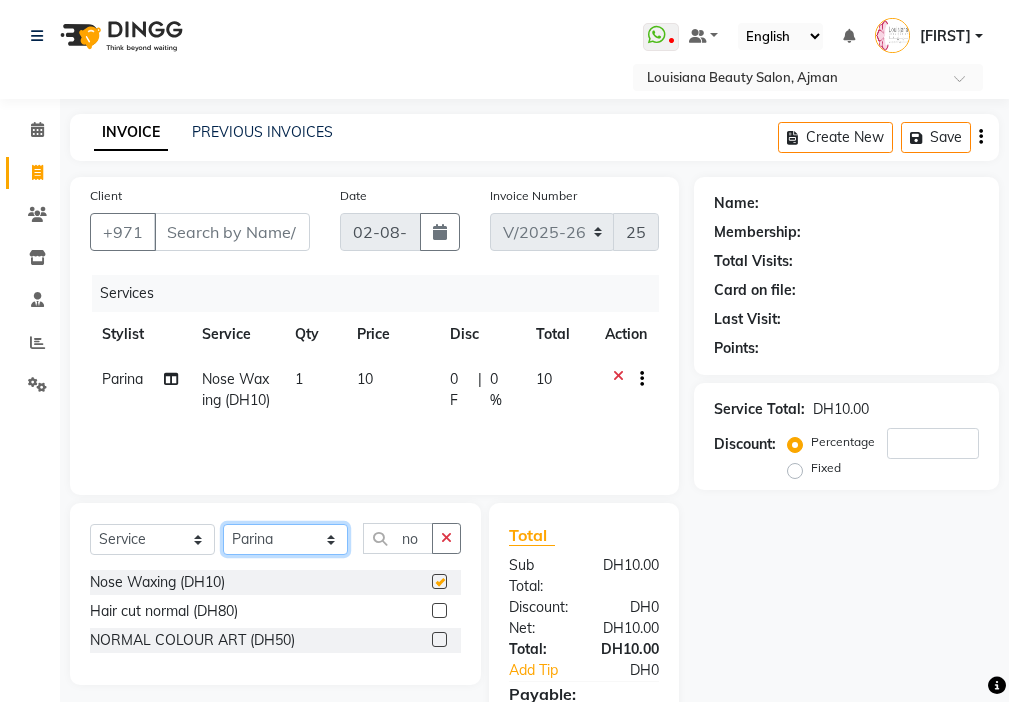 click on "Select Stylist [FIRST] [FIRST] [FIRST] [FIRST] Cashier [FIRST] [FIRST] [FIRST] [FIRST] [FIRST] Madam mamta Parina sabita [FIRST] [FIRST] Tara Tigist" 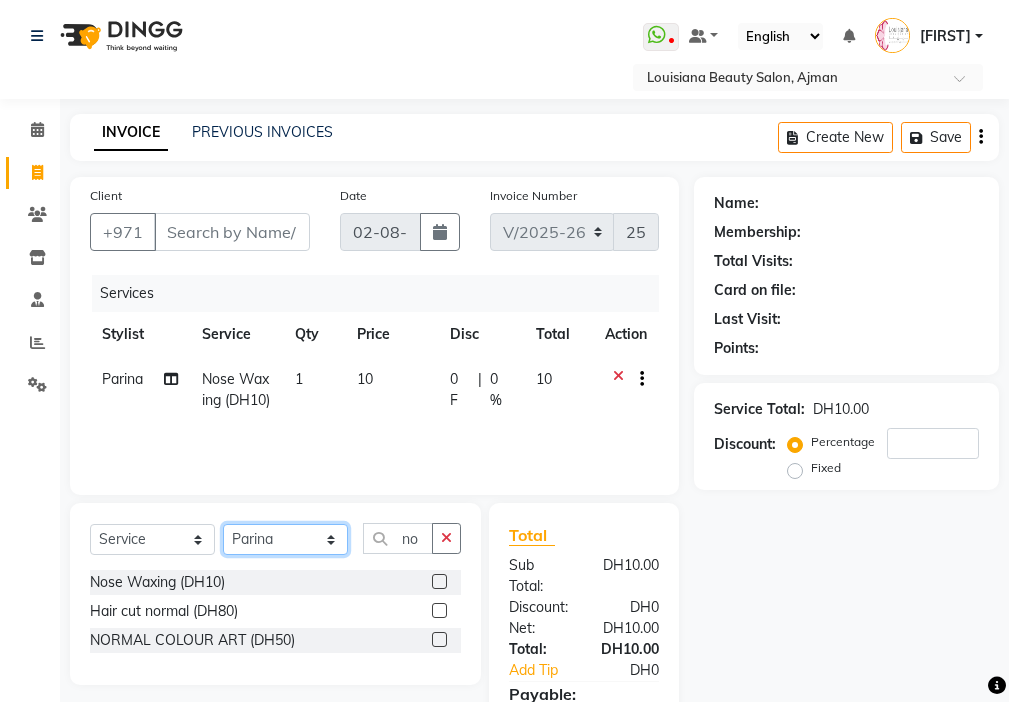 checkbox on "false" 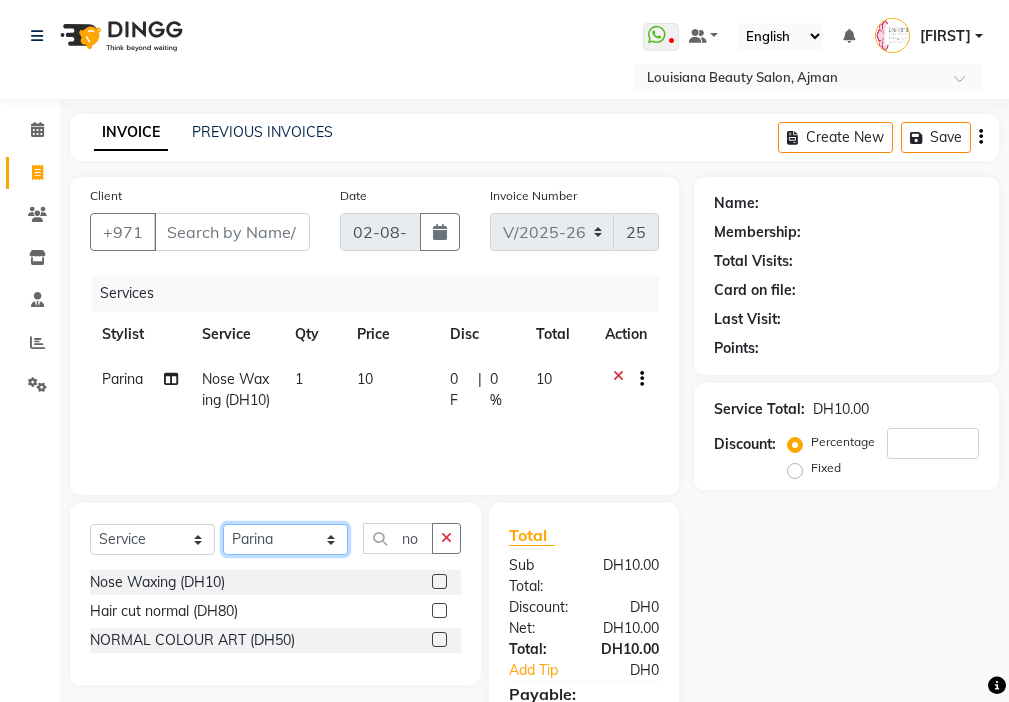 select on "[PHONE]" 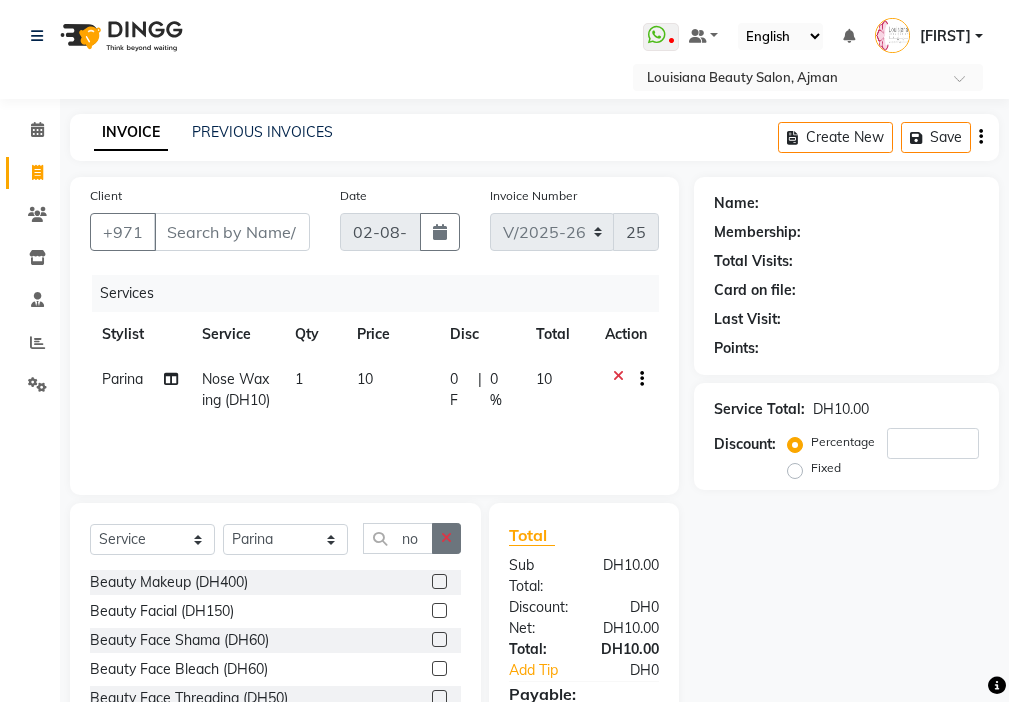 click 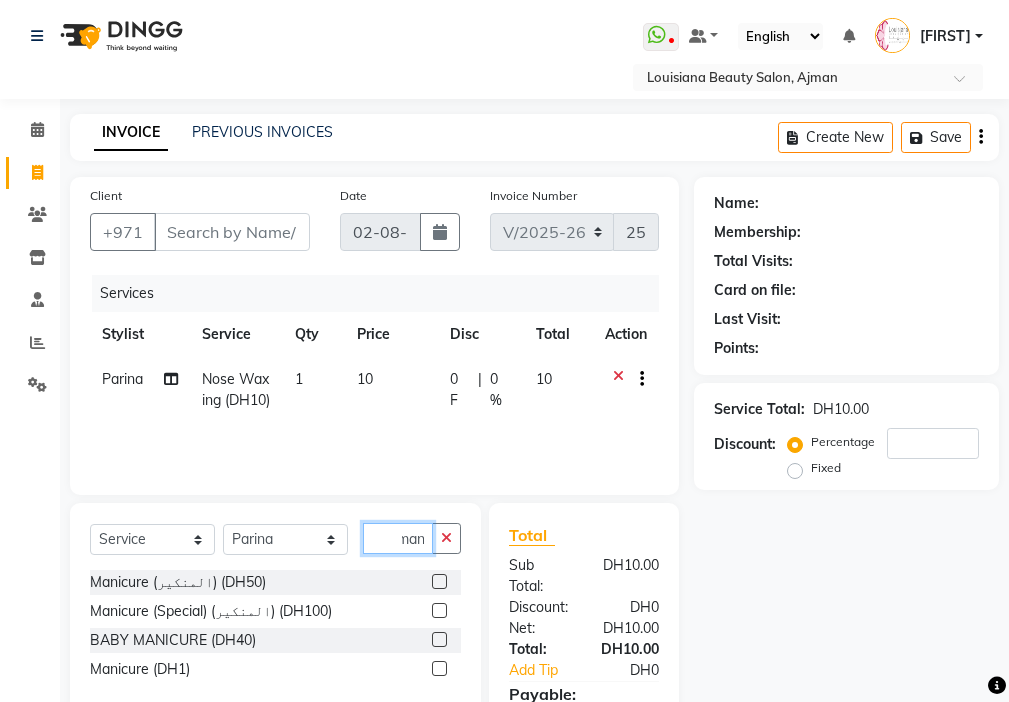 scroll, scrollTop: 0, scrollLeft: 9, axis: horizontal 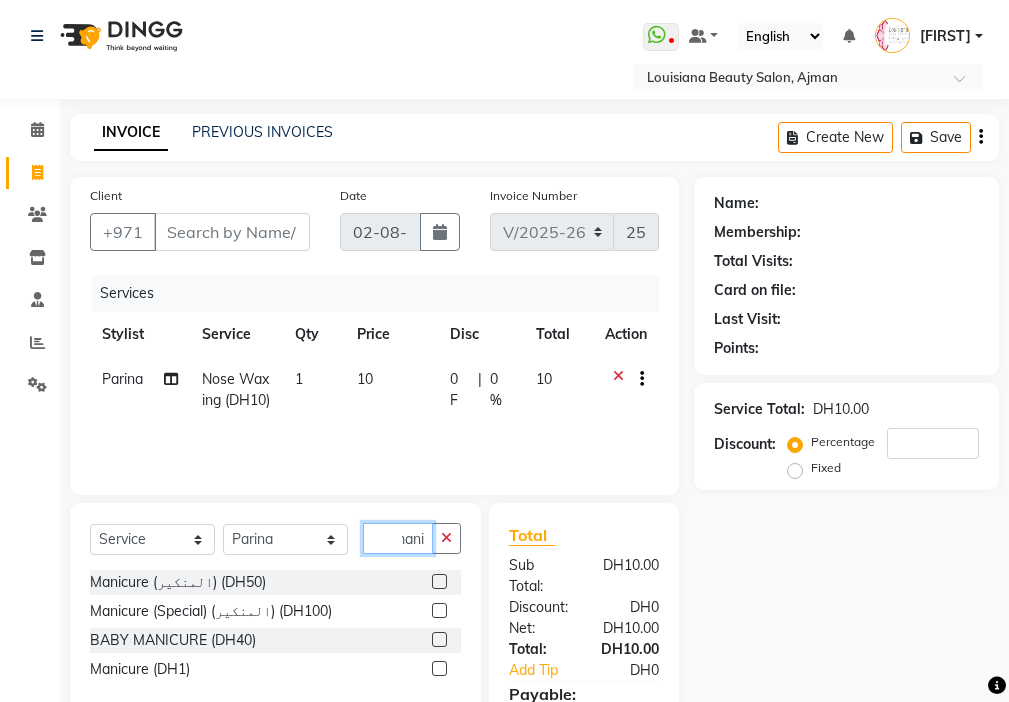 type on "mani" 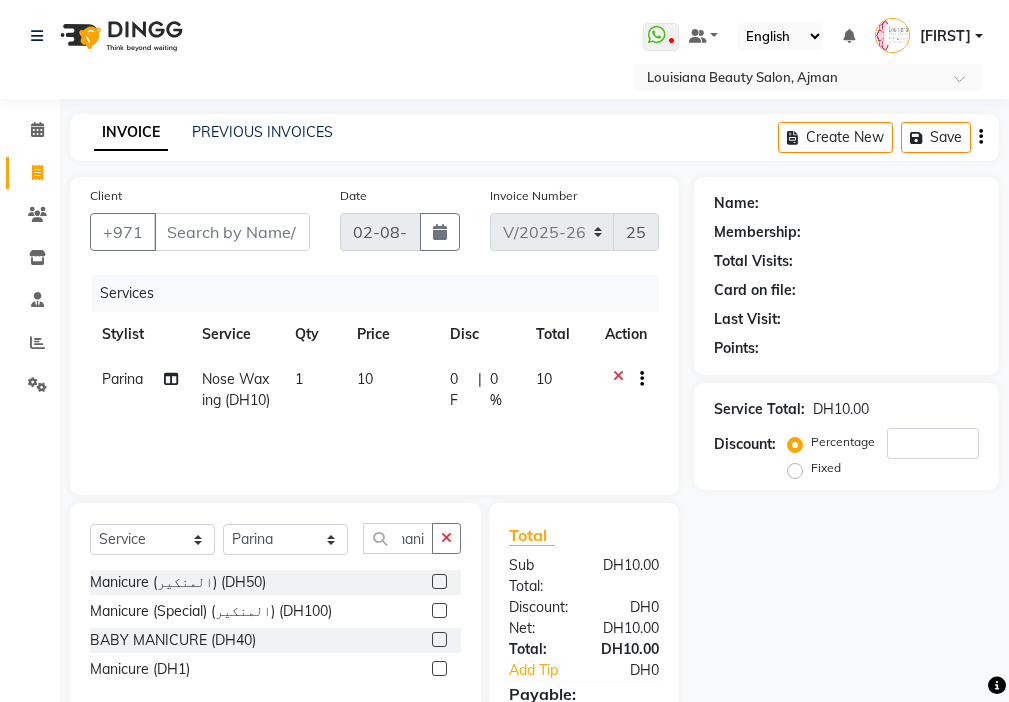 click 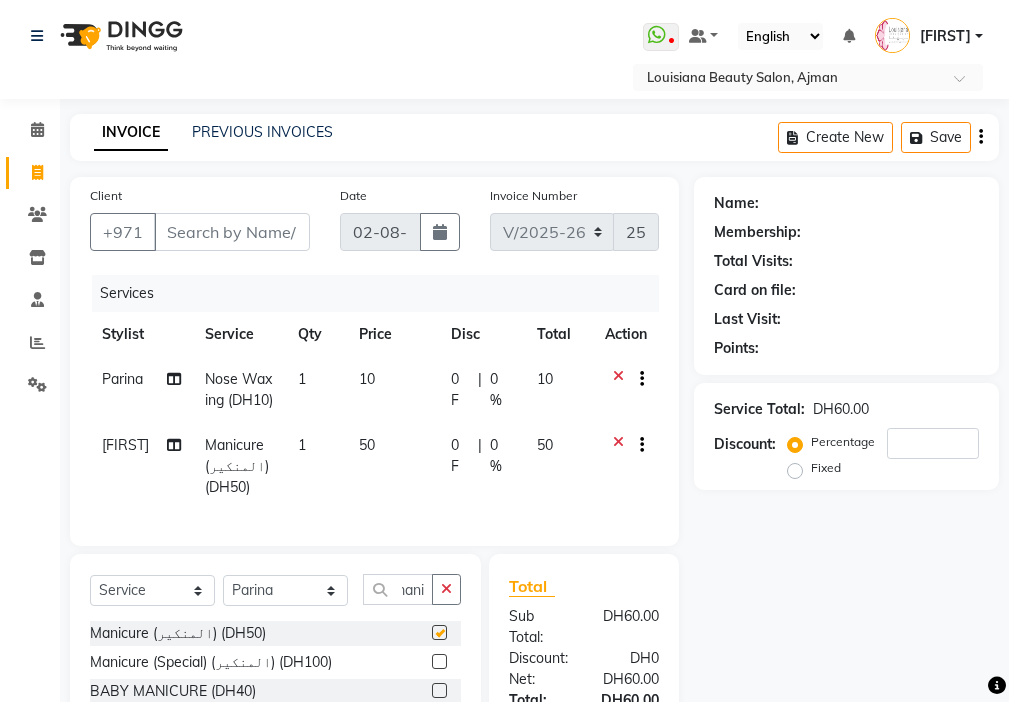 scroll, scrollTop: 0, scrollLeft: 0, axis: both 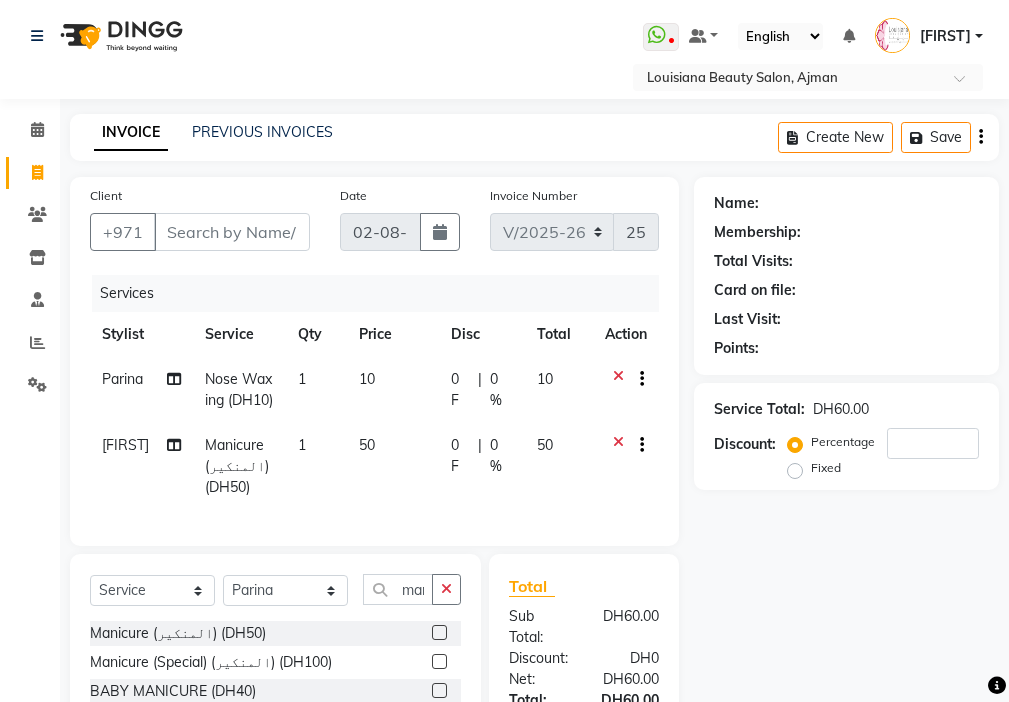 checkbox on "false" 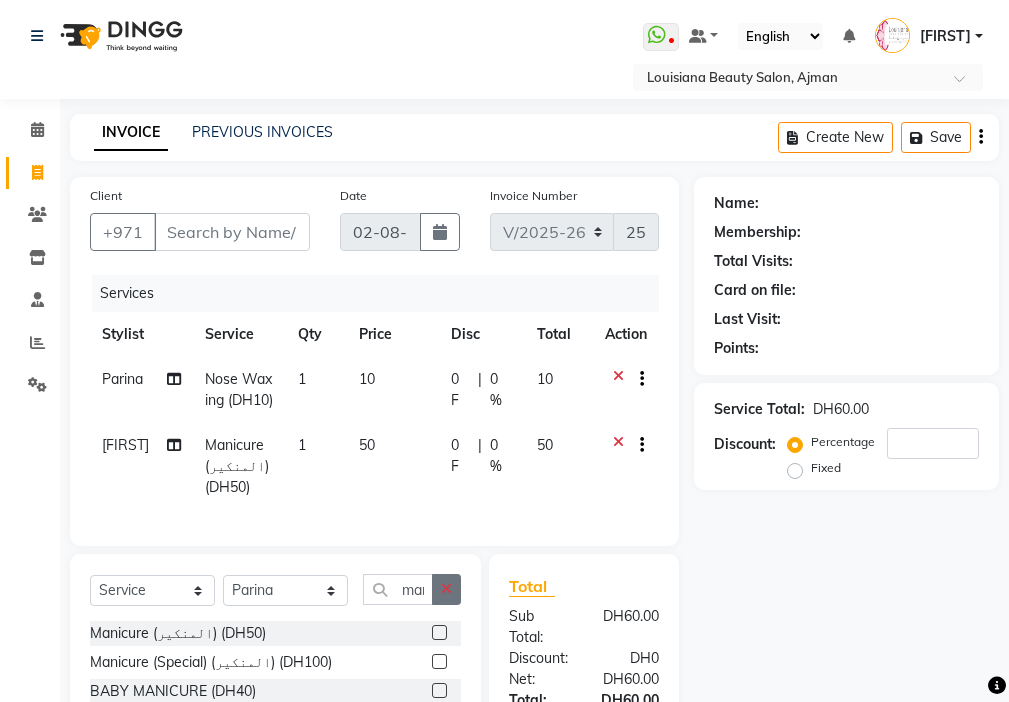 click 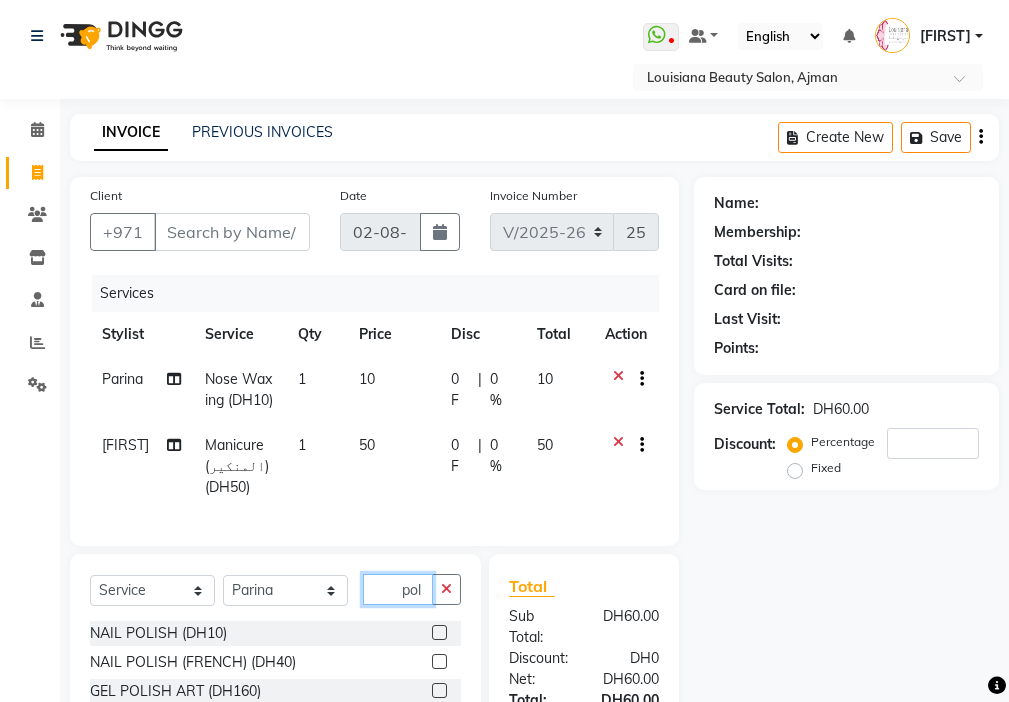 type on "pol" 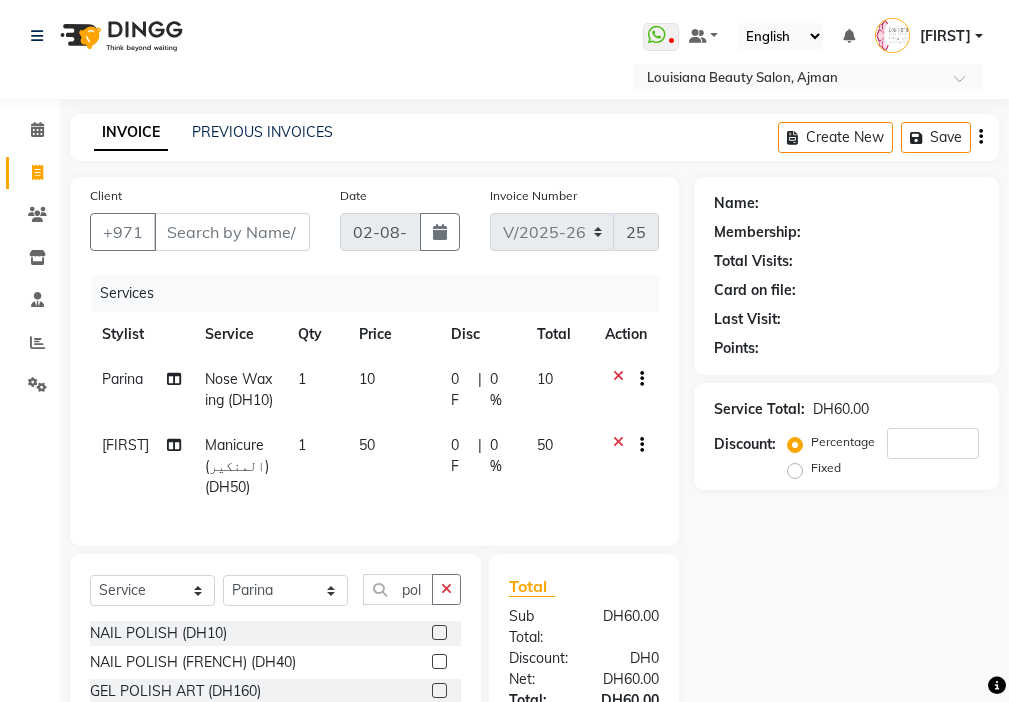 click 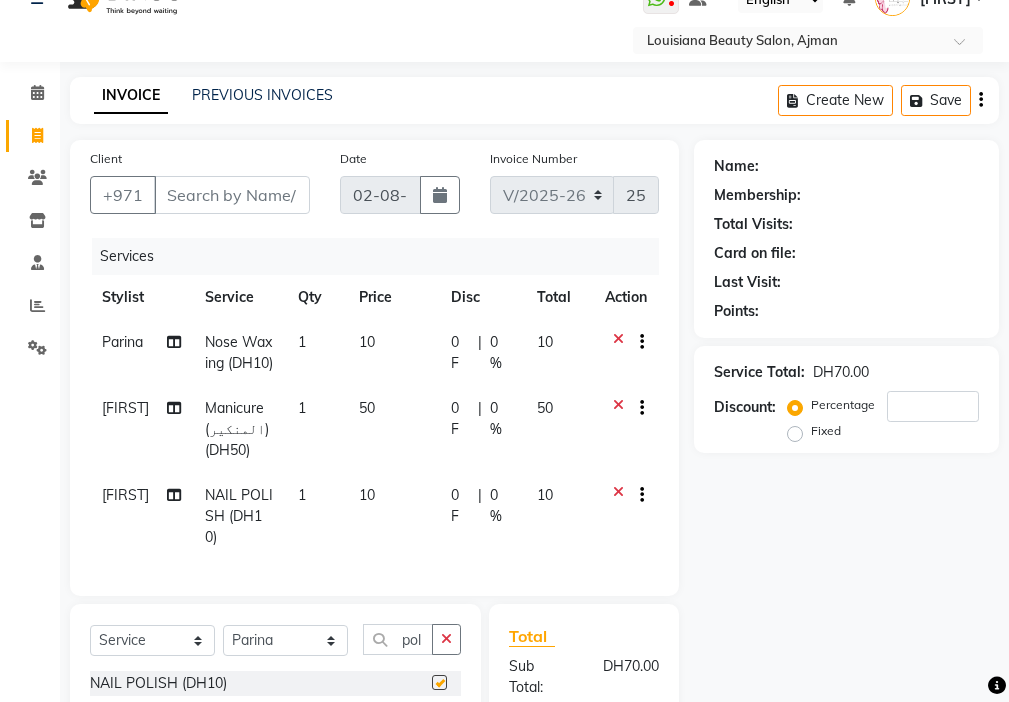 scroll, scrollTop: 115, scrollLeft: 0, axis: vertical 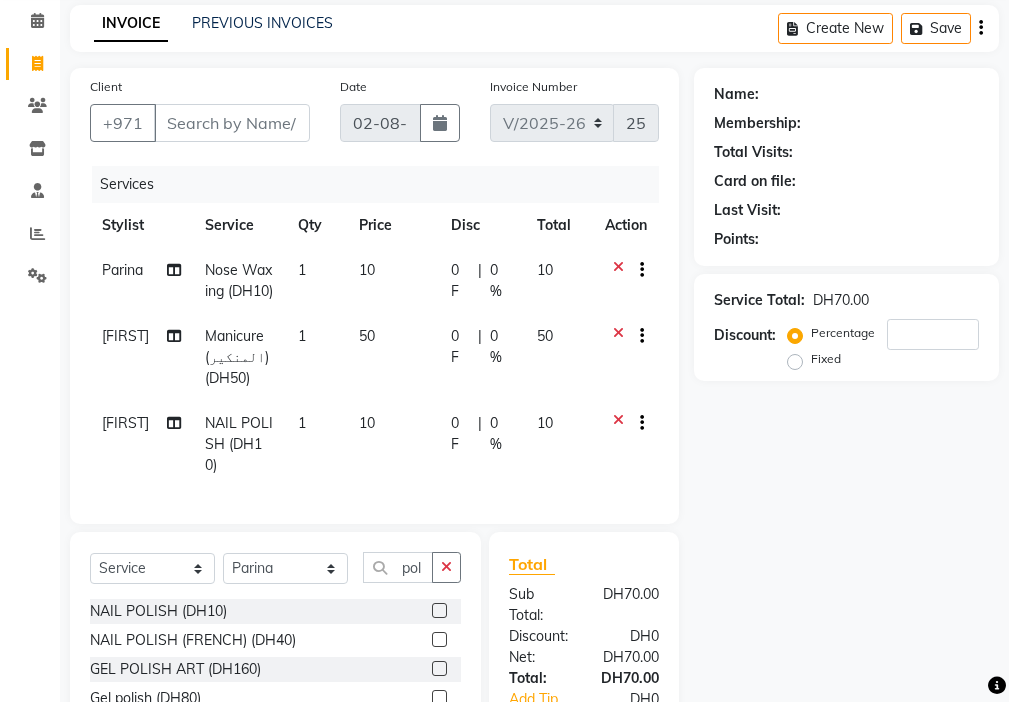 checkbox on "false" 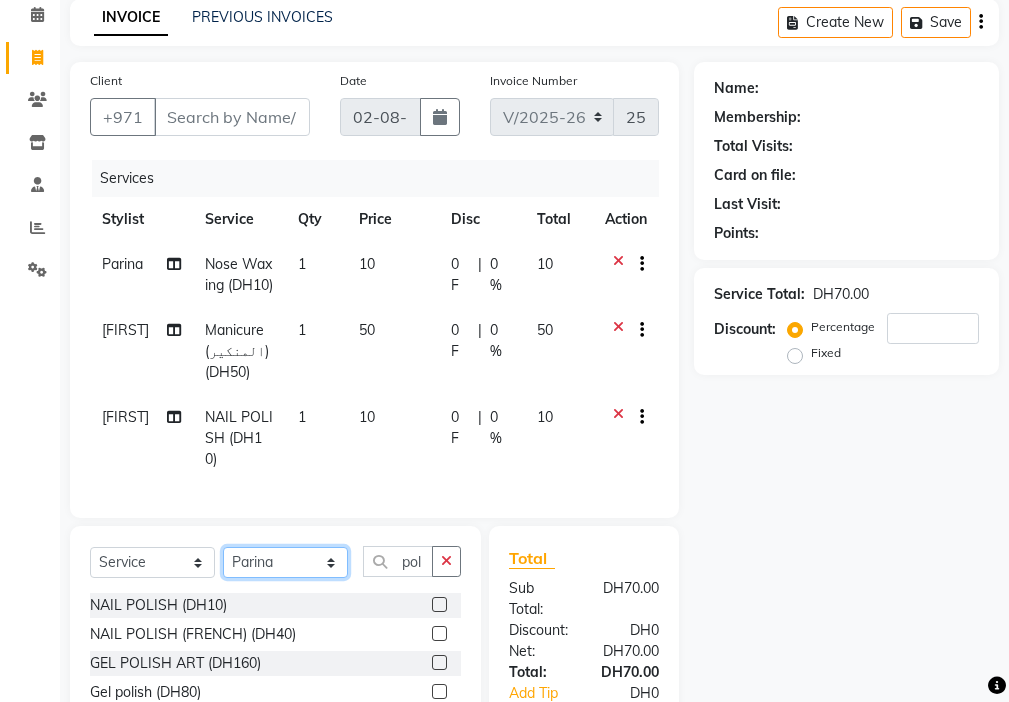click on "Select Stylist [FIRST] [FIRST] [FIRST] [FIRST] Cashier [FIRST] [FIRST] [FIRST] [FIRST] [FIRST] Madam mamta Parina sabita [FIRST] [FIRST] Tara Tigist" 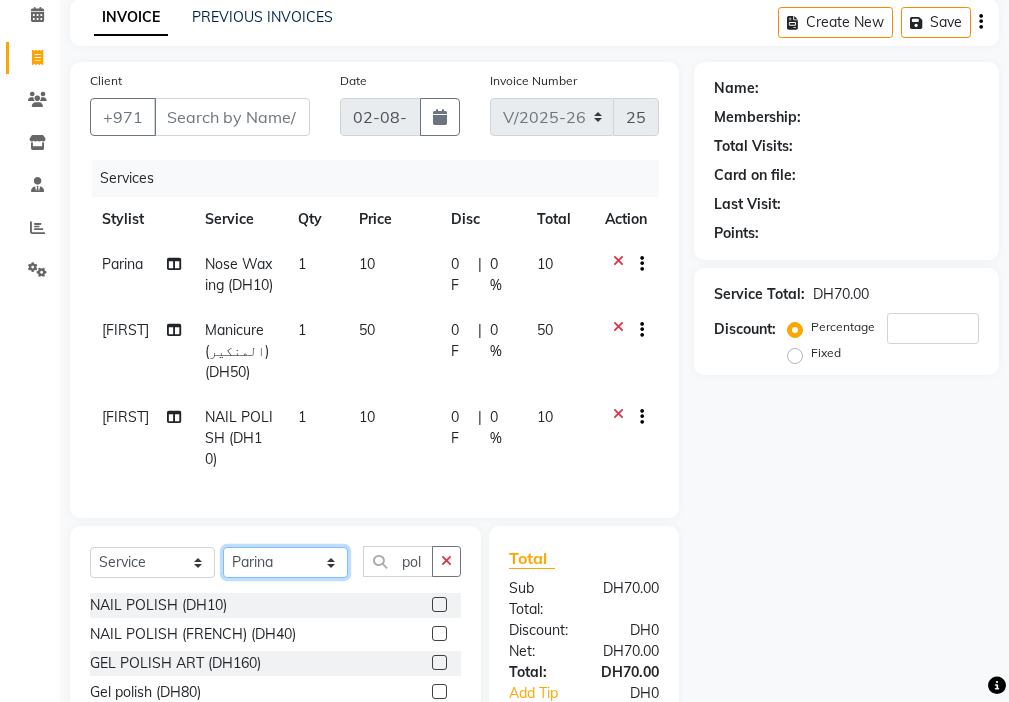 select on "[PHONE]" 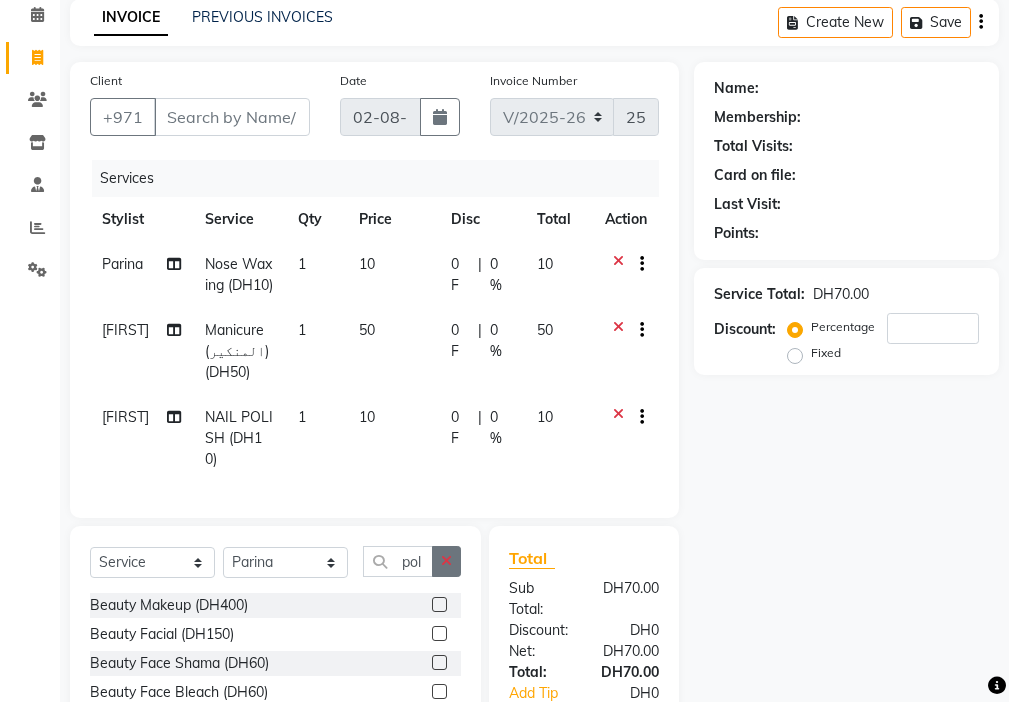 click 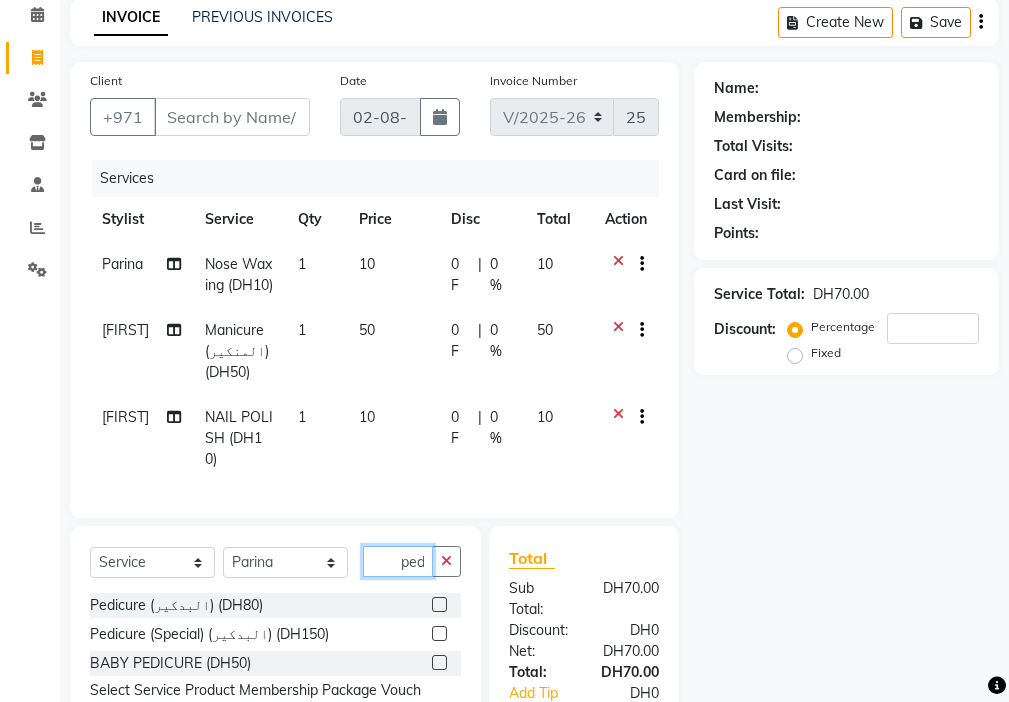 scroll, scrollTop: 0, scrollLeft: 4, axis: horizontal 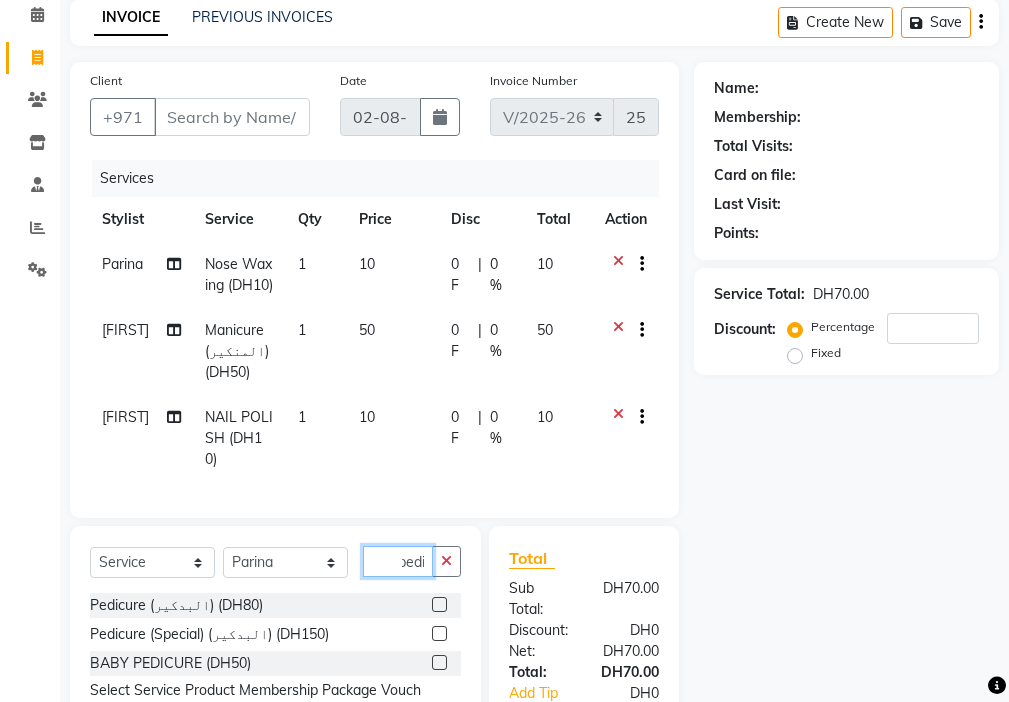 type on "pedi" 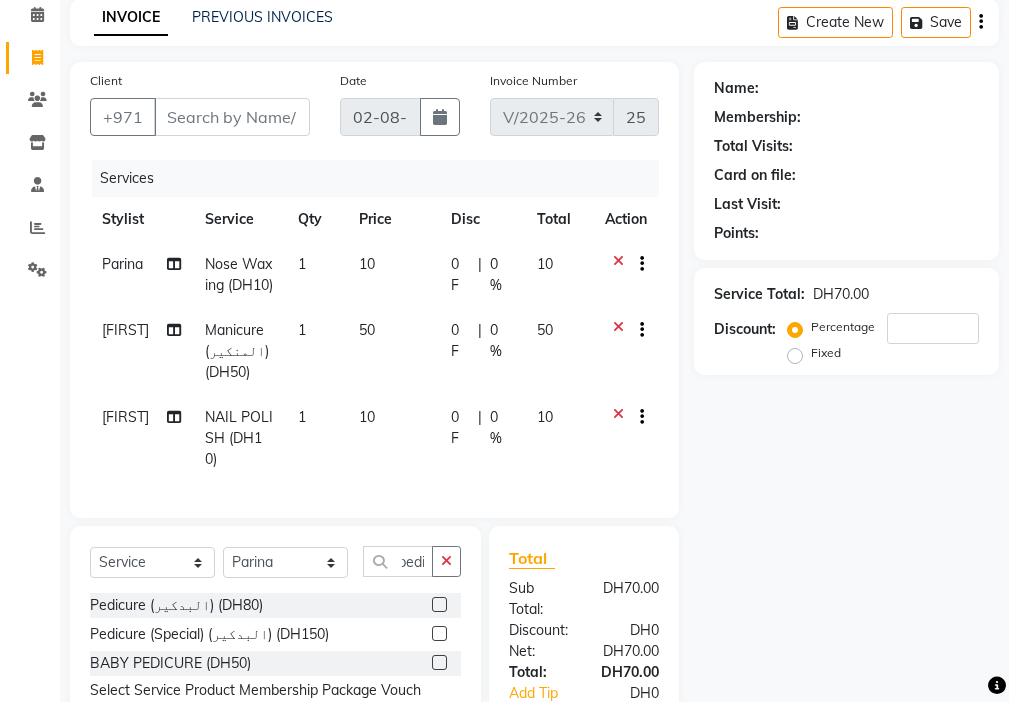 click 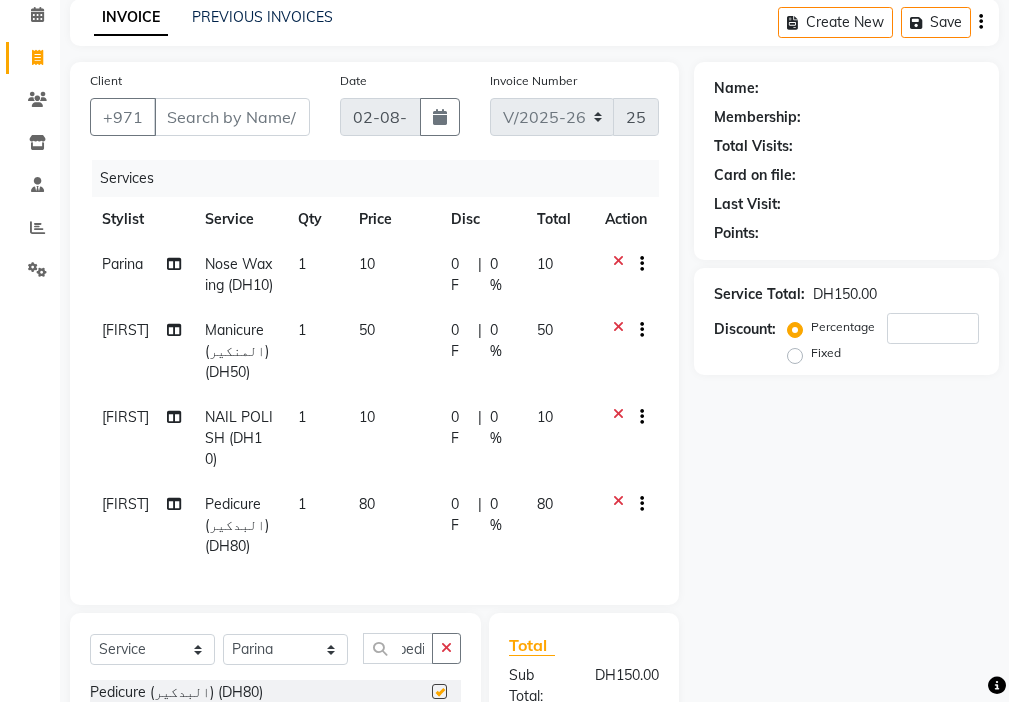 scroll, scrollTop: 0, scrollLeft: 0, axis: both 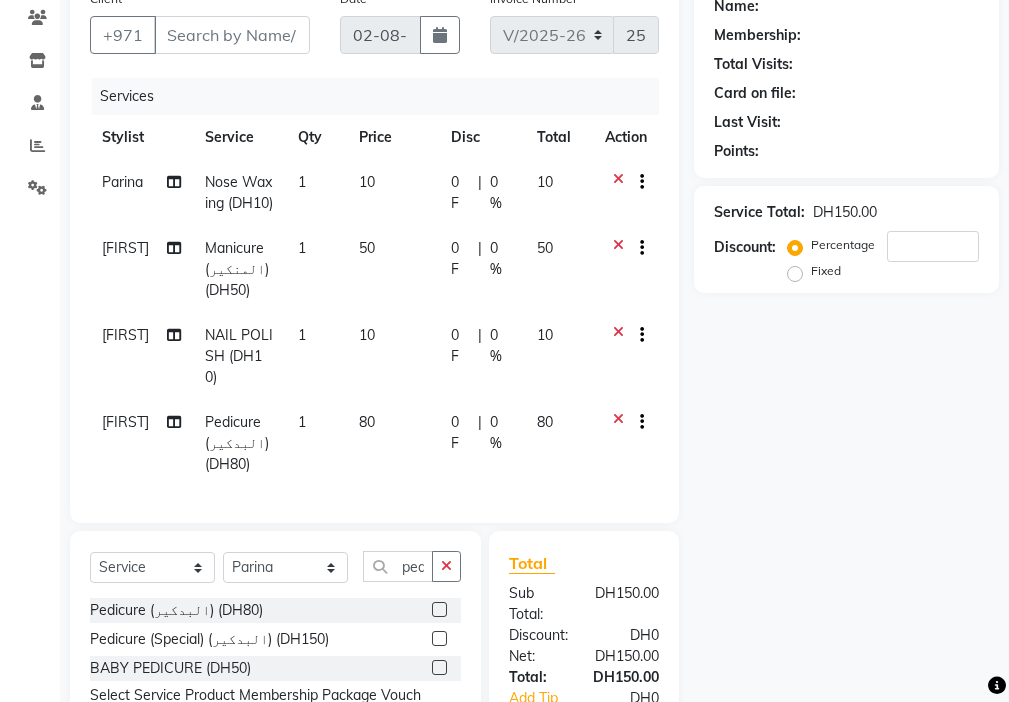 checkbox on "false" 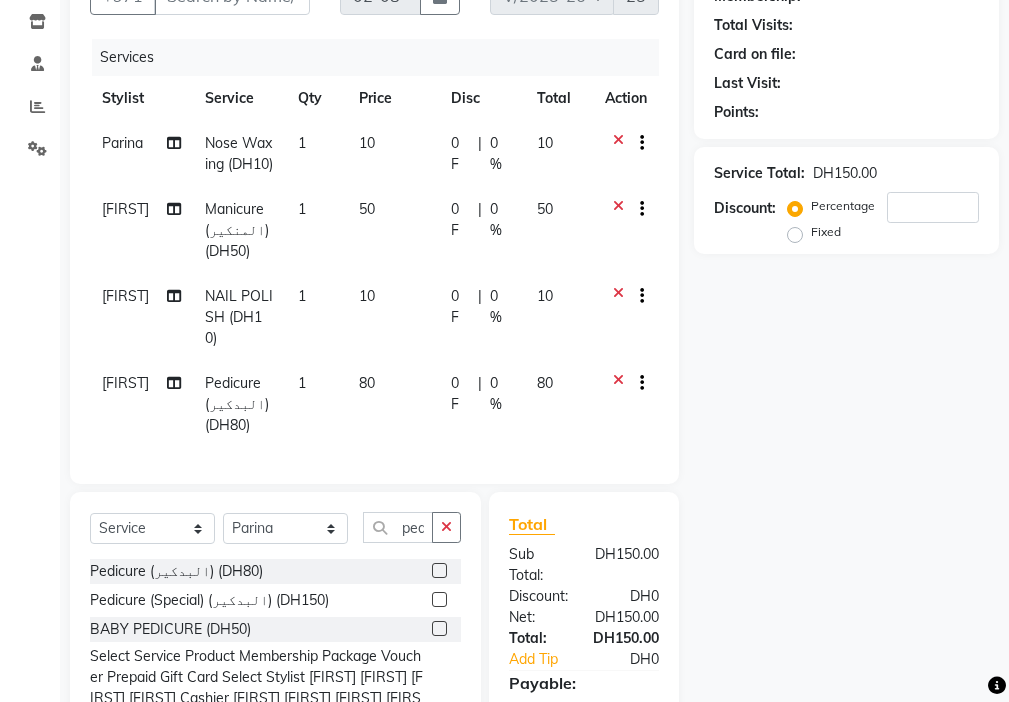 scroll, scrollTop: 241, scrollLeft: 0, axis: vertical 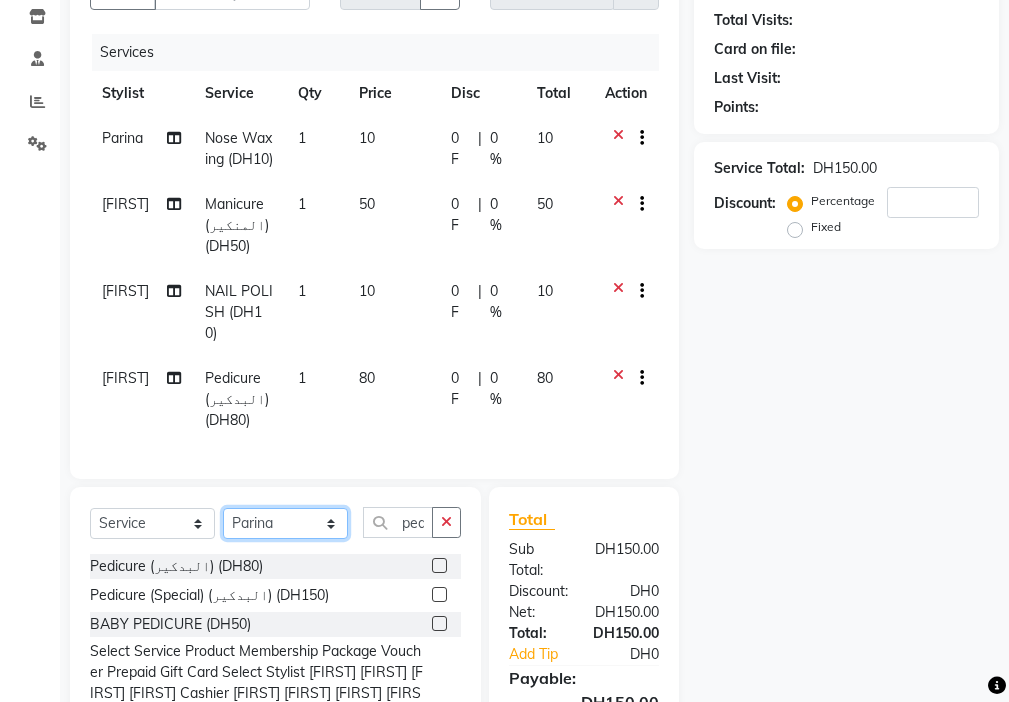 click on "Select Stylist [FIRST] [FIRST] [FIRST] [FIRST] Cashier [FIRST] [FIRST] [FIRST] [FIRST] [FIRST] Madam mamta Parina sabita [FIRST] [FIRST] Tara Tigist" 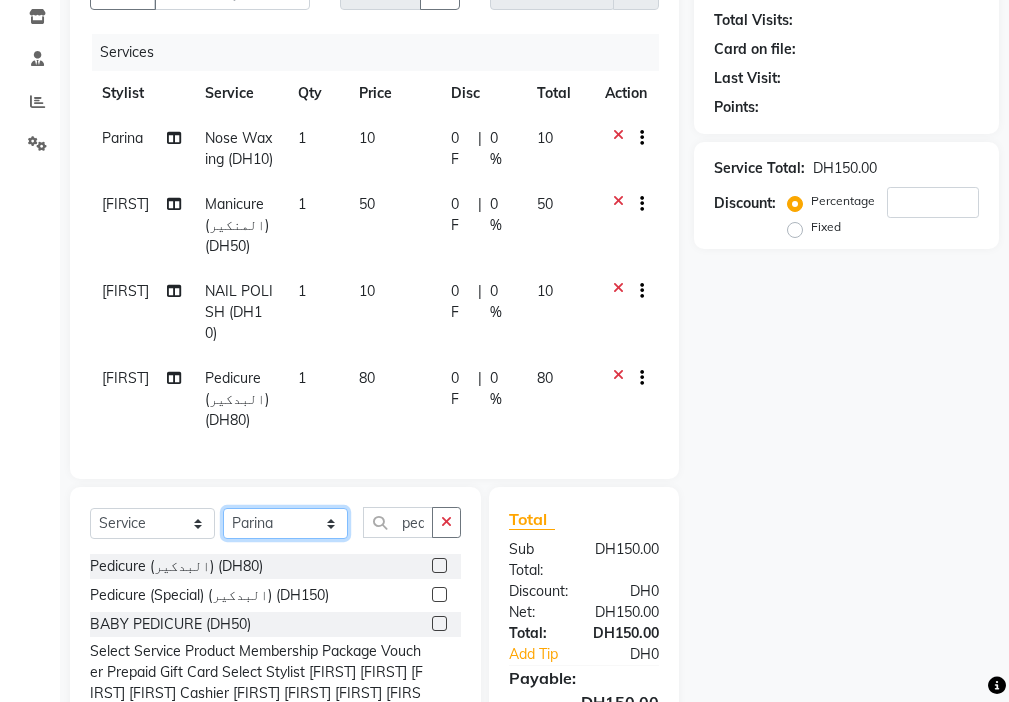 select on "53044" 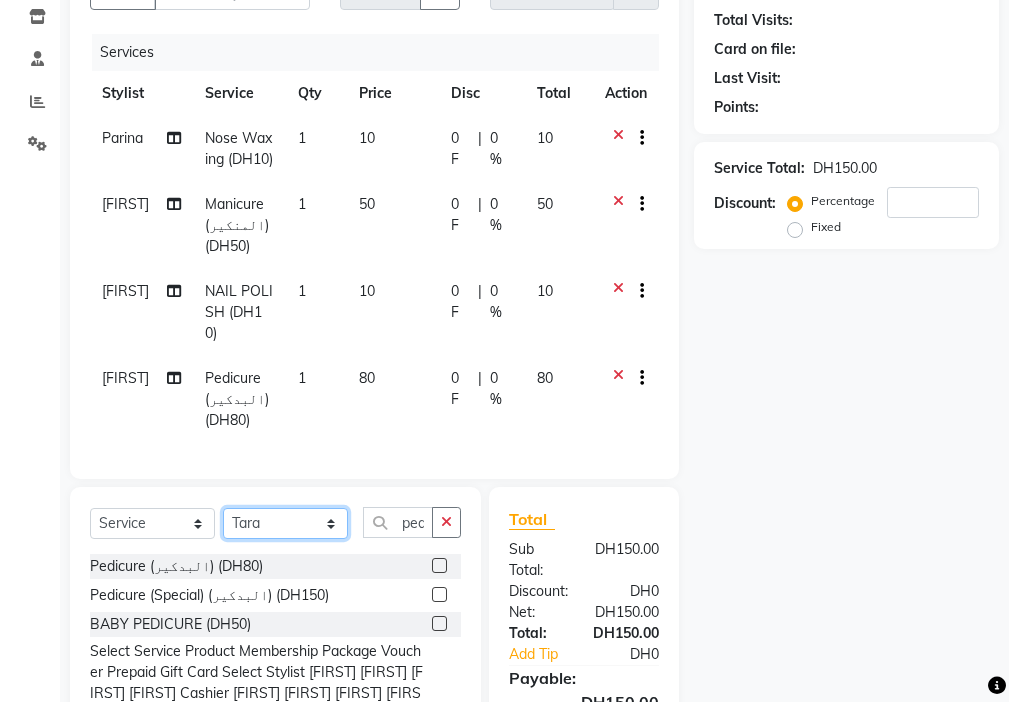 click on "Select Stylist [FIRST] [FIRST] [FIRST] [FIRST] Cashier [FIRST] [FIRST] [FIRST] [FIRST] [FIRST] Madam mamta Parina sabita [FIRST] [FIRST] Tara Tigist" 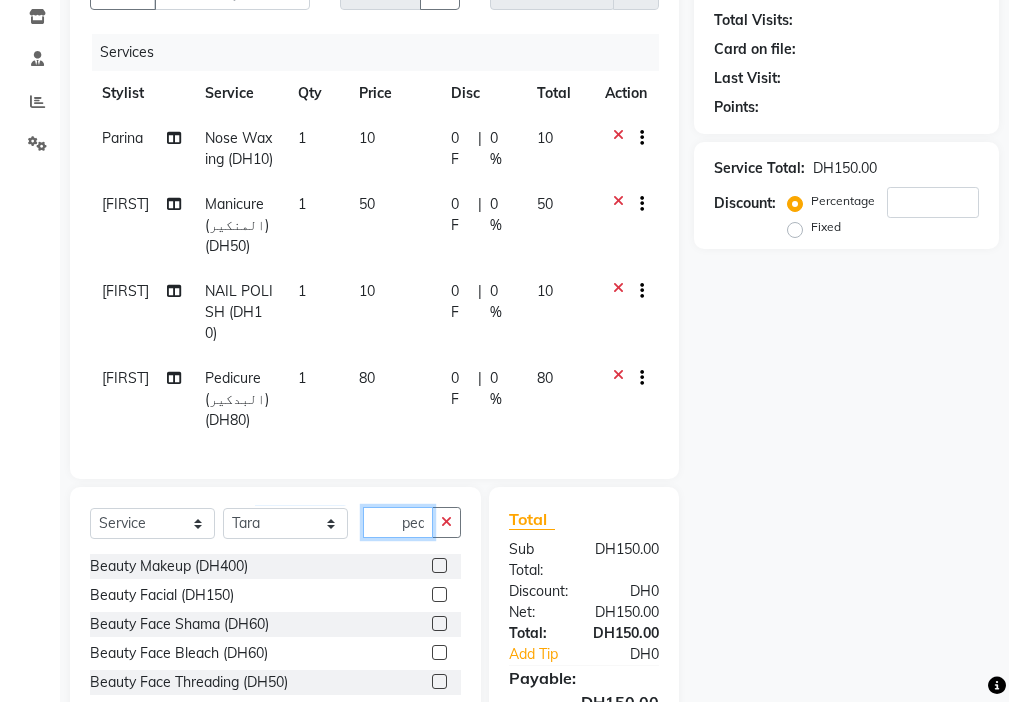 click on "pedi" 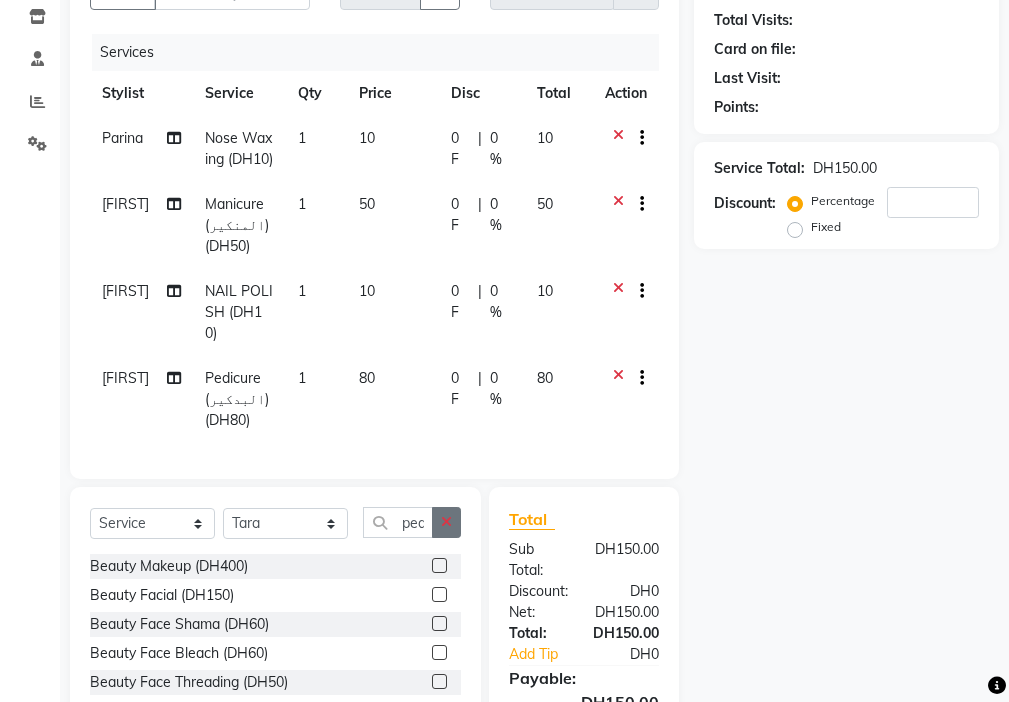 click 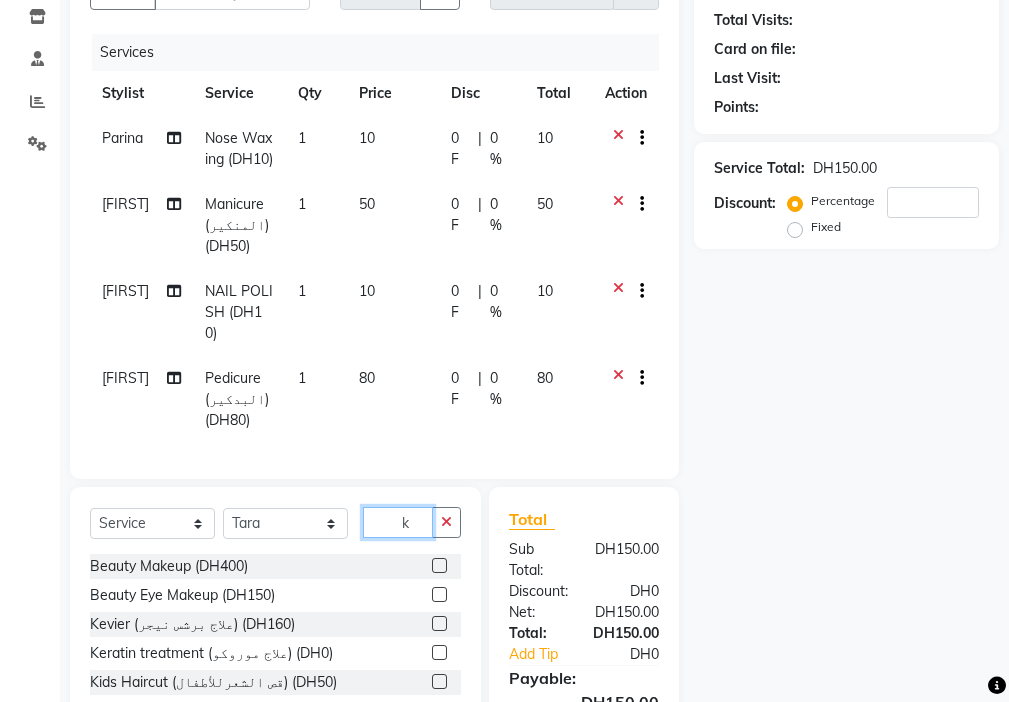type on "k" 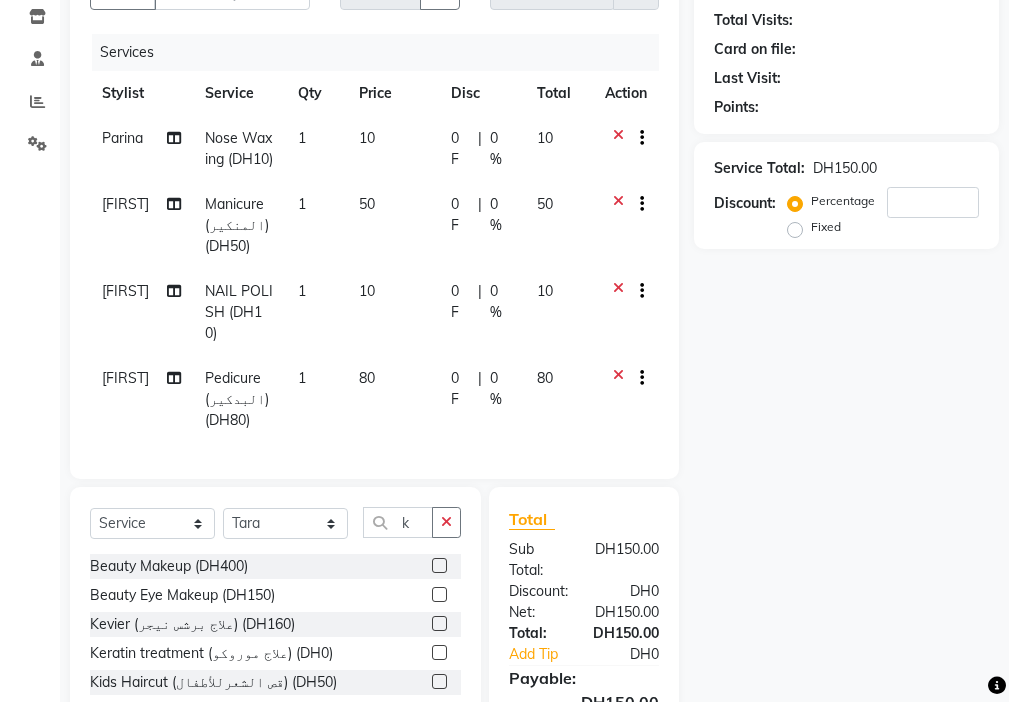 click 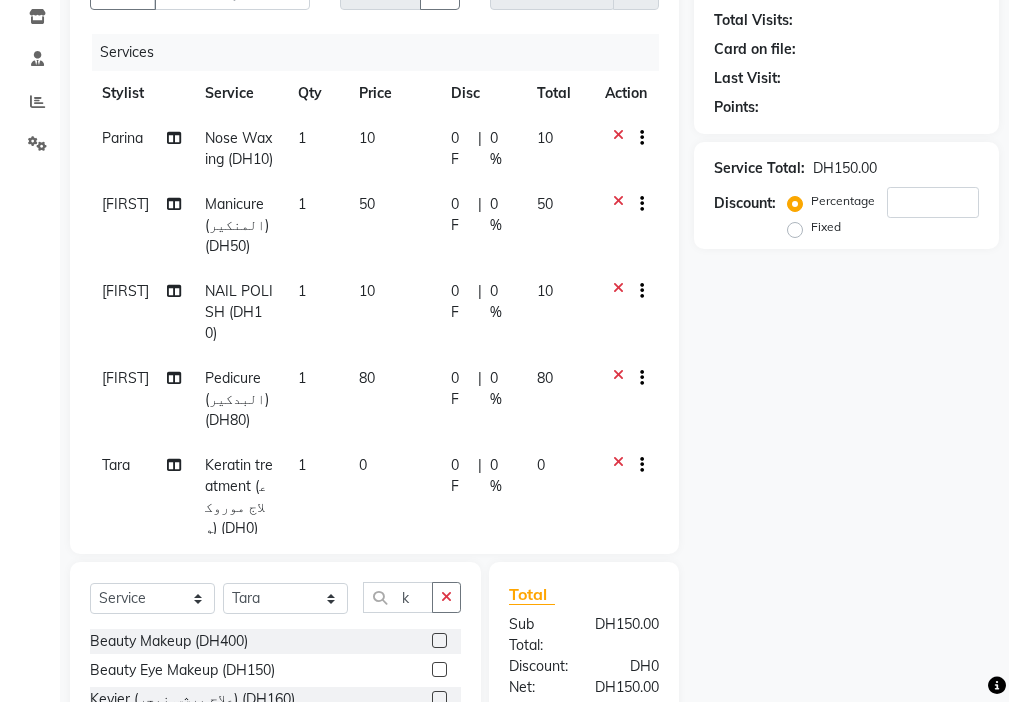 click on "0" 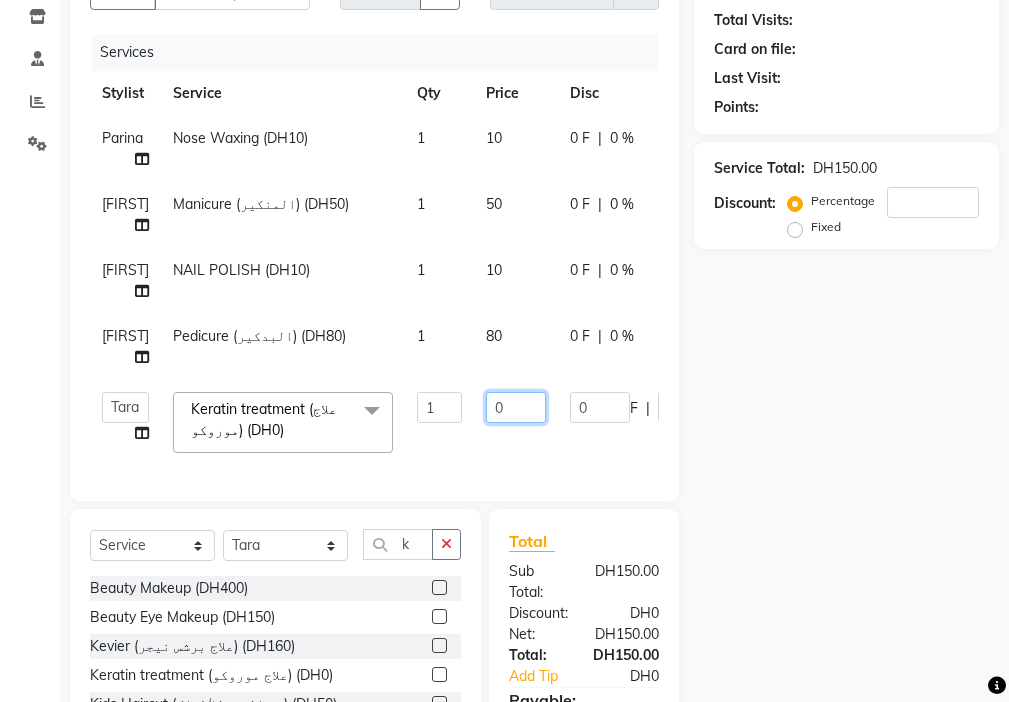 click on "0" 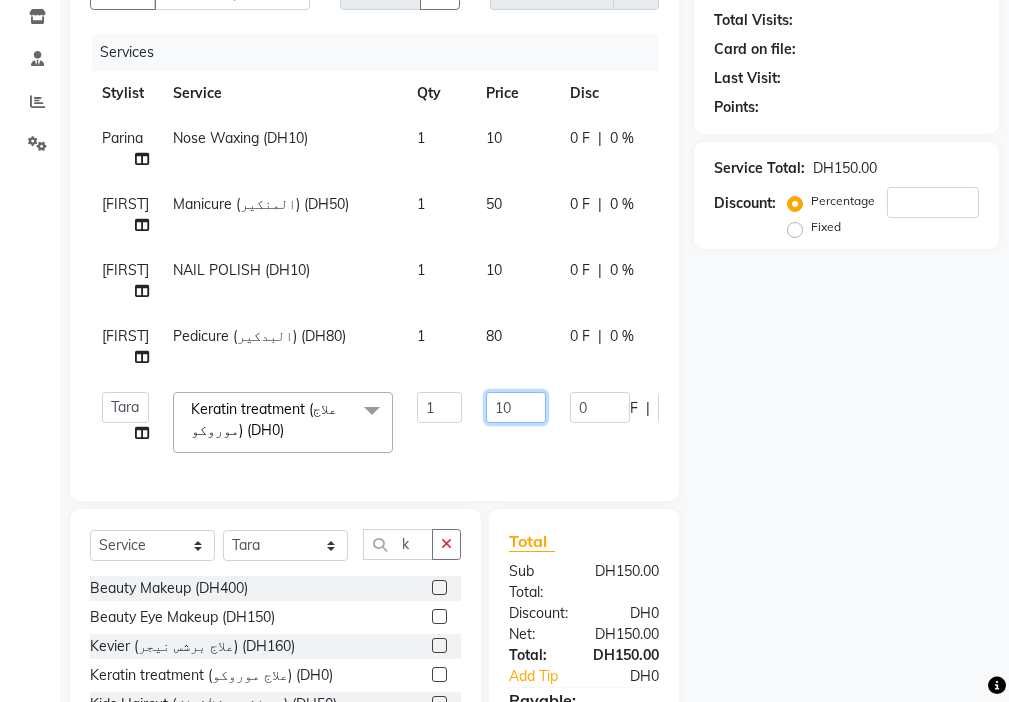 type on "100" 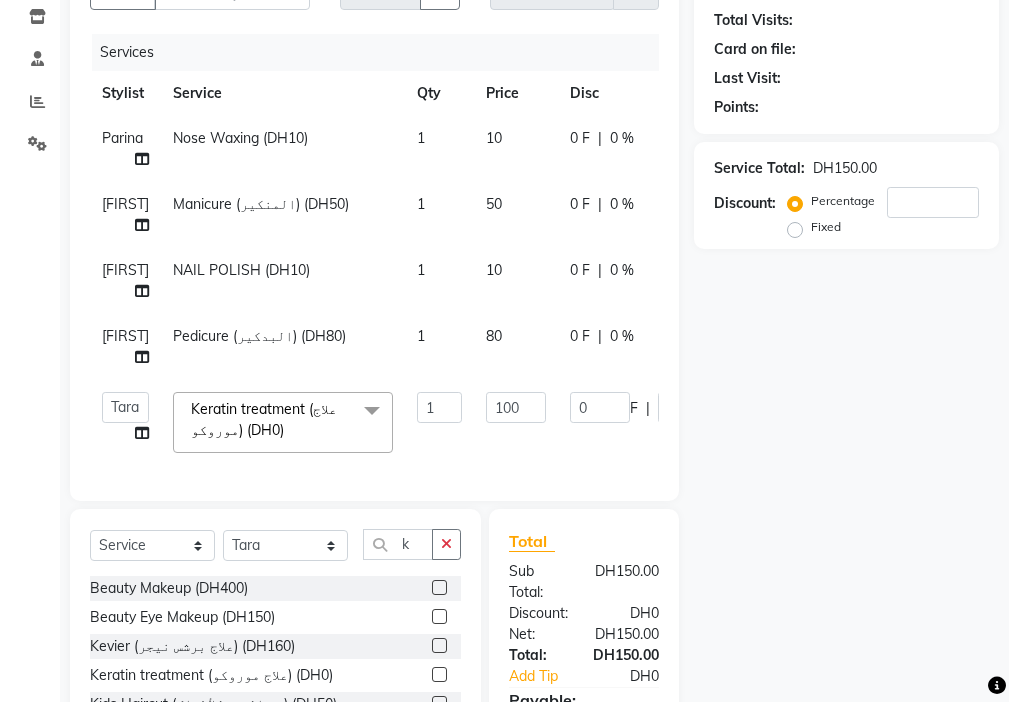 click on "Select [FIRST] x [FIRST] x [FIRST] x [FIRST] x [FIRST] x [FIRST] x [FIRST] x [FIRST] x [FIRST] x Madam x mamta x Parina x sabita x [FIRST] x [FIRST] x Tara x Tigist x +15 UnSelect All [FIRST] [FIRST] [FIRST] [FIRST] [FIRST] [FIRST] [FIRST] [FIRST] [FIRST] Madam mamta Parina sabita [FIRST] [FIRST] Tara Tigist Today Sat 02-08-2025 Toggle Dropdown Add Appointment Add Invoice Add Expense Add Client Add Transaction Toggle Dropdown Add Appointment Add Invoice Add Expense Add Client ADD NEW Toggle Dropdown Add Appointment Add Invoice Add Expense Add Client Add Transaction [FIRST] x [FIRST] x [FIRST] x [FIRST] x [FIRST] x [FIRST] x [FIRST] x [FIRST] x [FIRST] x Madam x mamta x Parina x sabita x [FIRST] x [FIRST] x Tara x Tigist x +15 UnSelect All [FIRST] [FIRST] [FIRST] [FIRST] [FIRST] [FIRST] [FIRST] [FIRST] [FIRST] Madam mamta Parina sabita [FIRST] [FIRST] Tara Tigist Group By Staff View Room View View as Vertical Vertical - Week View Horizontal Horizontal - Week View List Toggle Dropdown Calendar Settings" 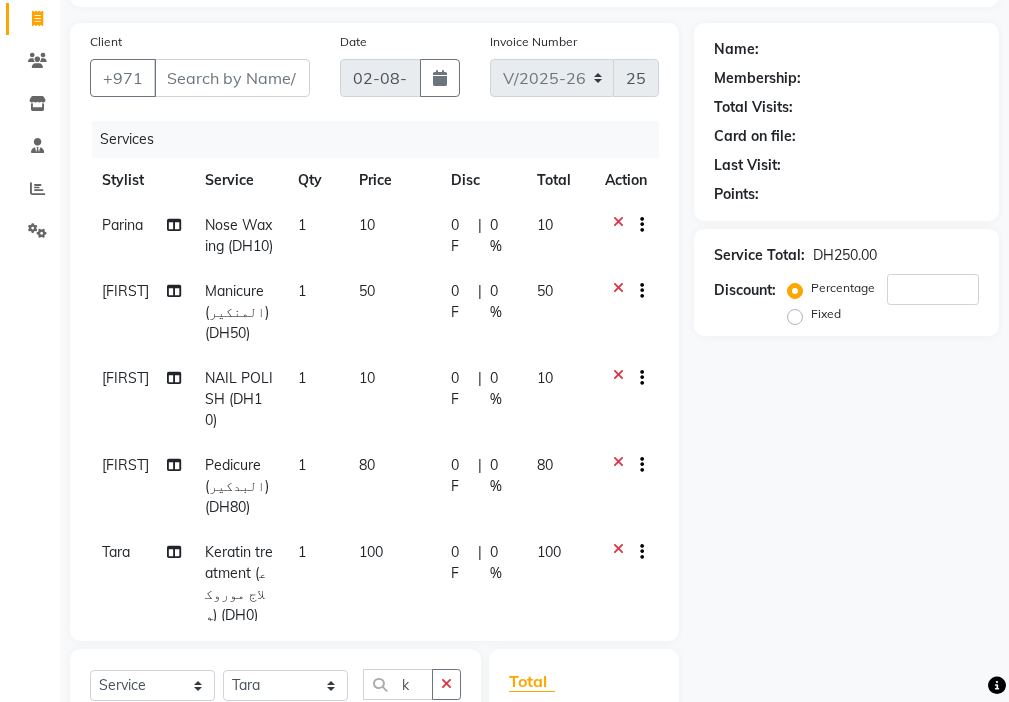 scroll, scrollTop: 125, scrollLeft: 0, axis: vertical 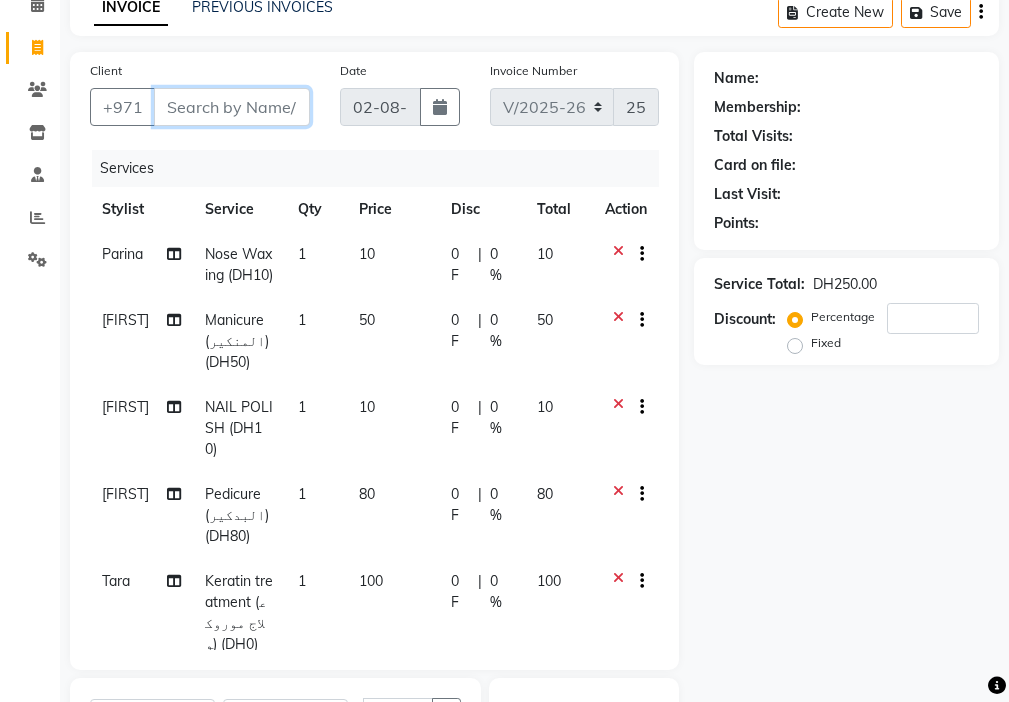 click on "Client" at bounding box center (232, 107) 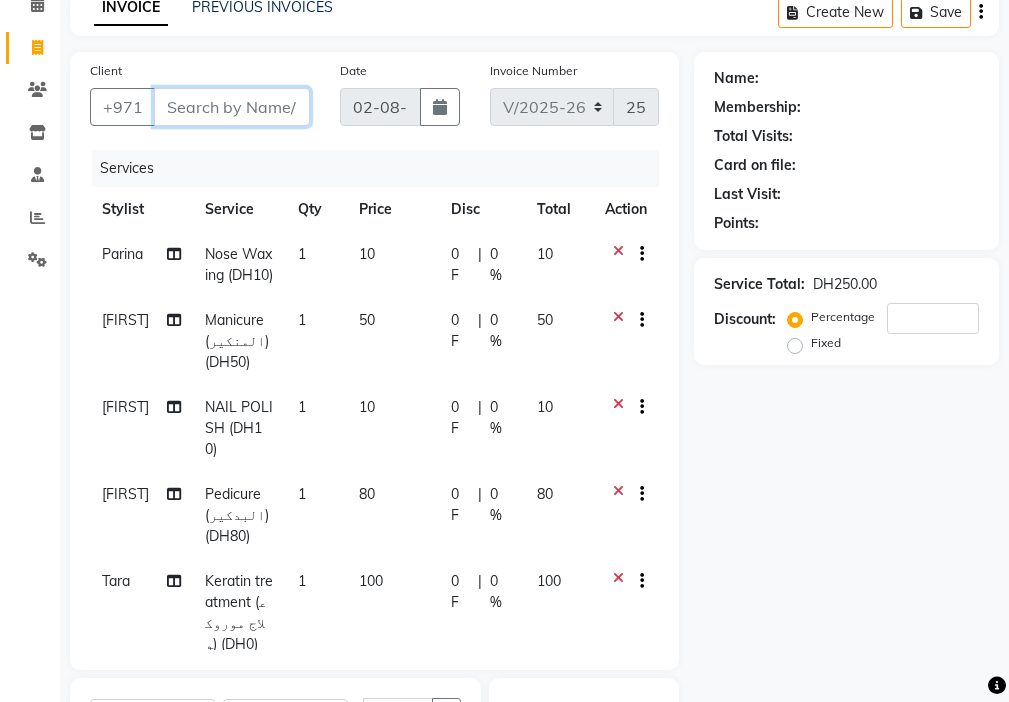 type on "5" 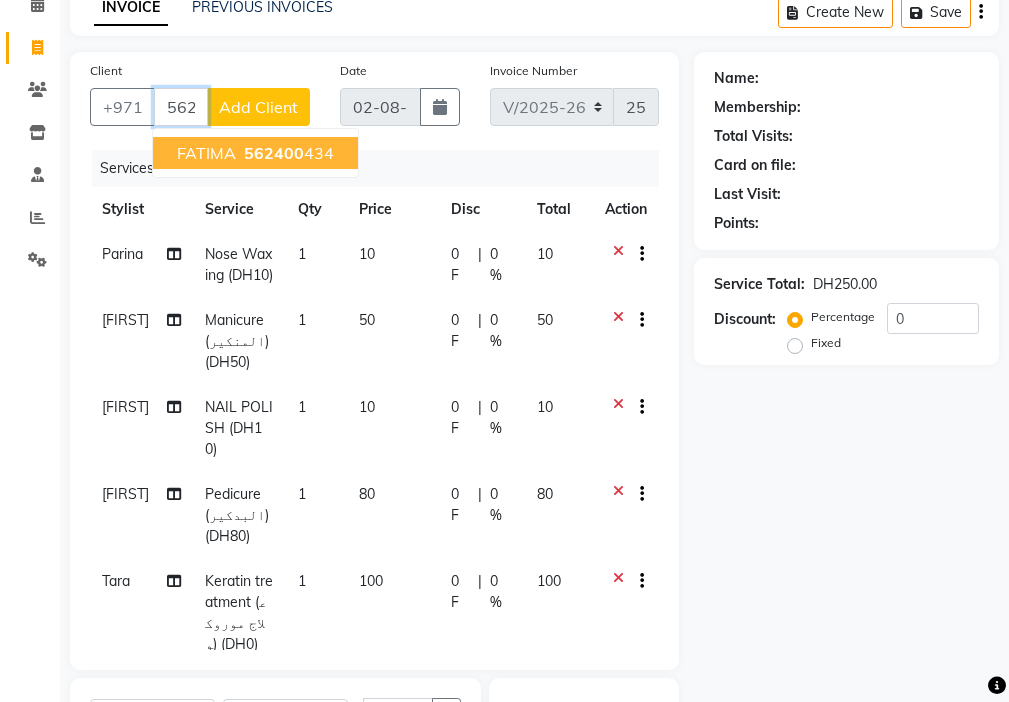 click on "FATIMA" at bounding box center (206, 153) 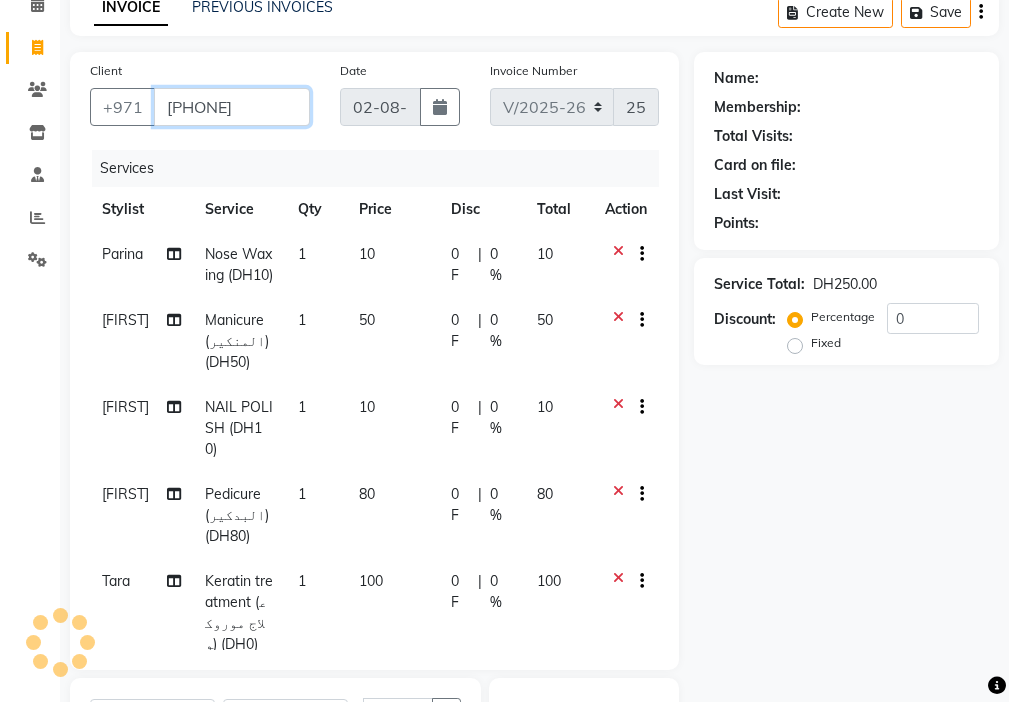 type on "[PHONE]" 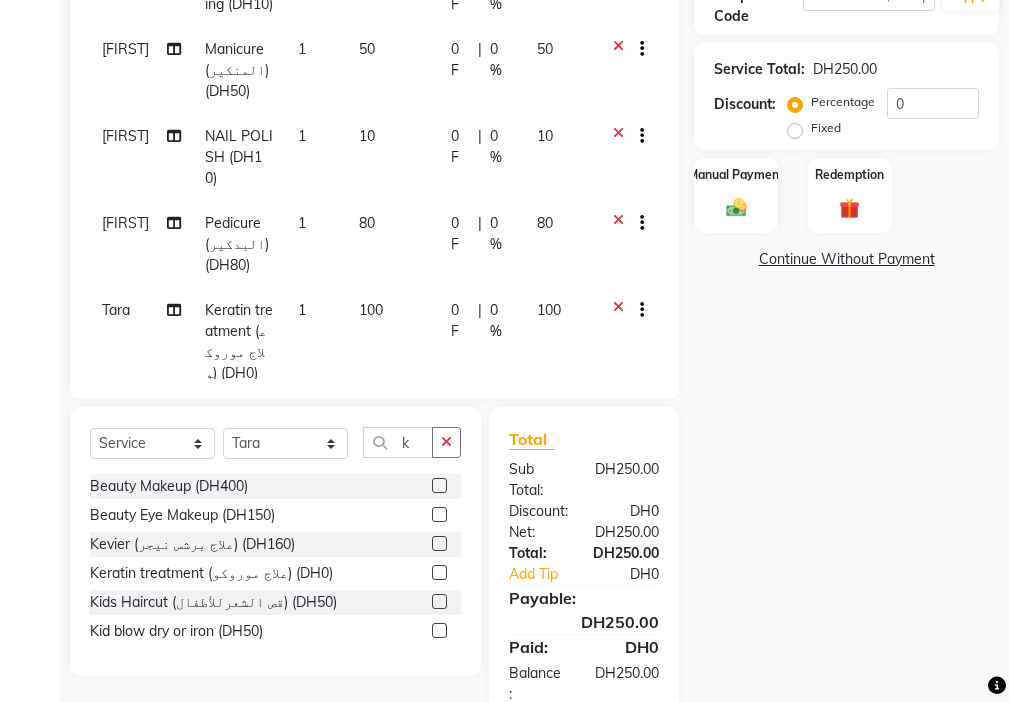 scroll, scrollTop: 425, scrollLeft: 0, axis: vertical 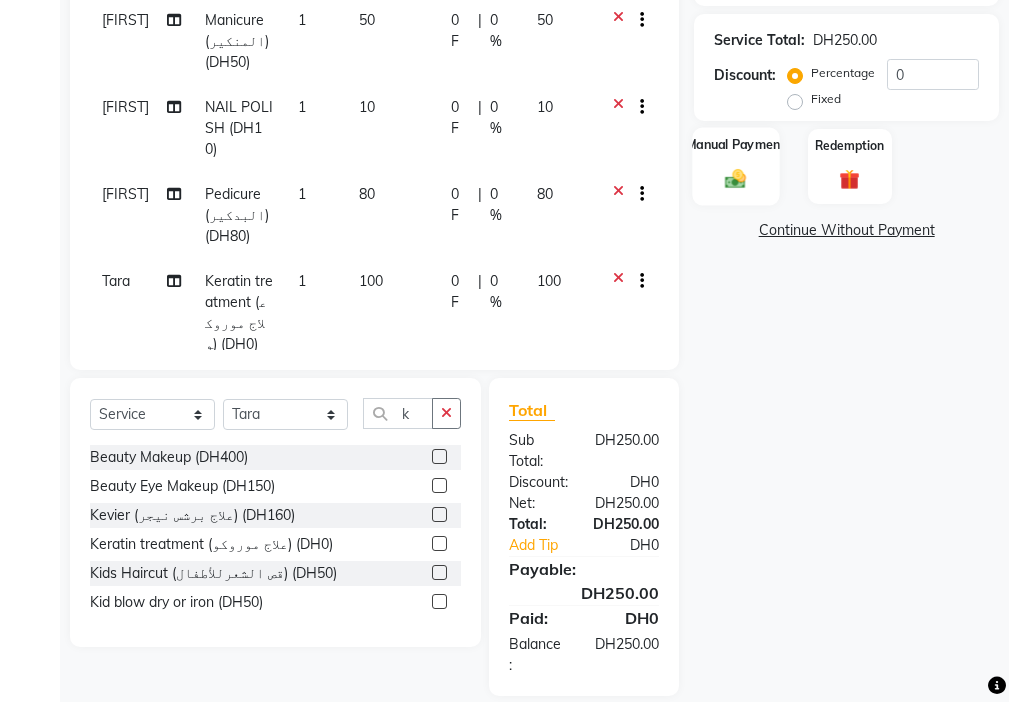 click on "Manual Payment" 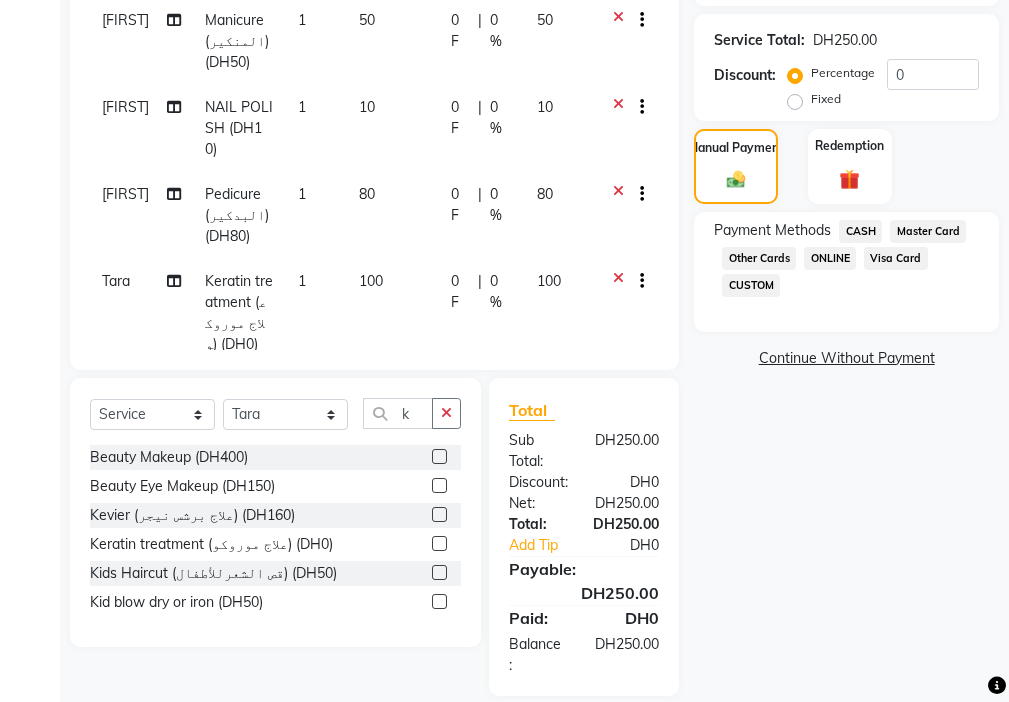 click on "Visa Card" 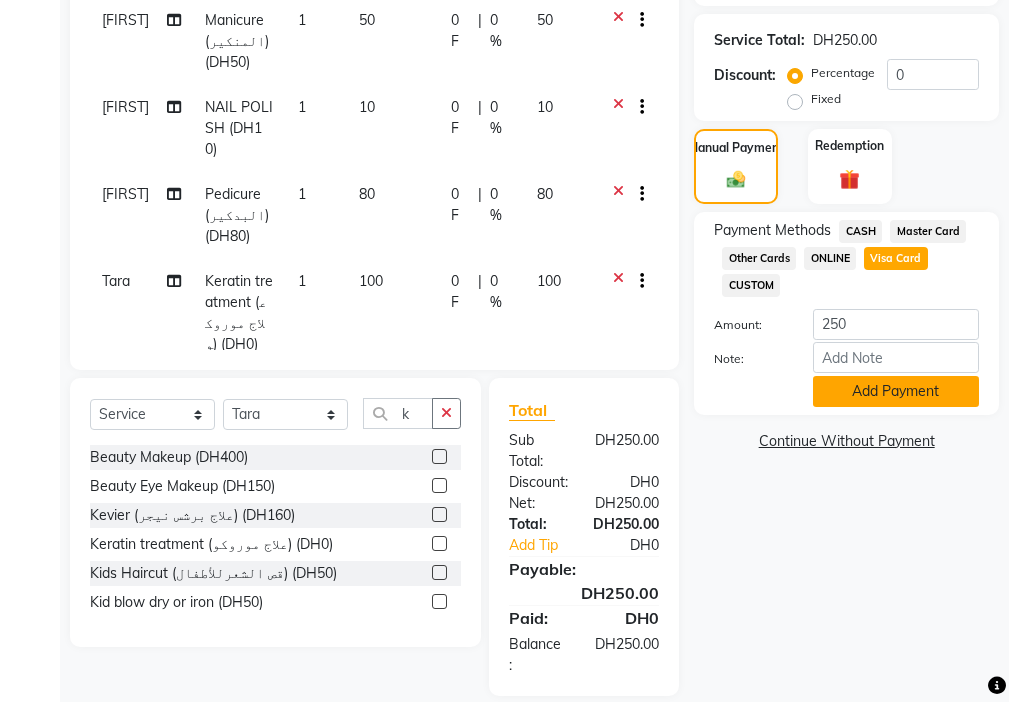 click on "Add Payment" 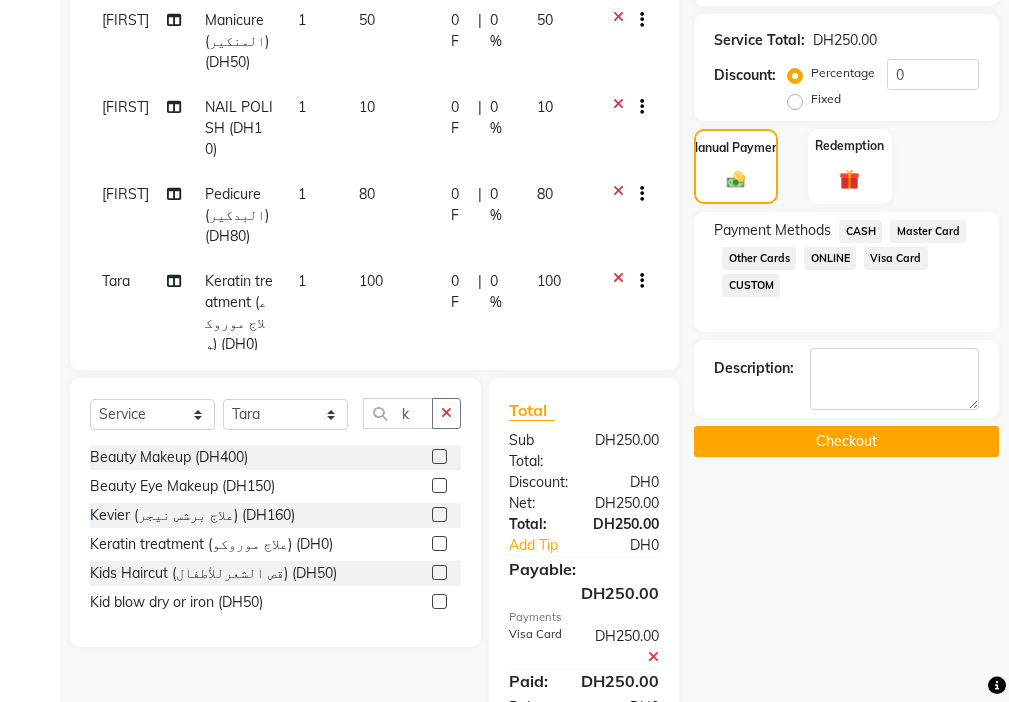 click on "Checkout" 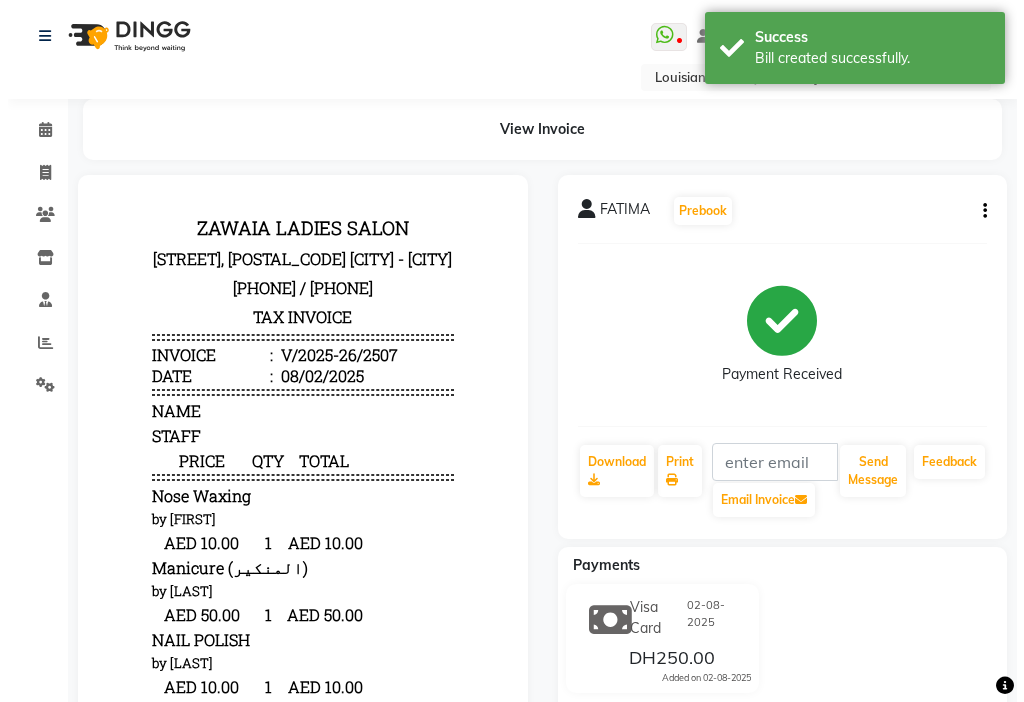scroll, scrollTop: 0, scrollLeft: 0, axis: both 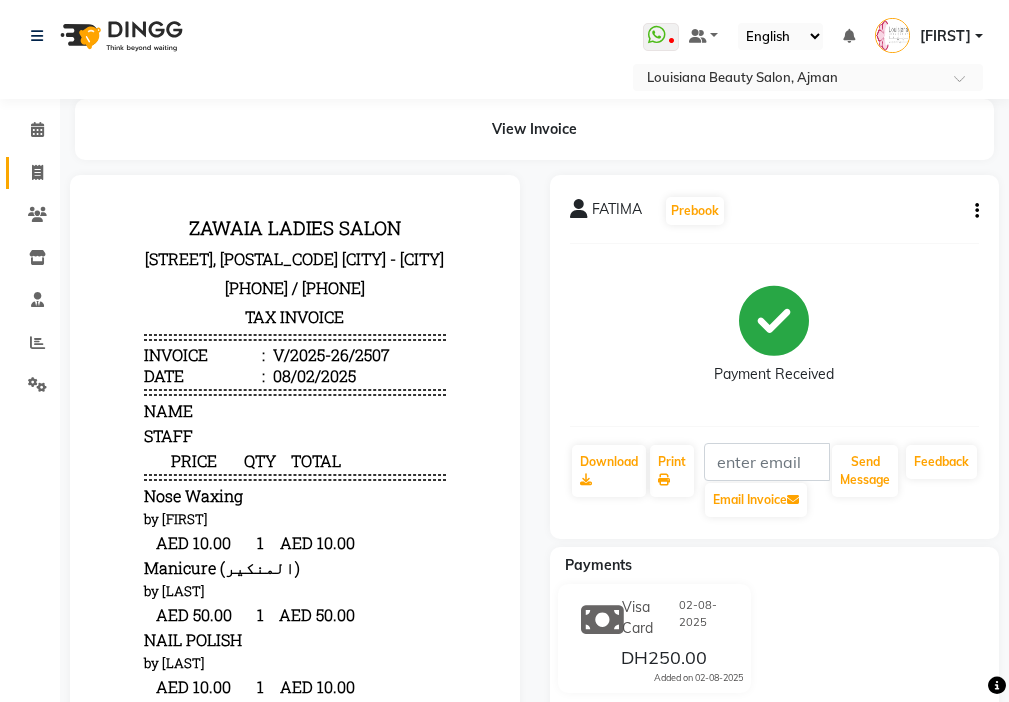 click 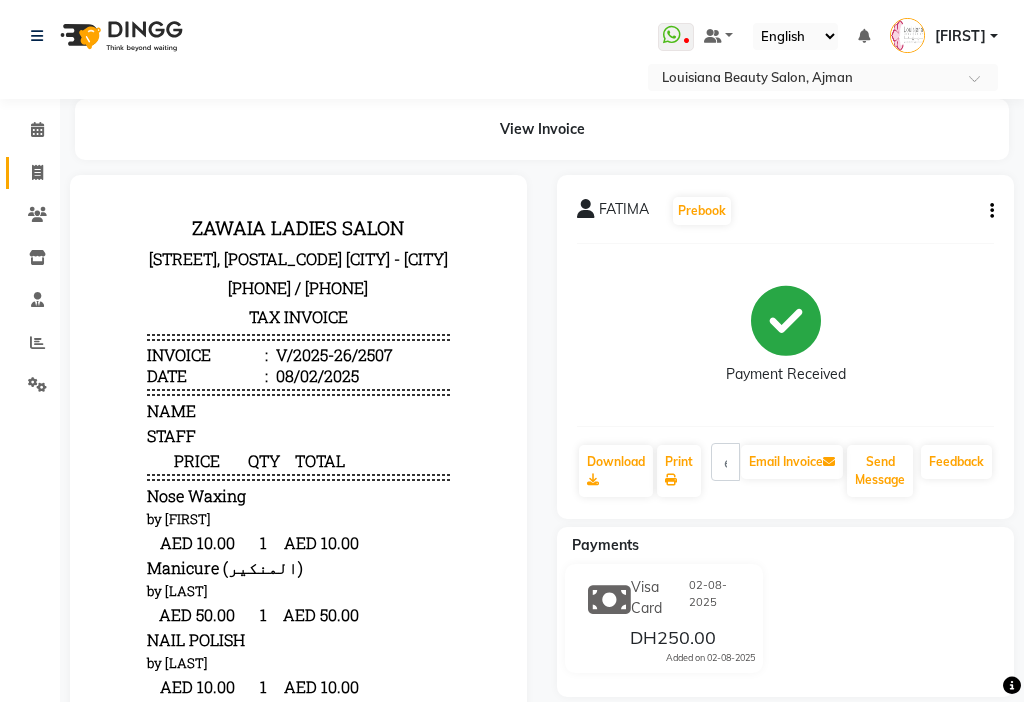 select on "service" 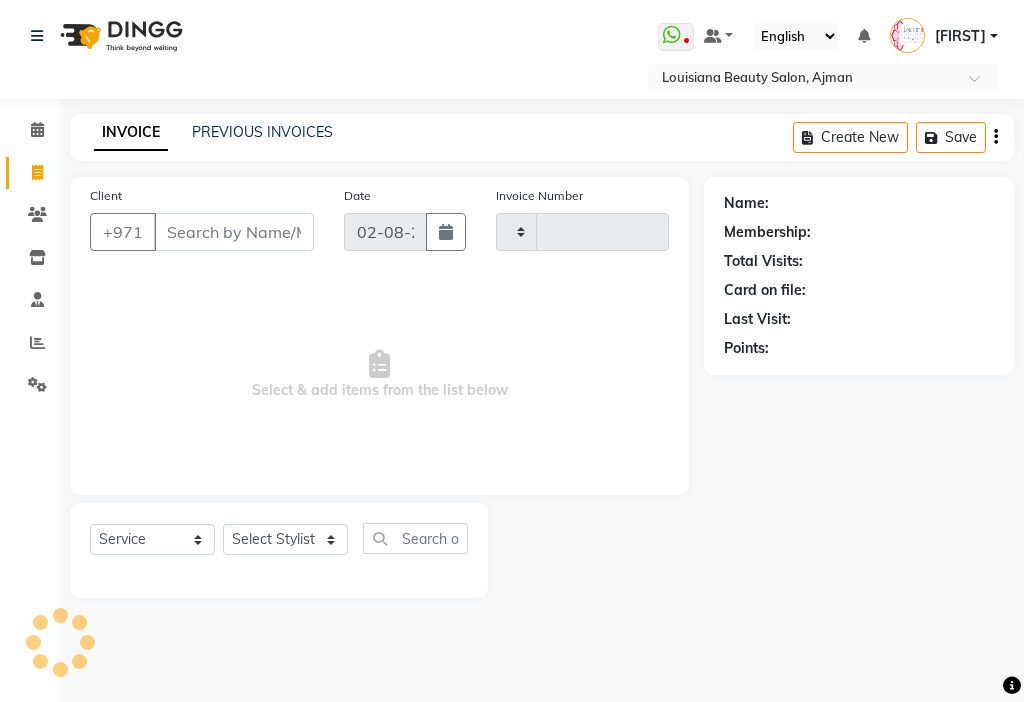 type on "2508" 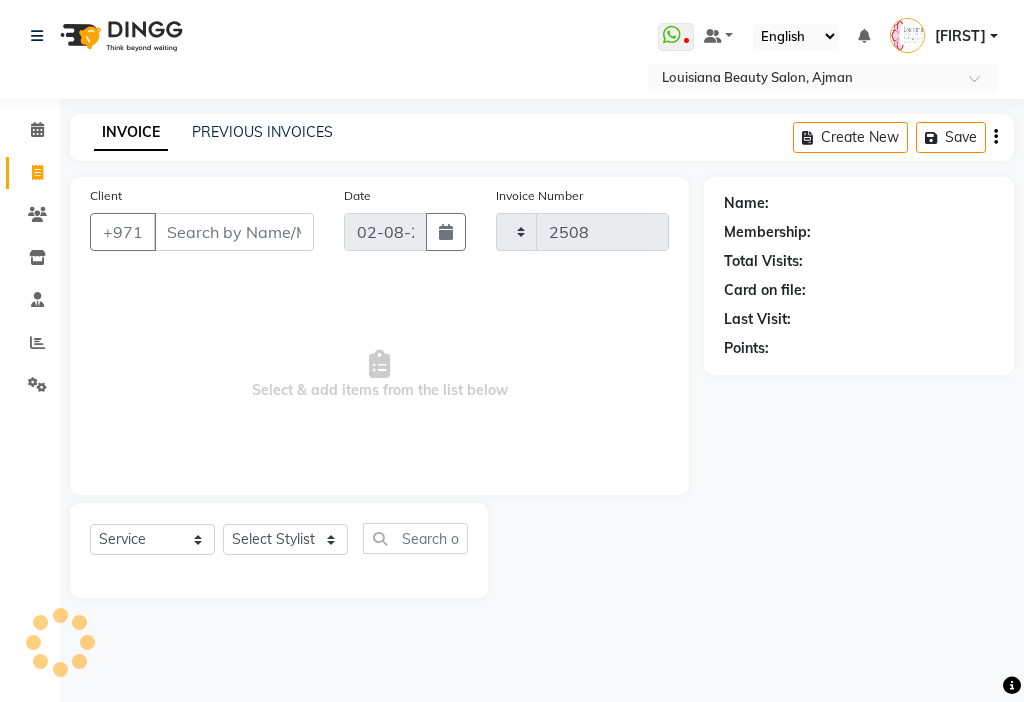 select on "637" 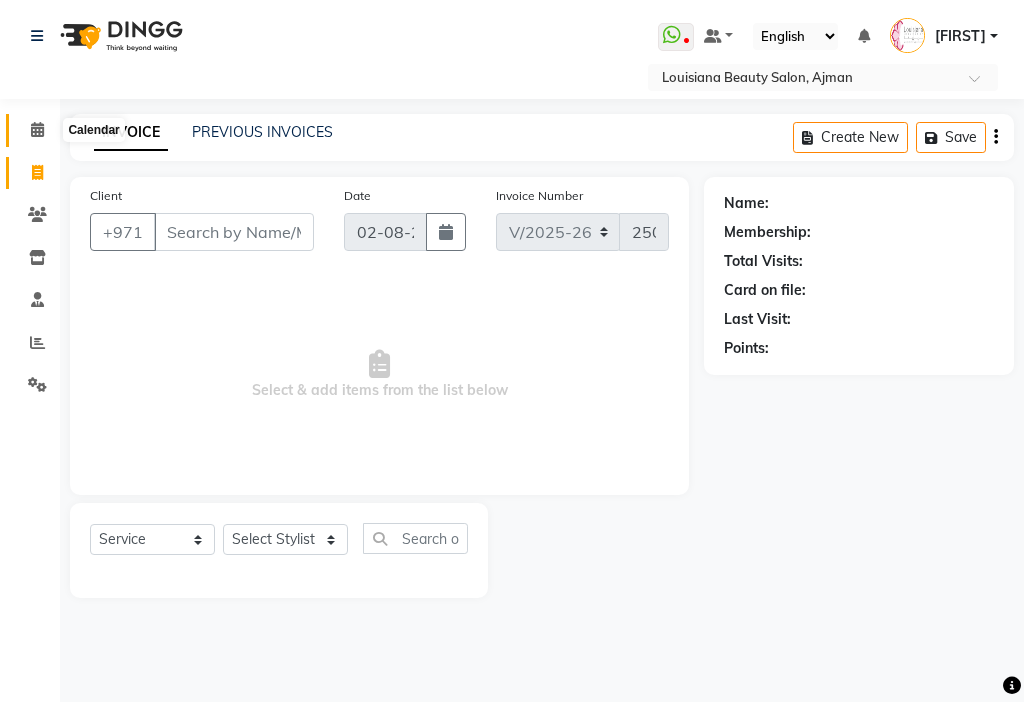 click 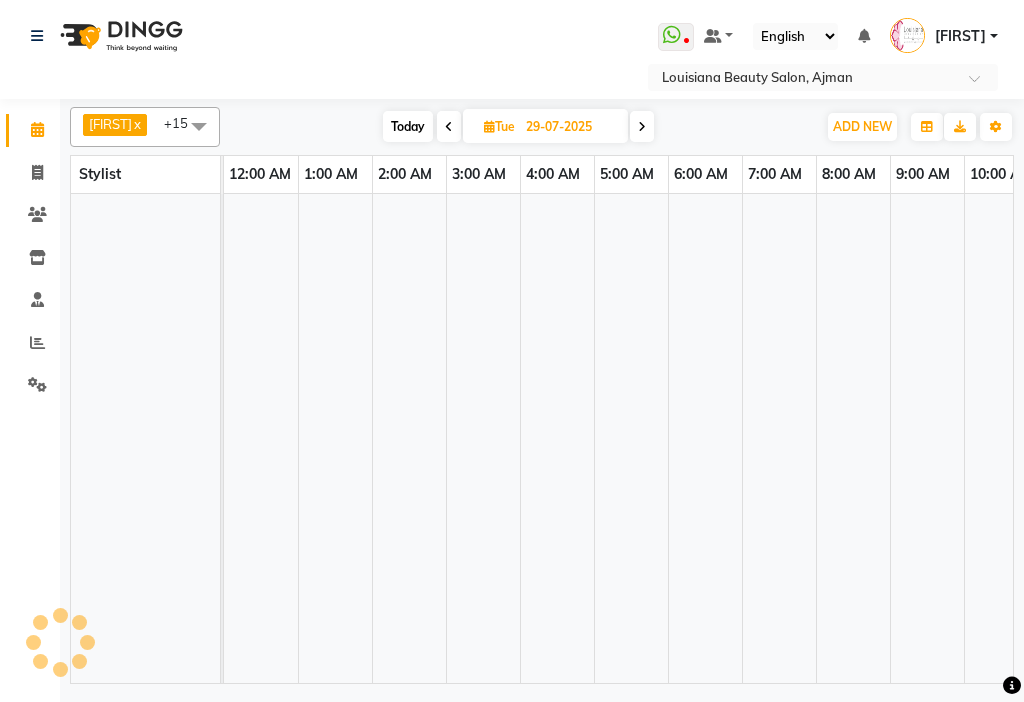 scroll, scrollTop: 0, scrollLeft: 445, axis: horizontal 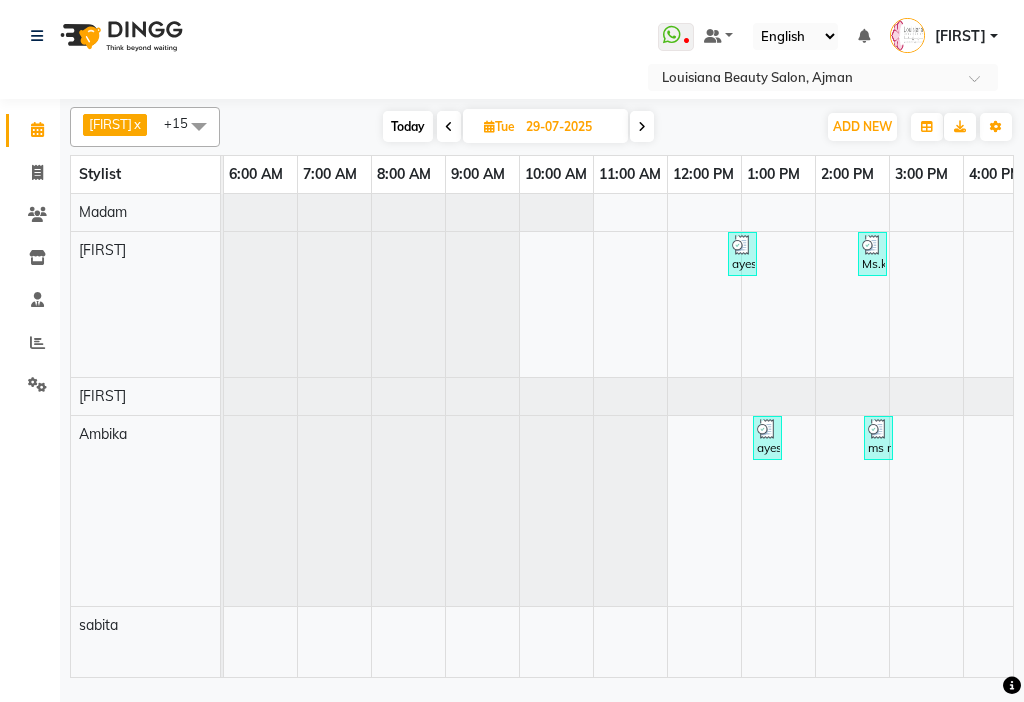 click on "29-07-2025" at bounding box center [570, 127] 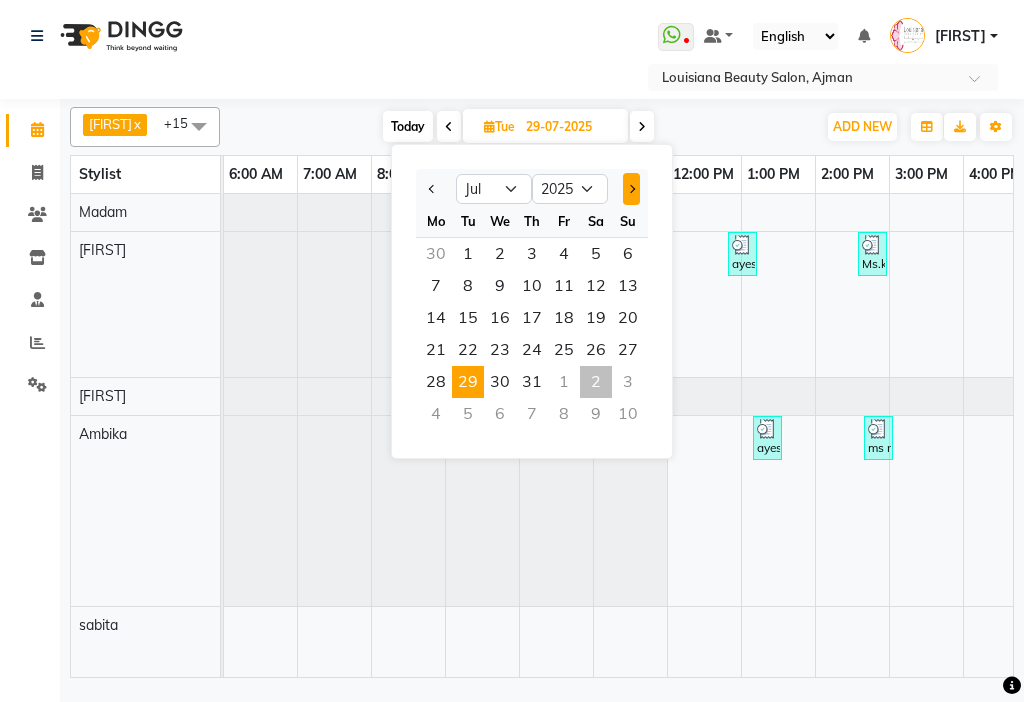 click at bounding box center [631, 189] 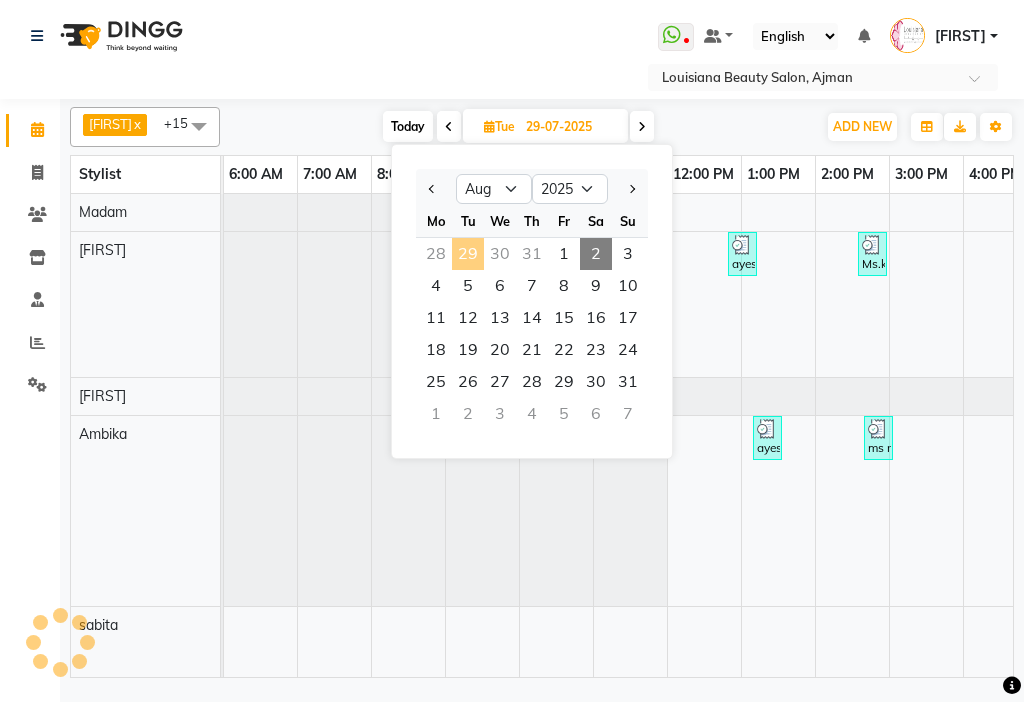 click on "2" at bounding box center (596, 254) 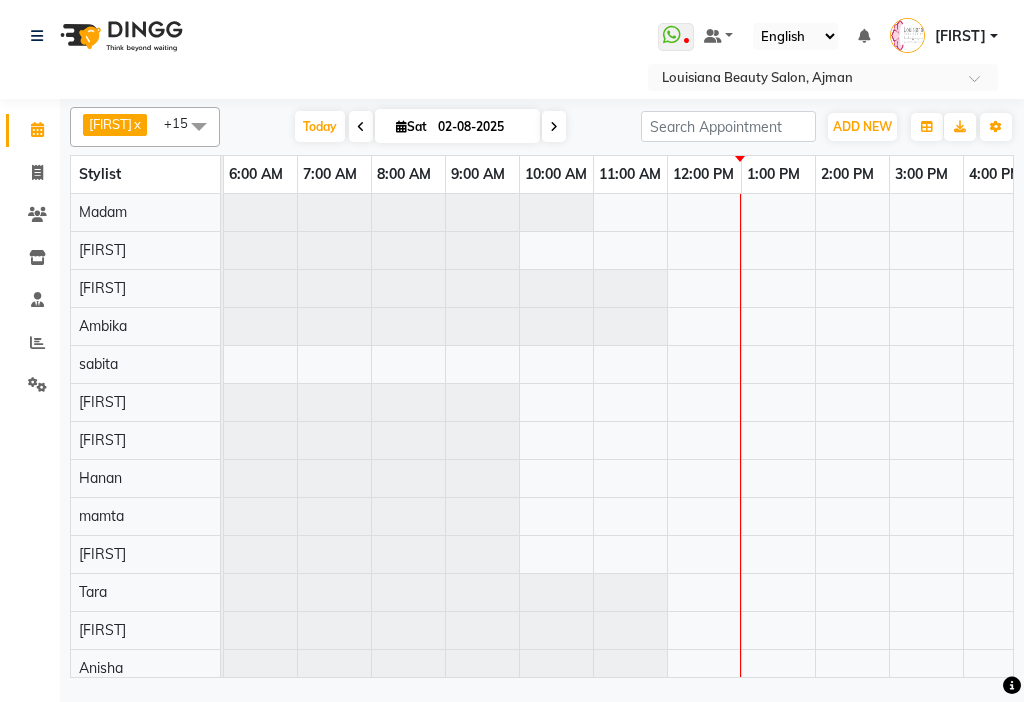 scroll, scrollTop: 0, scrollLeft: 963, axis: horizontal 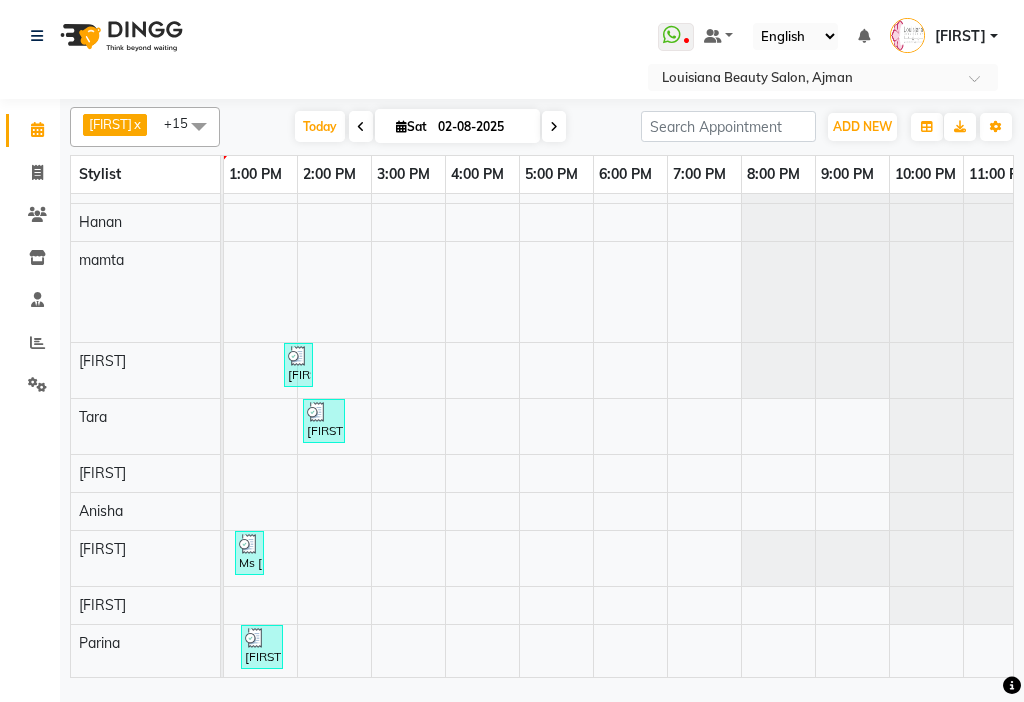 click on "[FIRST] x [FIRST] x [FIRST] x [FIRST] x [FIRST] x [FIRST] x [FIRST] x [FIRST] x [FIRST] x Madam x mamta x Parina x sabita x [FIRST] x [FIRST] x Tara x Tigist x +15 UnSelect All [FIRST] [FIRST] [FIRST] [FIRST] [FIRST] [FIRST] [FIRST] [FIRST] [FIRST] Madam mamta Parina sabita [FIRST] [FIRST] Tara Tigist Today Sat 02-08-2025 Toggle Dropdown Add Appointment Add Invoice Add Expense Add Client Add Transaction Toggle Dropdown Add Appointment Add Invoice Add Expense Add Client ADD NEW Toggle Dropdown Add Appointment Add Invoice Add Expense Add Client Add Transaction [FIRST] x [FIRST] x [FIRST] x [FIRST] x [FIRST] x [FIRST] x [FIRST] x [FIRST] x [FIRST] x Madam x mamta x Parina x sabita x [FIRST] x [FIRST] x Tara x Tigist x +15 UnSelect All [FIRST] [FIRST] [FIRST] [FIRST] [FIRST] [FIRST] [FIRST] [FIRST] [FIRST] Madam mamta Parina sabita [FIRST] [FIRST] Tara Tigist Group By Staff View Room View View as Vertical Vertical - Week View Horizontal Horizontal - Week View List Toggle Dropdown Calendar Settings" 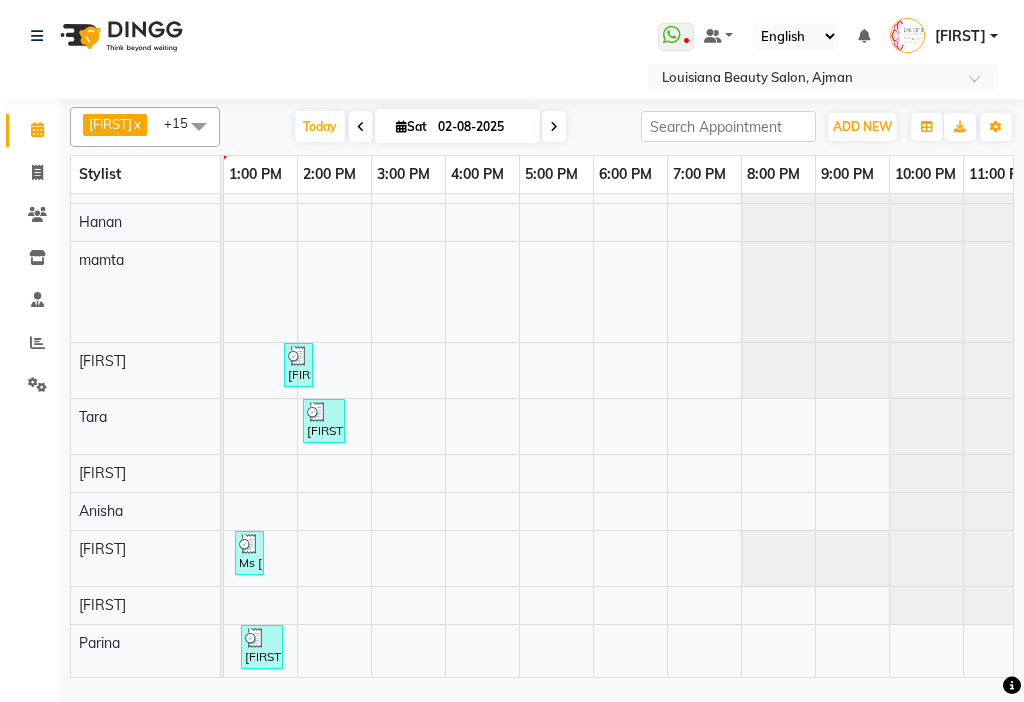 click on "[FIRST], TK04, 02:05 PM-02:40 PM, Keratin treatment (علاج موروكو) (DH0)" at bounding box center [324, 421] 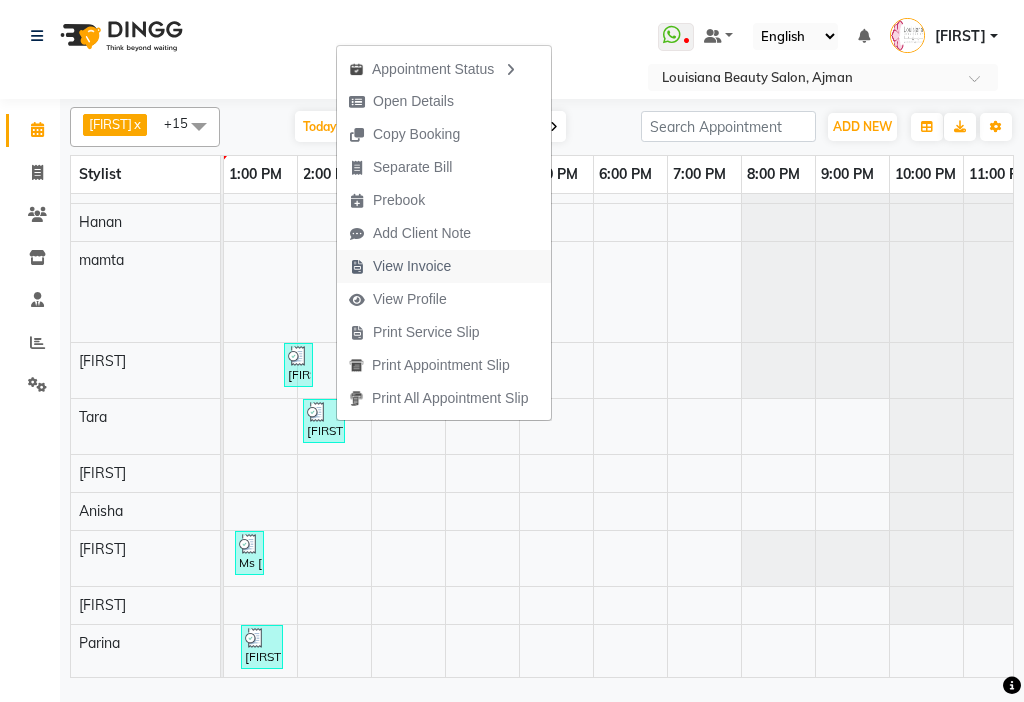 click on "View Invoice" at bounding box center (412, 266) 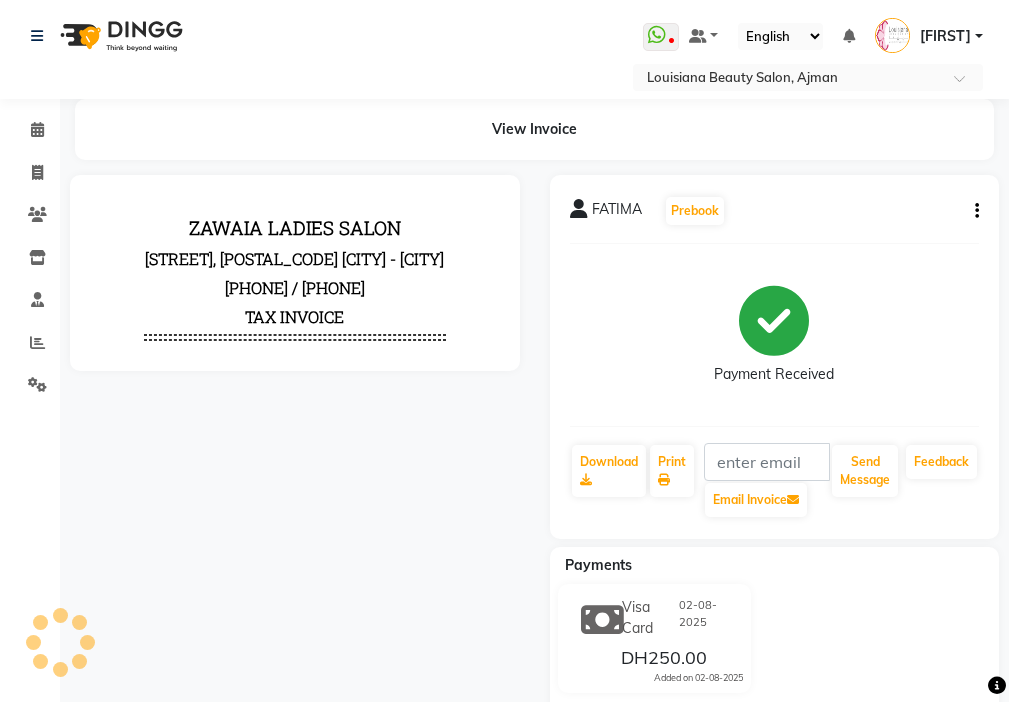 scroll, scrollTop: 0, scrollLeft: 0, axis: both 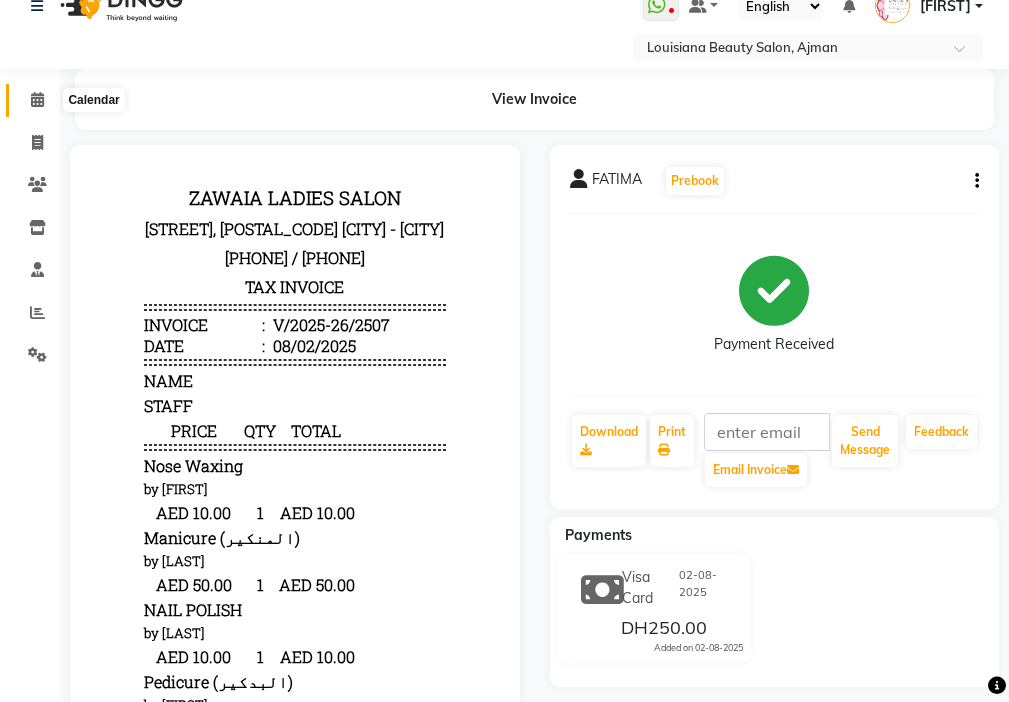 click 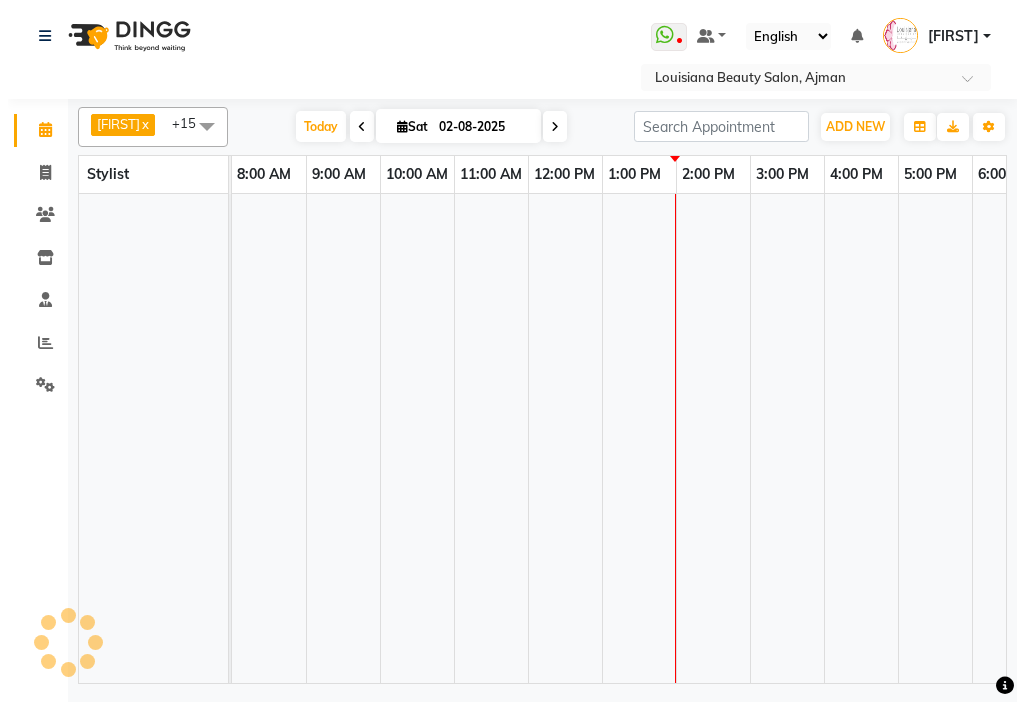 scroll, scrollTop: 0, scrollLeft: 0, axis: both 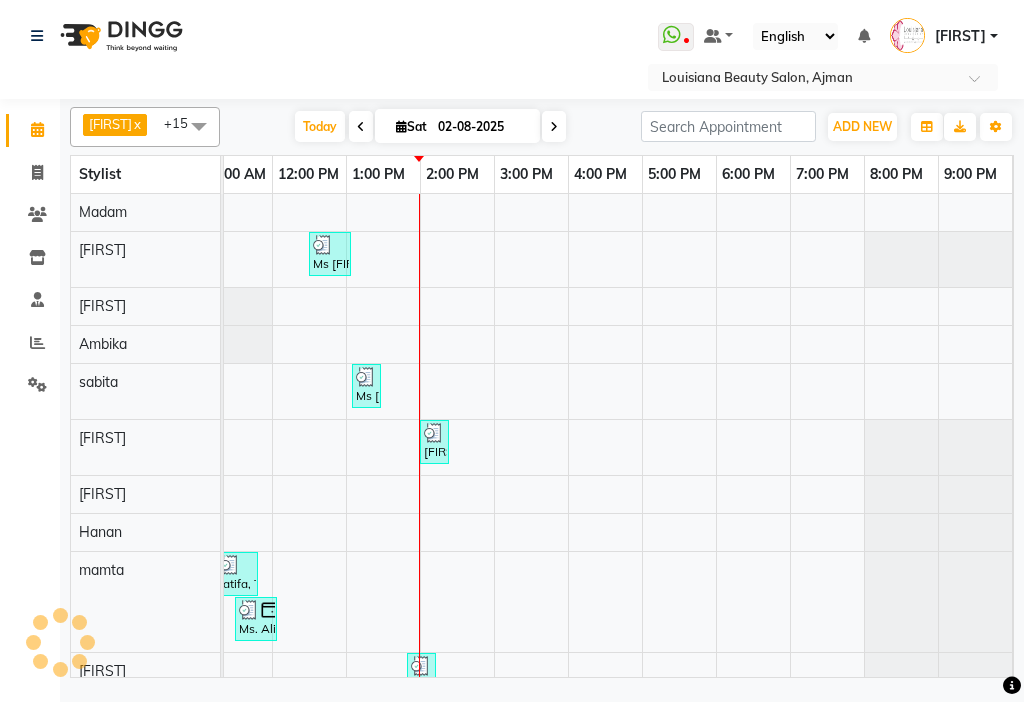 click on "Ms [FIRST], TK03, 01:05 PM-01:10 PM, Pedicure (البدكير) (DH80)" at bounding box center (366, 386) 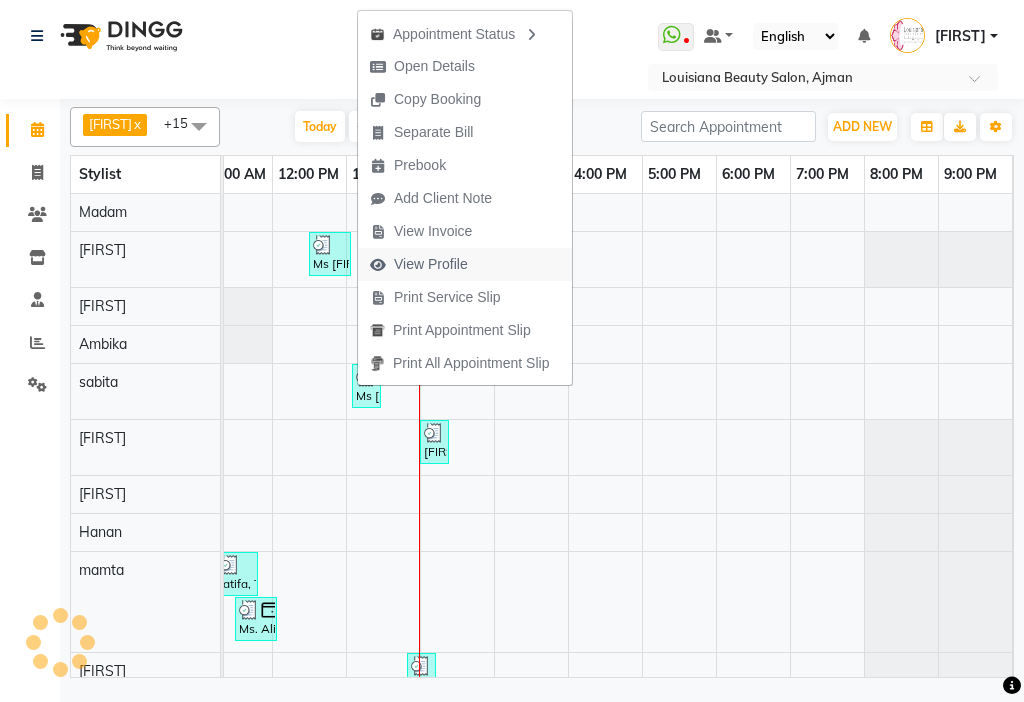 click on "View Profile" at bounding box center (419, 264) 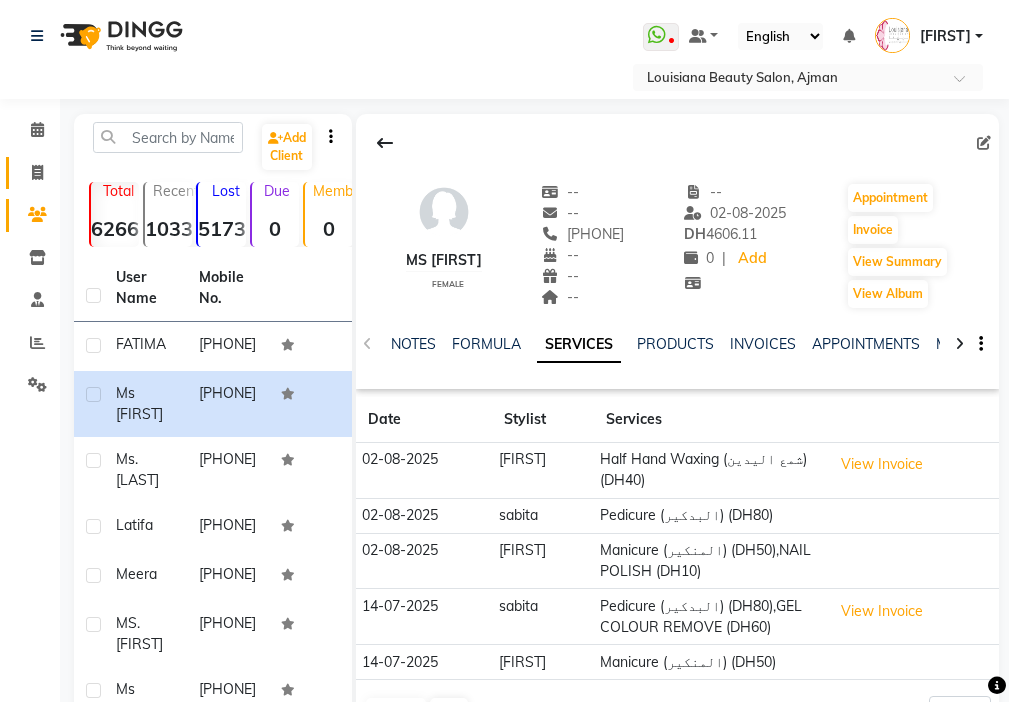 click 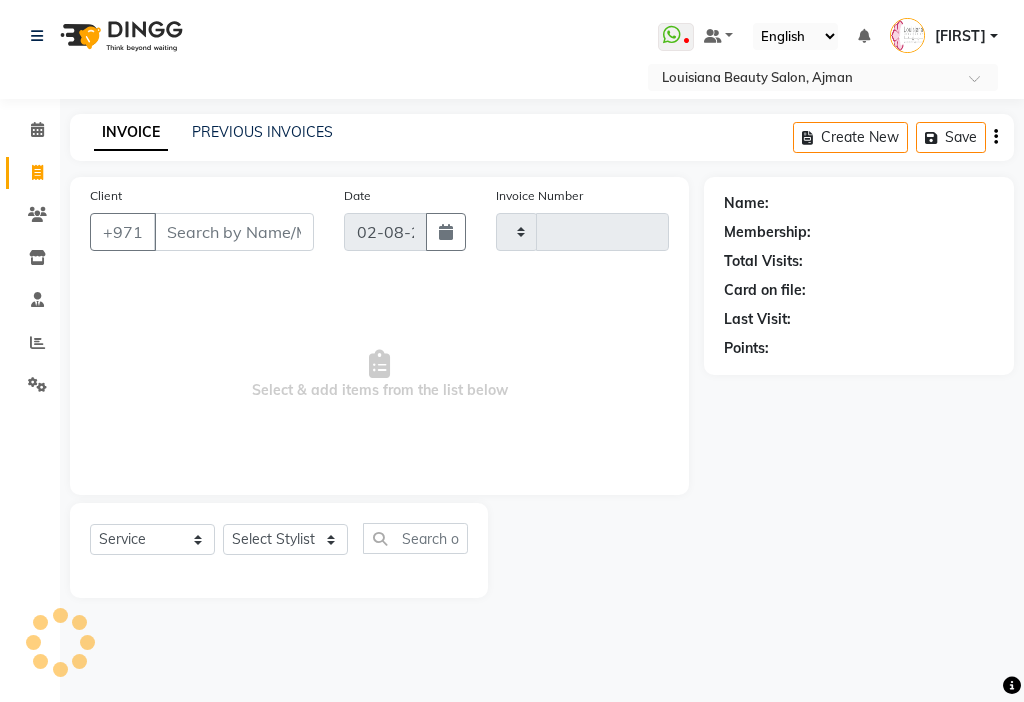 type on "2508" 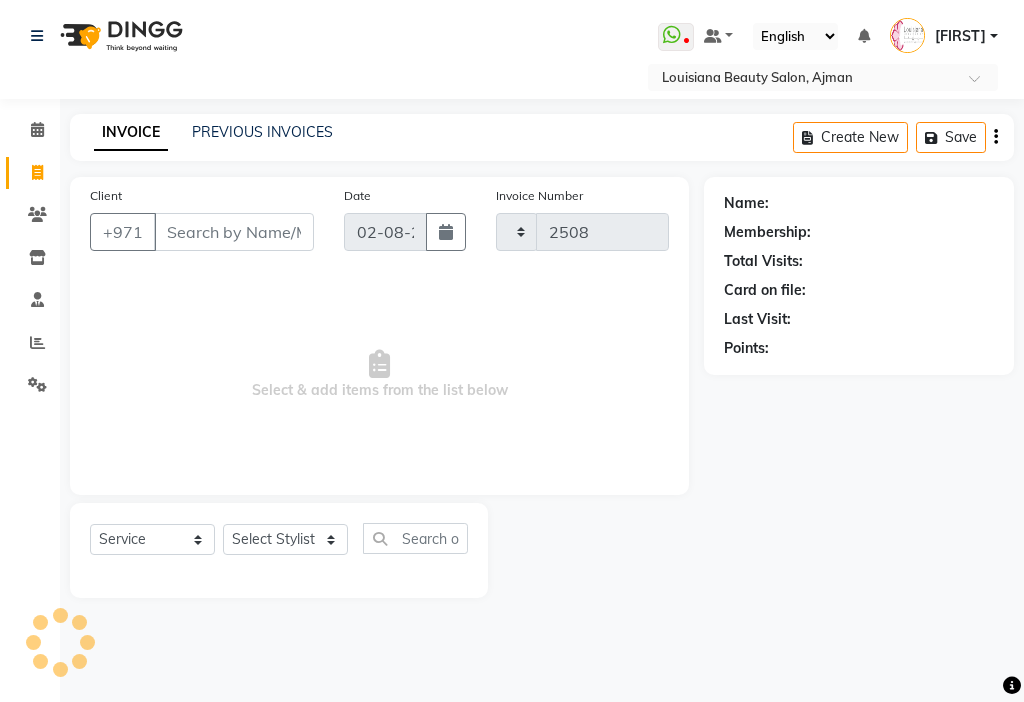 select on "637" 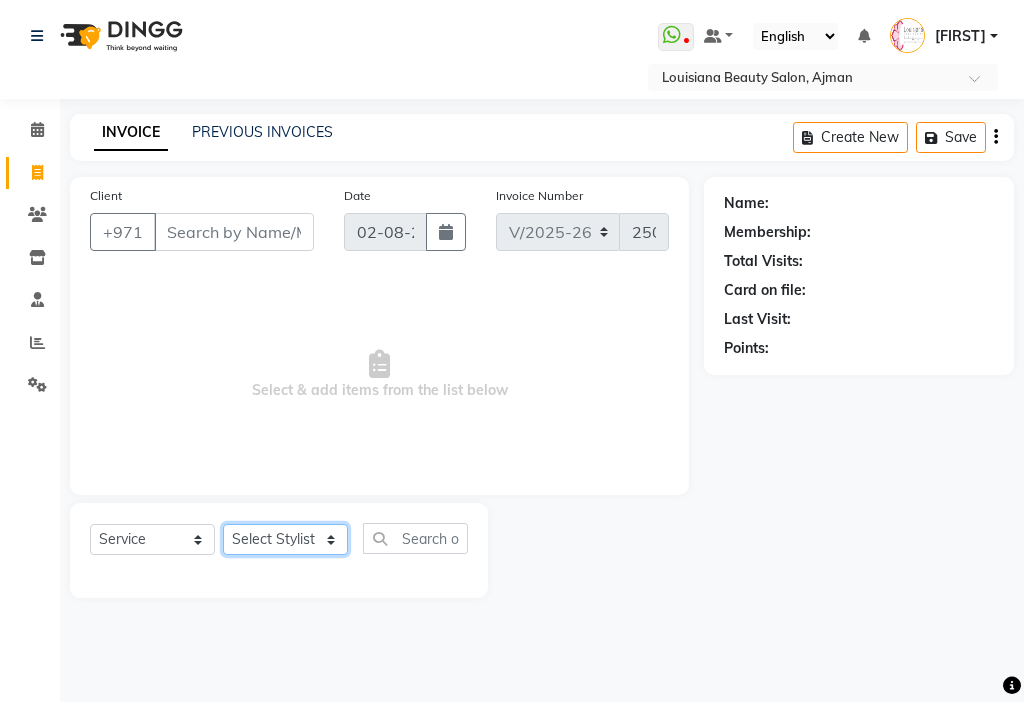 click on "Select Stylist [FIRST] [FIRST] [FIRST] [FIRST] Cashier [FIRST] [FIRST] [FIRST] [FIRST] [FIRST] Madam mamta Parina sabita [FIRST] [FIRST] Tara Tigist" 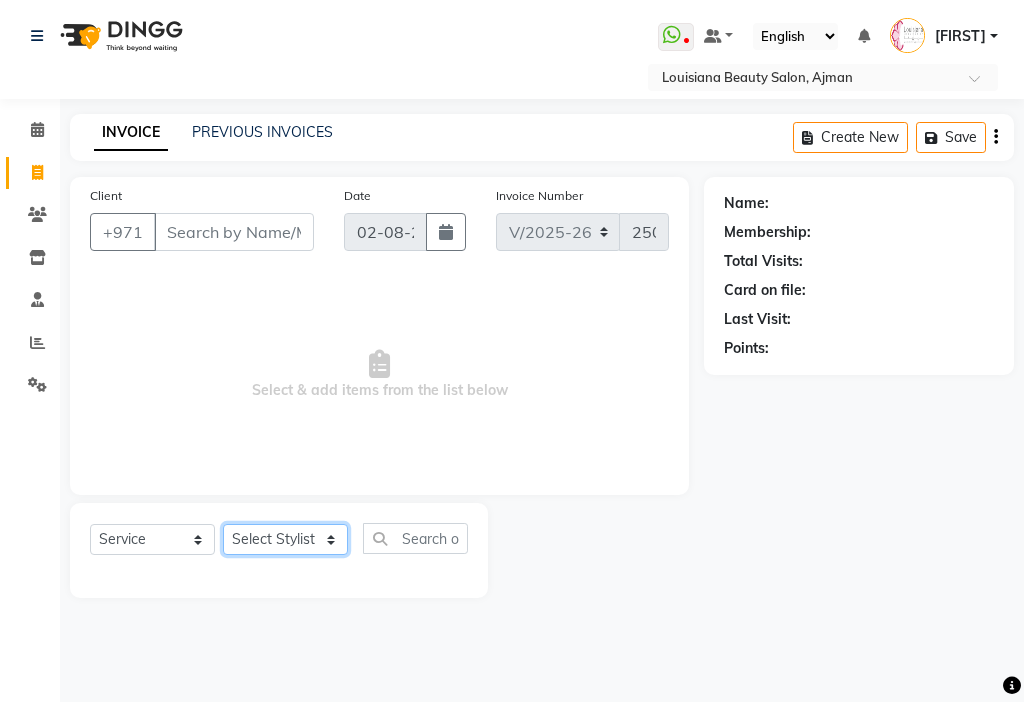 select on "[PHONE]" 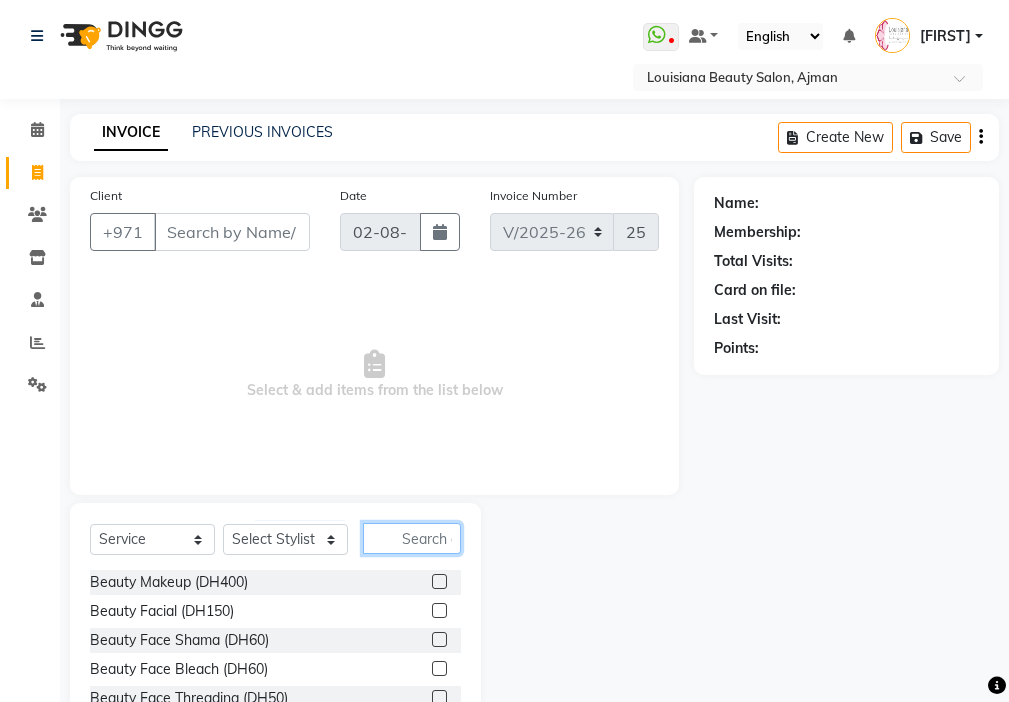 click 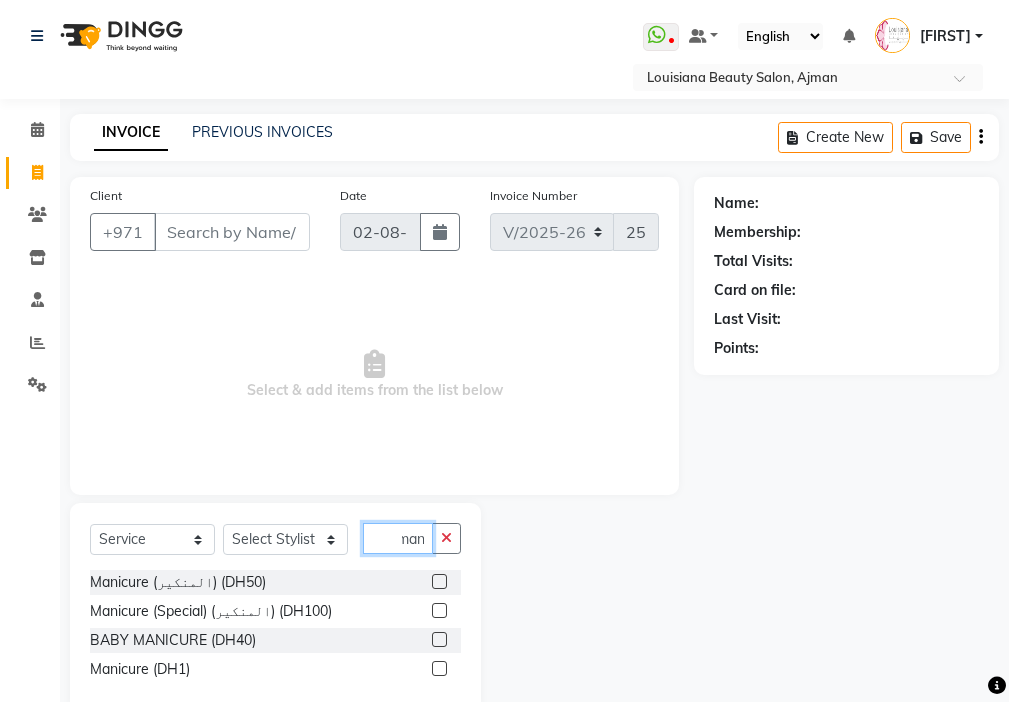 scroll, scrollTop: 0, scrollLeft: 9, axis: horizontal 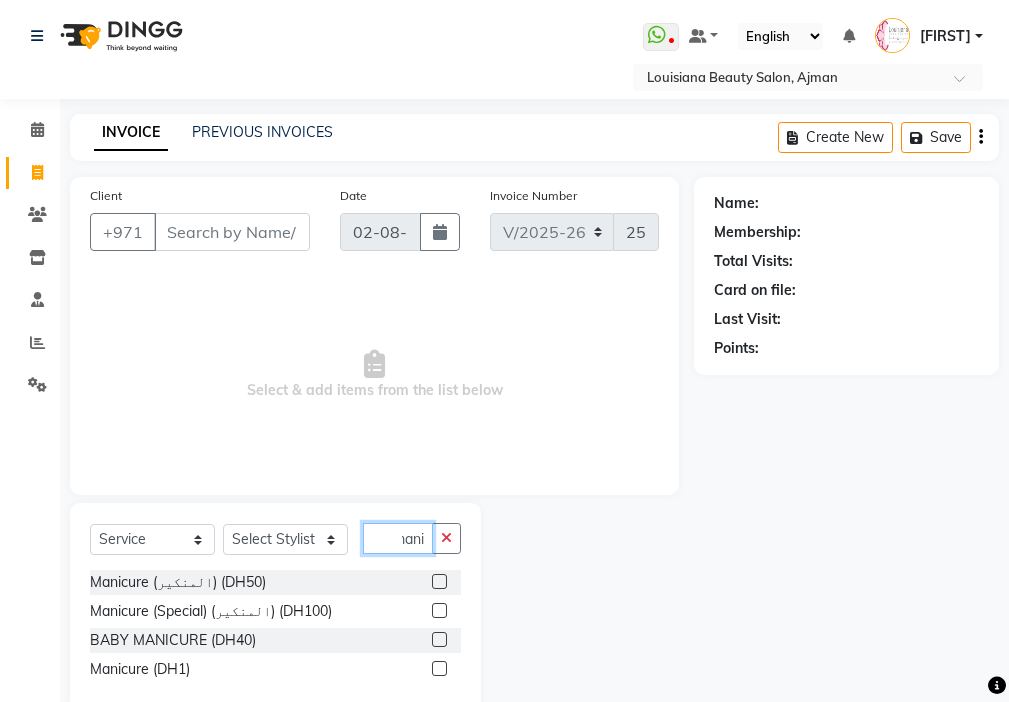 type on "mani" 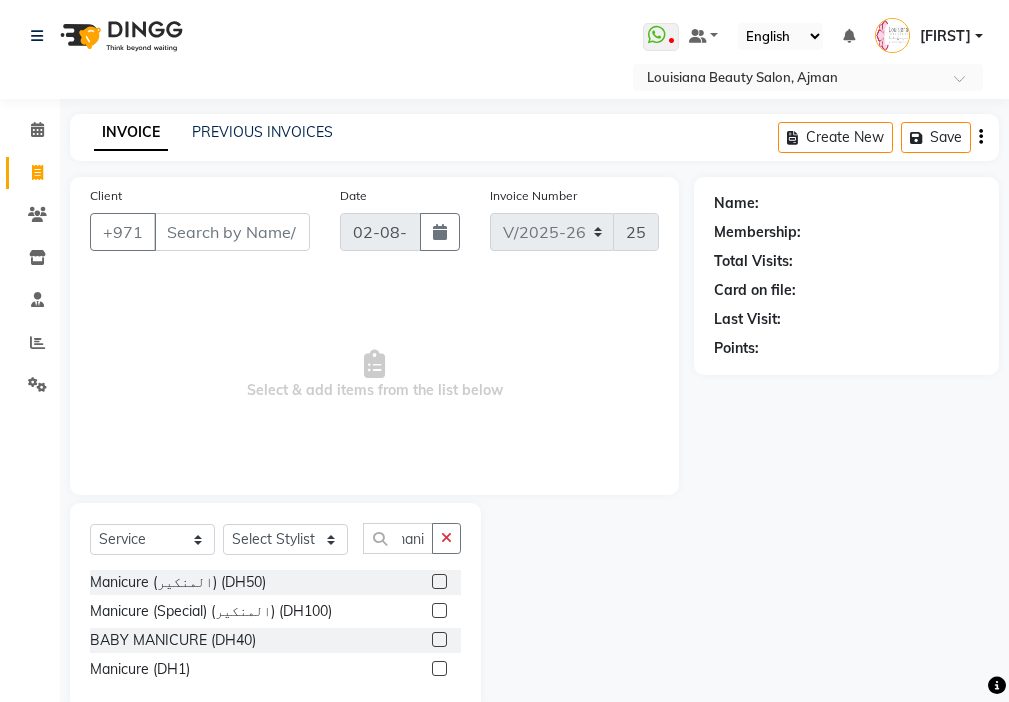 click 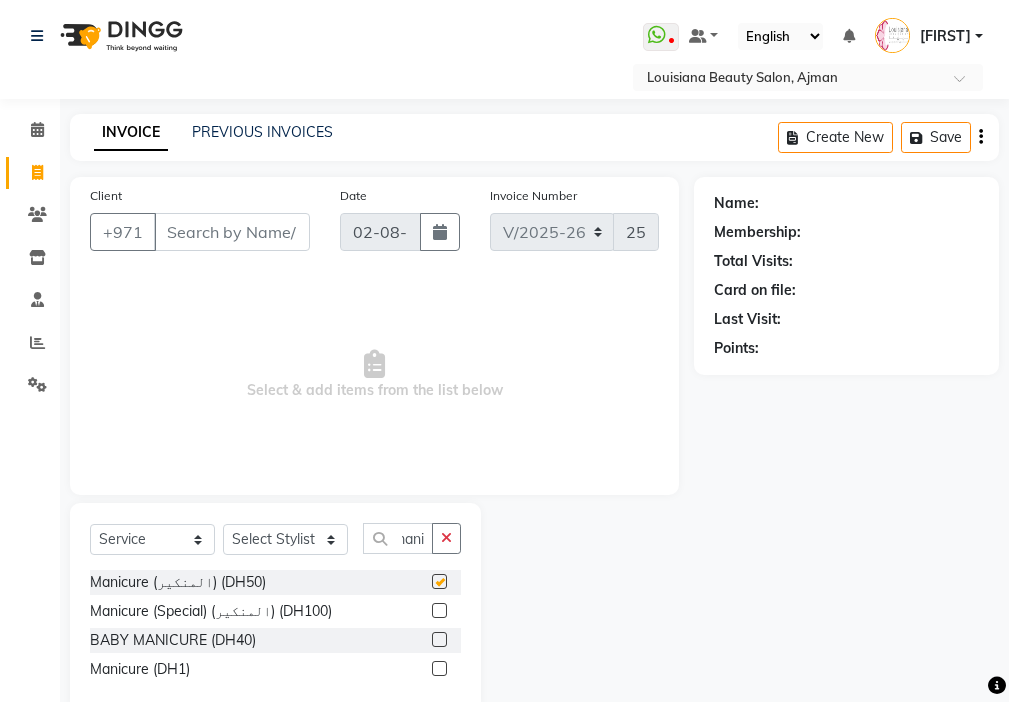 scroll, scrollTop: 0, scrollLeft: 0, axis: both 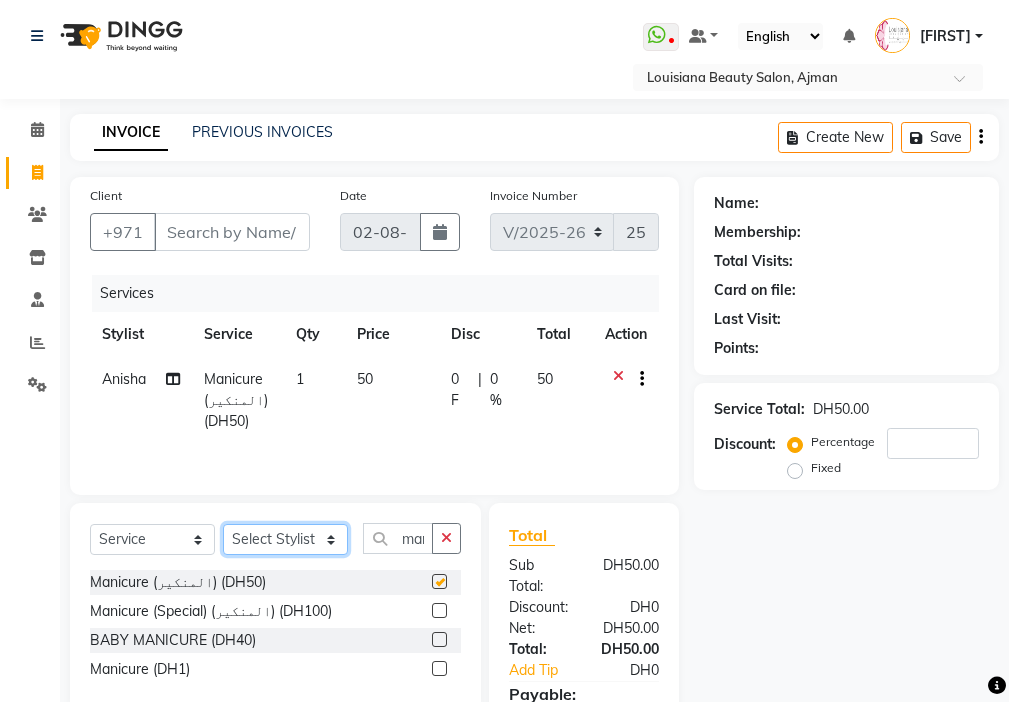 click on "Select Stylist [FIRST] [FIRST] [FIRST] [FIRST] Cashier [FIRST] [FIRST] [FIRST] [FIRST] [FIRST] Madam mamta Parina sabita [FIRST] [FIRST] Tara Tigist" 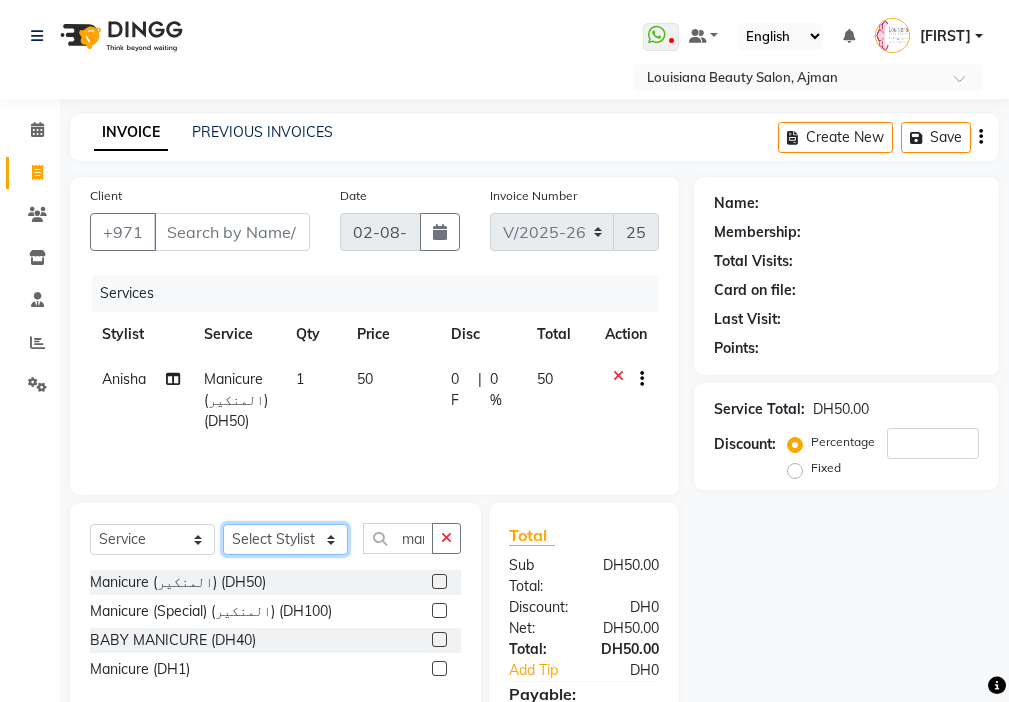 checkbox on "false" 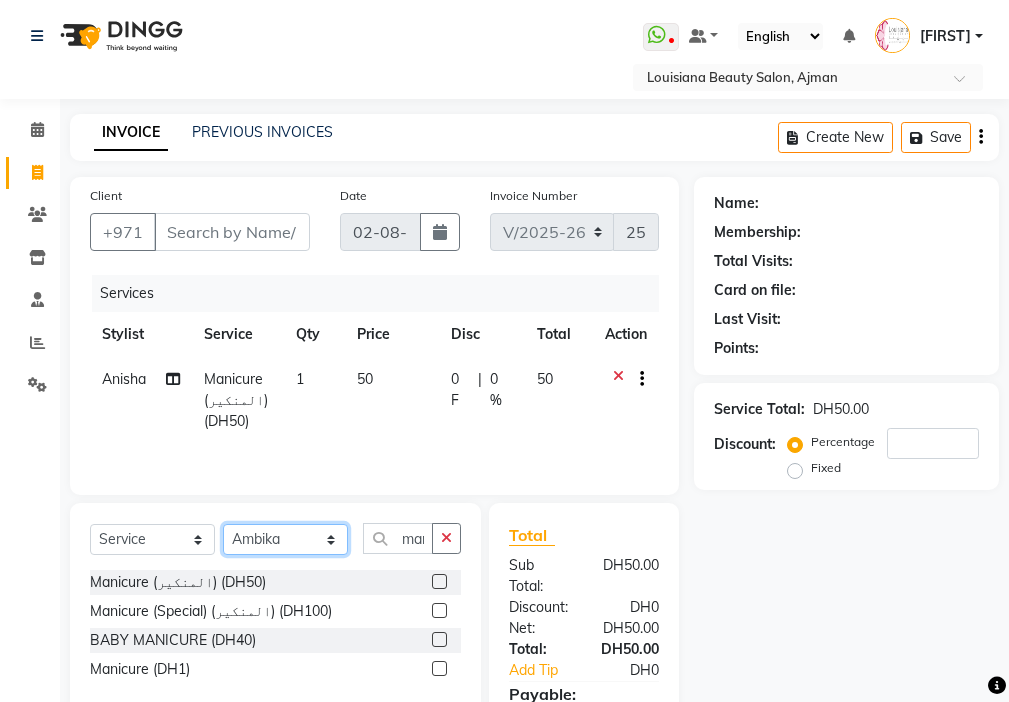 click on "Select Stylist [FIRST] [FIRST] [FIRST] [FIRST] Cashier [FIRST] [FIRST] [FIRST] [FIRST] [FIRST] Madam mamta Parina sabita [FIRST] [FIRST] Tara Tigist" 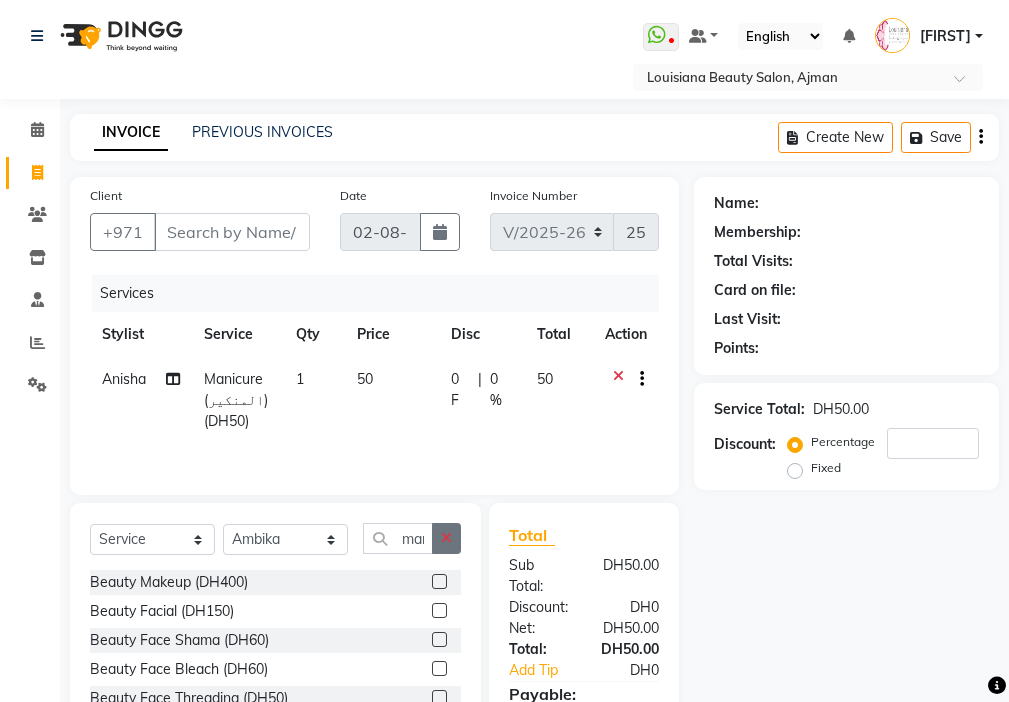 click 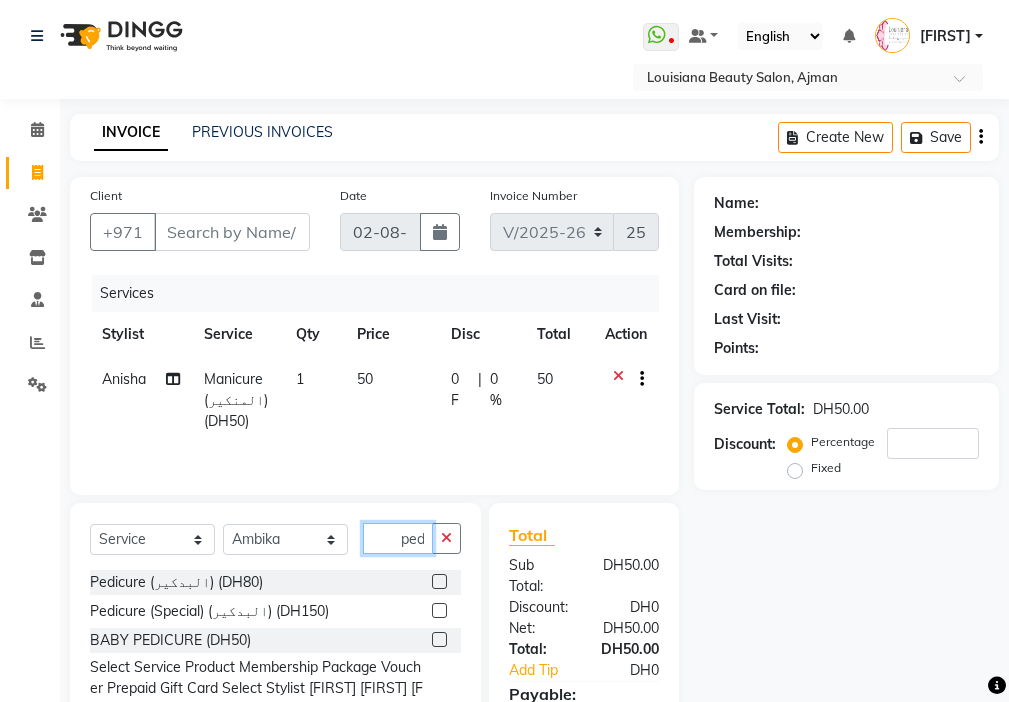scroll, scrollTop: 0, scrollLeft: 4, axis: horizontal 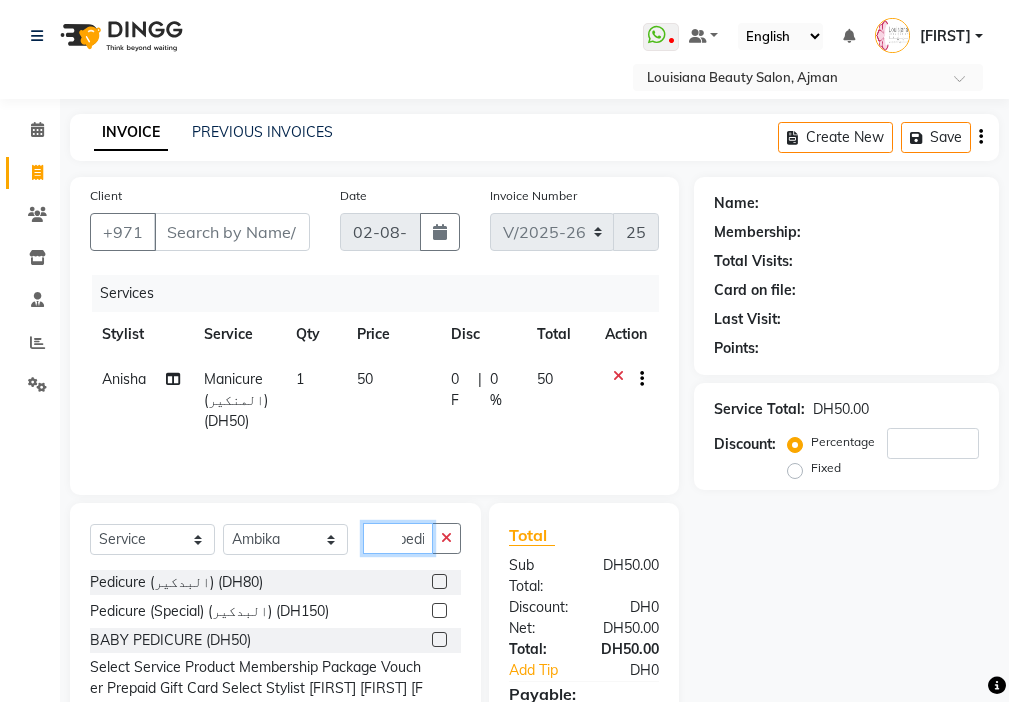 type on "pedi" 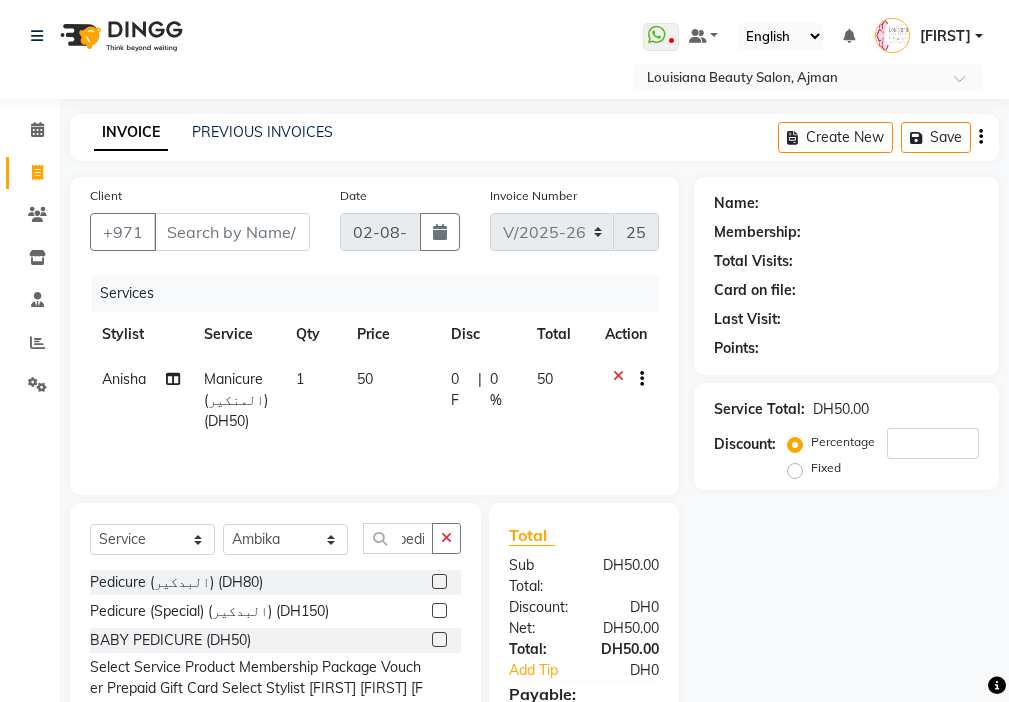 click 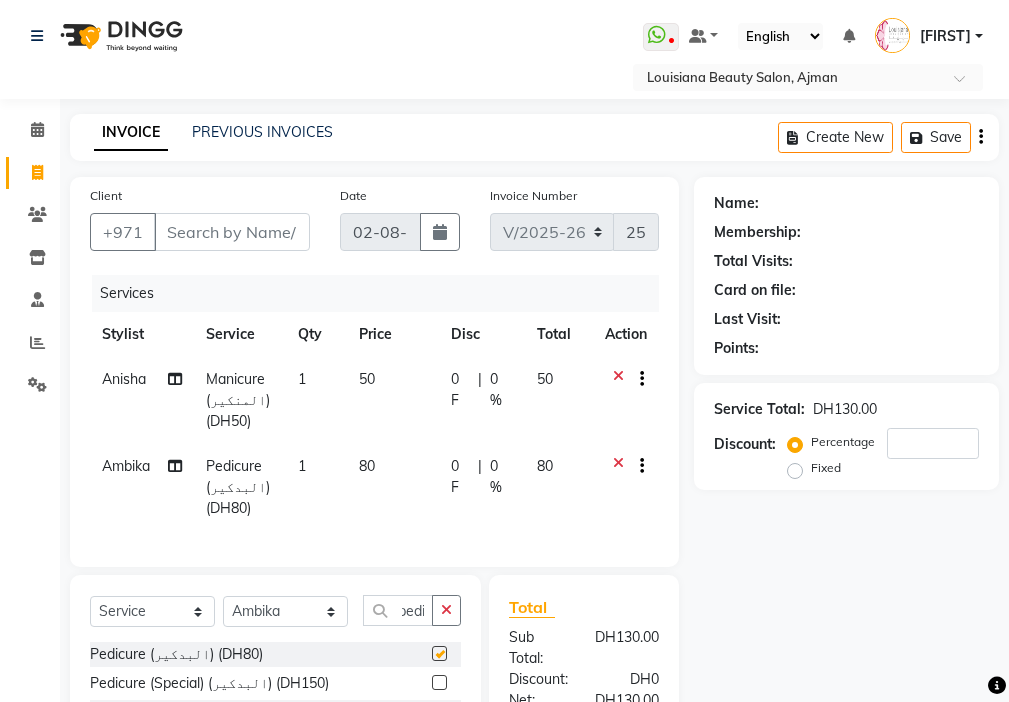 scroll, scrollTop: 0, scrollLeft: 0, axis: both 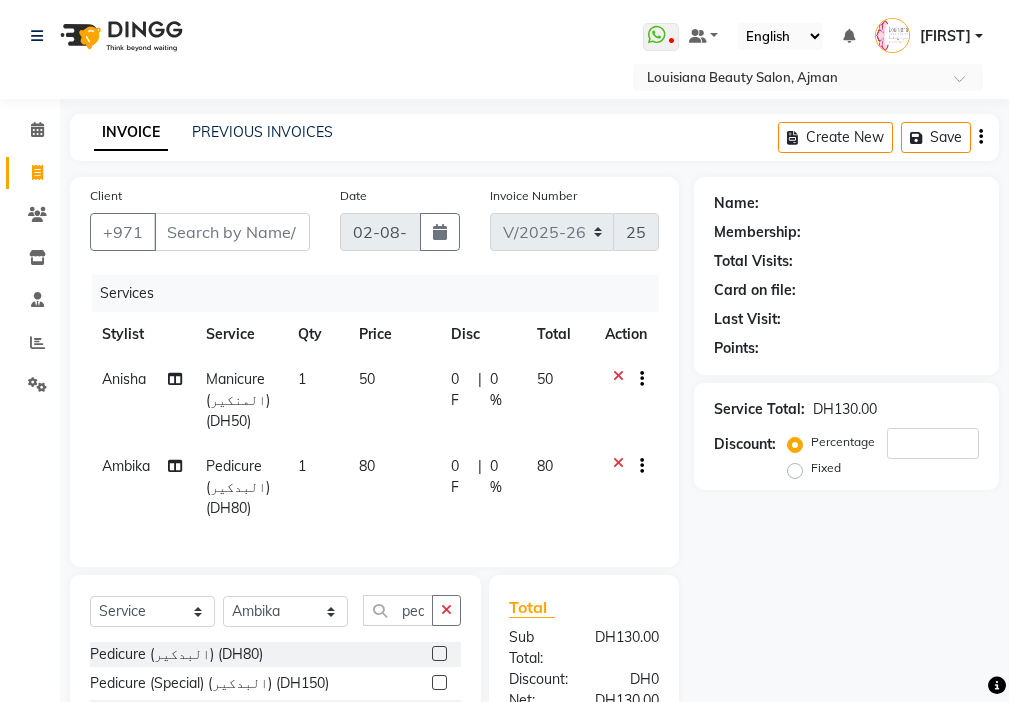 checkbox on "false" 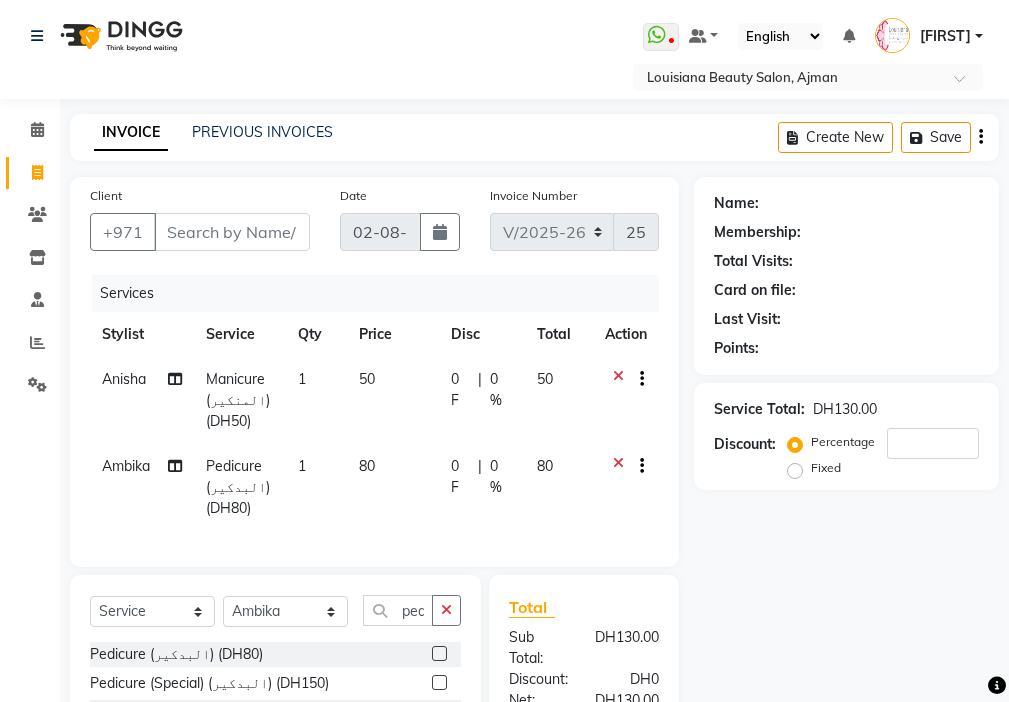 click on "Client +971 Date 02-08-2025 Invoice Number V/2025 V/2025-26 2508 Services Stylist Service Qty Price Disc Total Action [FIRST] Manicure (المنكير) (DH50) 1 50 0 F | 0 % 50 [FIRST] Pedicure (البدكير) (DH80) 1 80 0 F | 0 % 80" 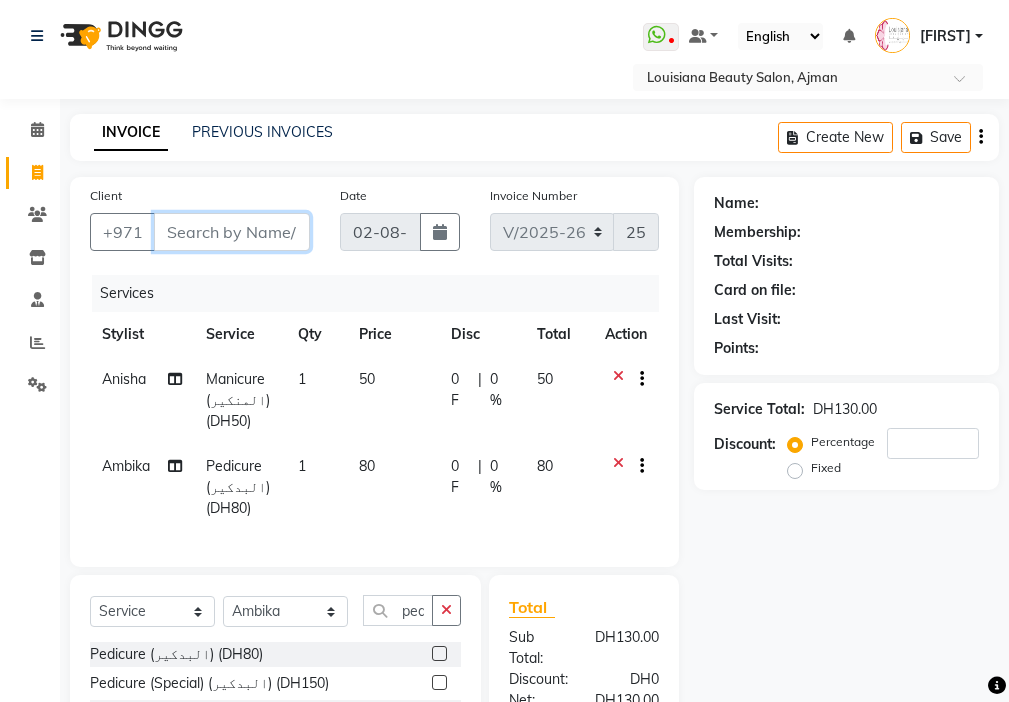 click on "Client" at bounding box center [232, 232] 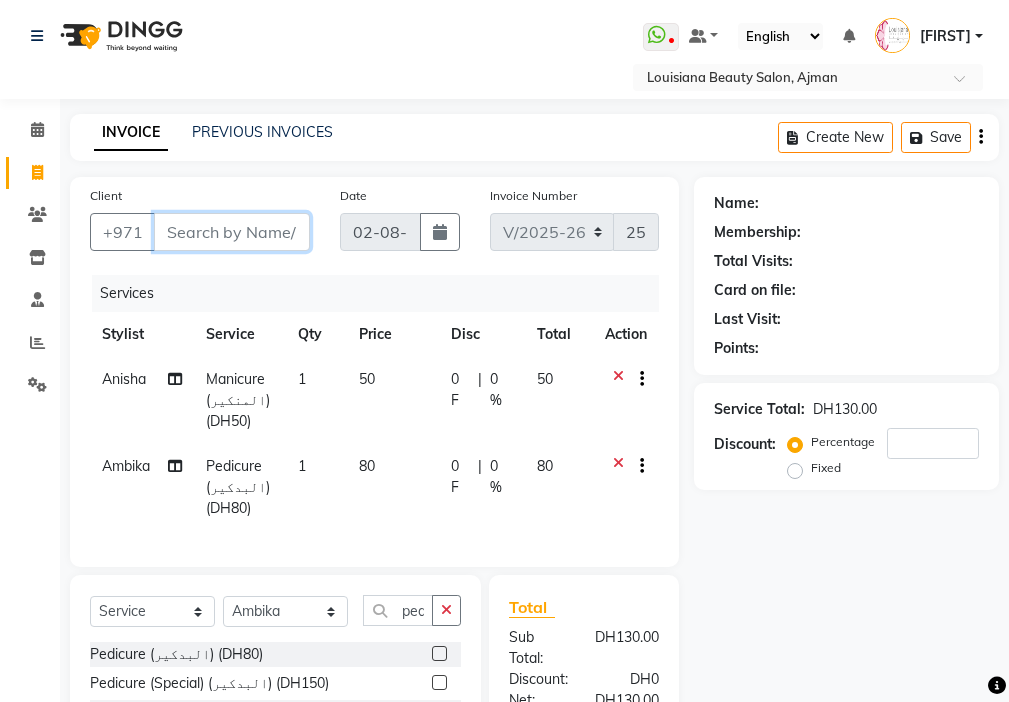 type on "5" 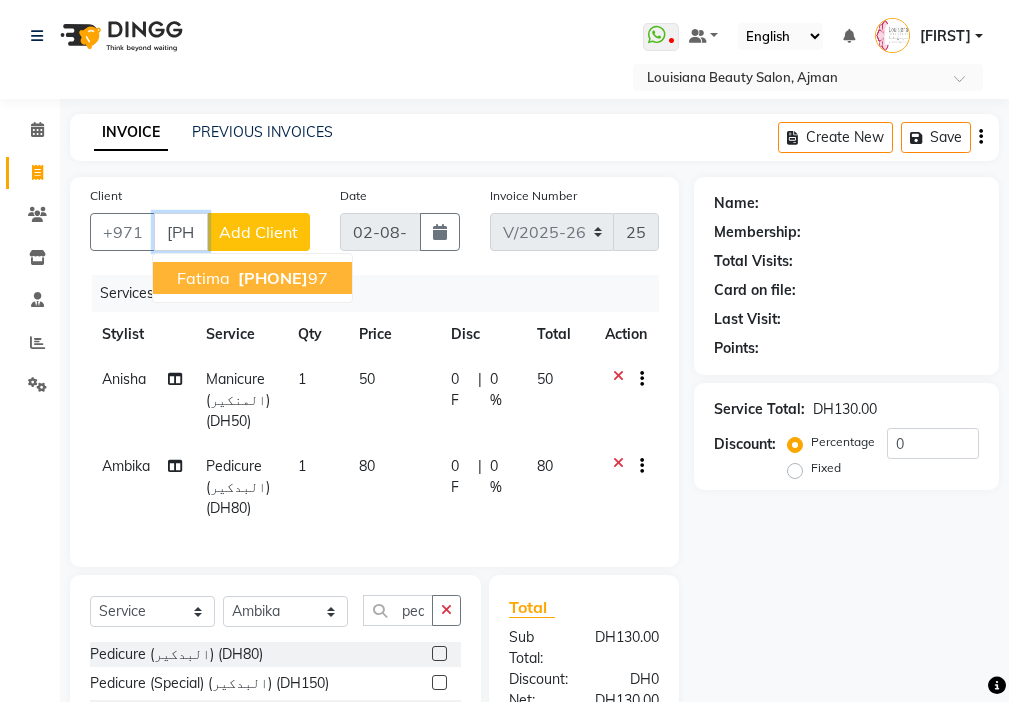 click on "[PHONE]" at bounding box center [273, 278] 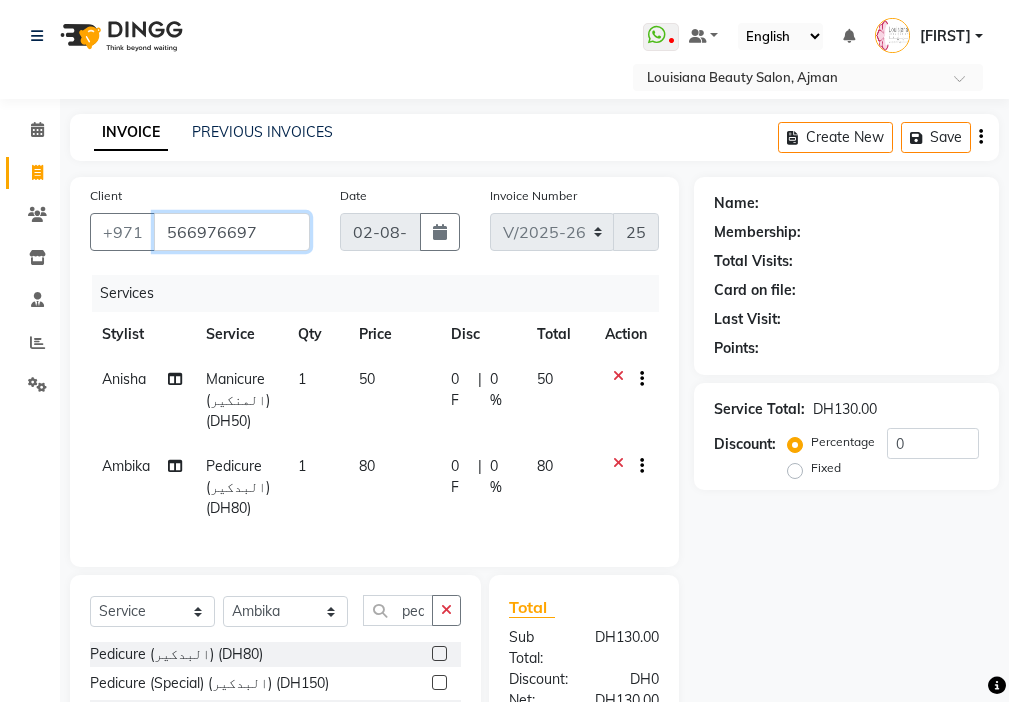 type on "566976697" 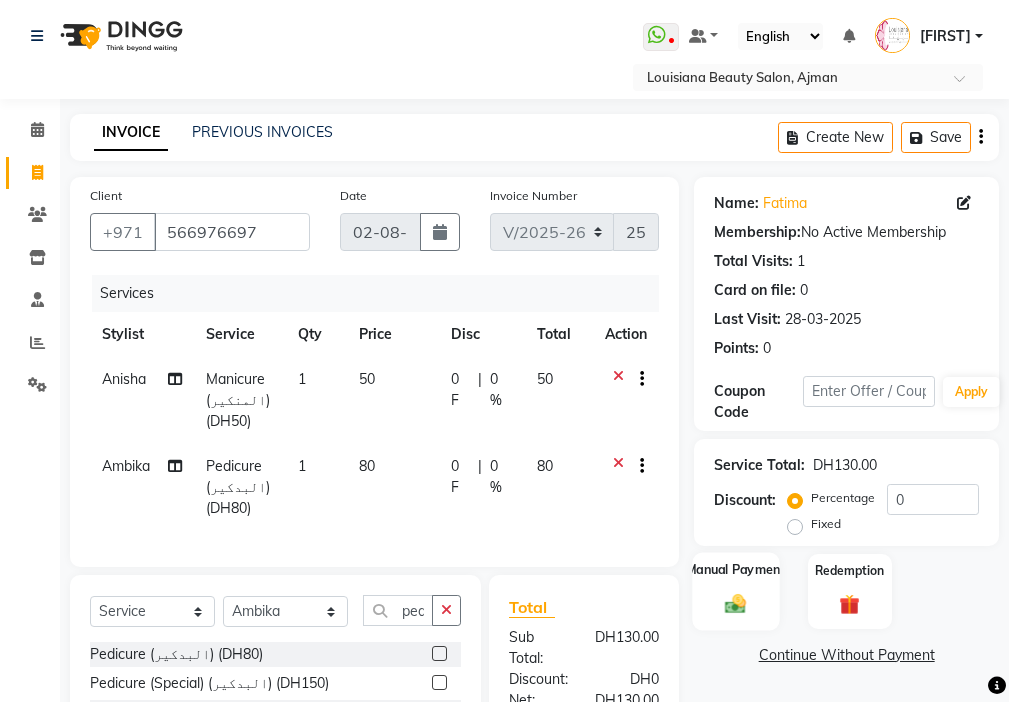 click 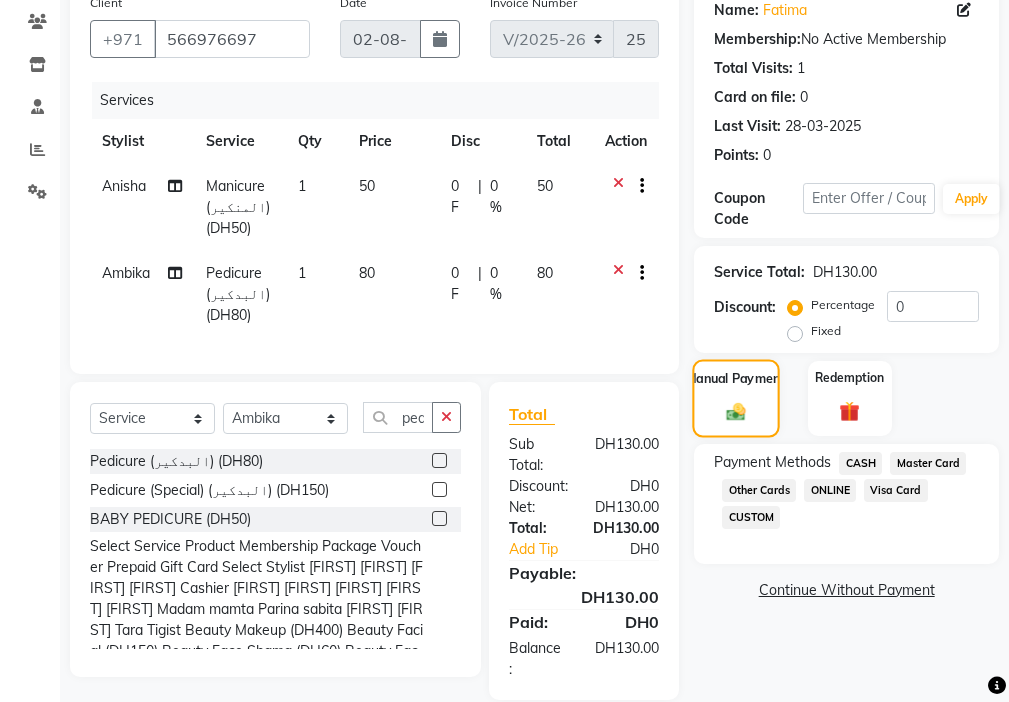 scroll, scrollTop: 236, scrollLeft: 0, axis: vertical 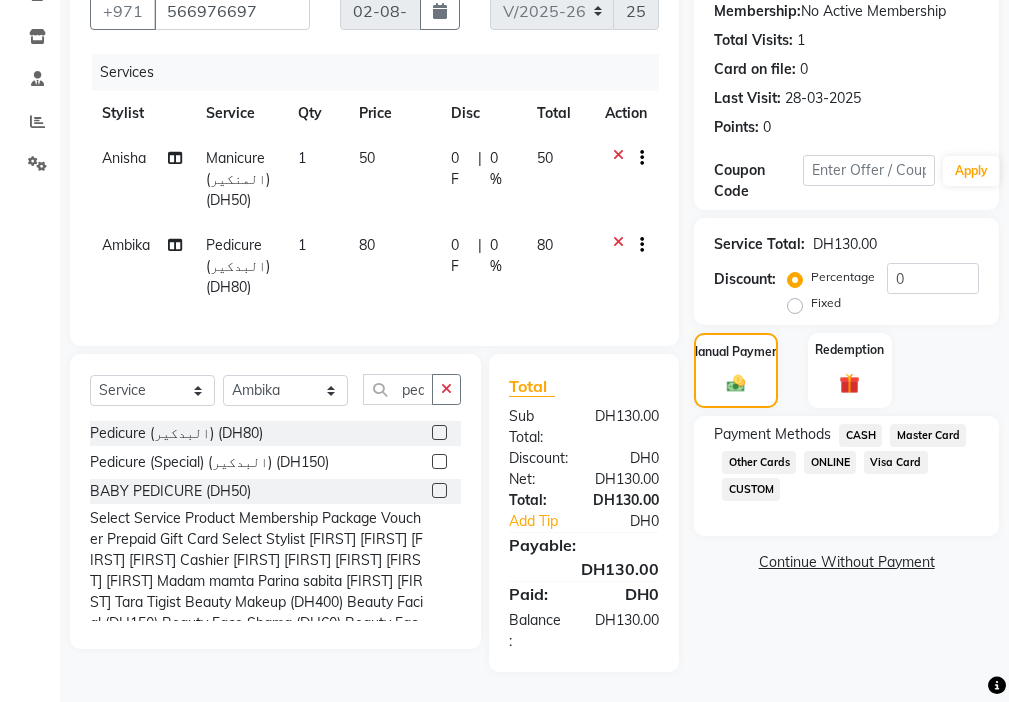 click on "Visa Card" 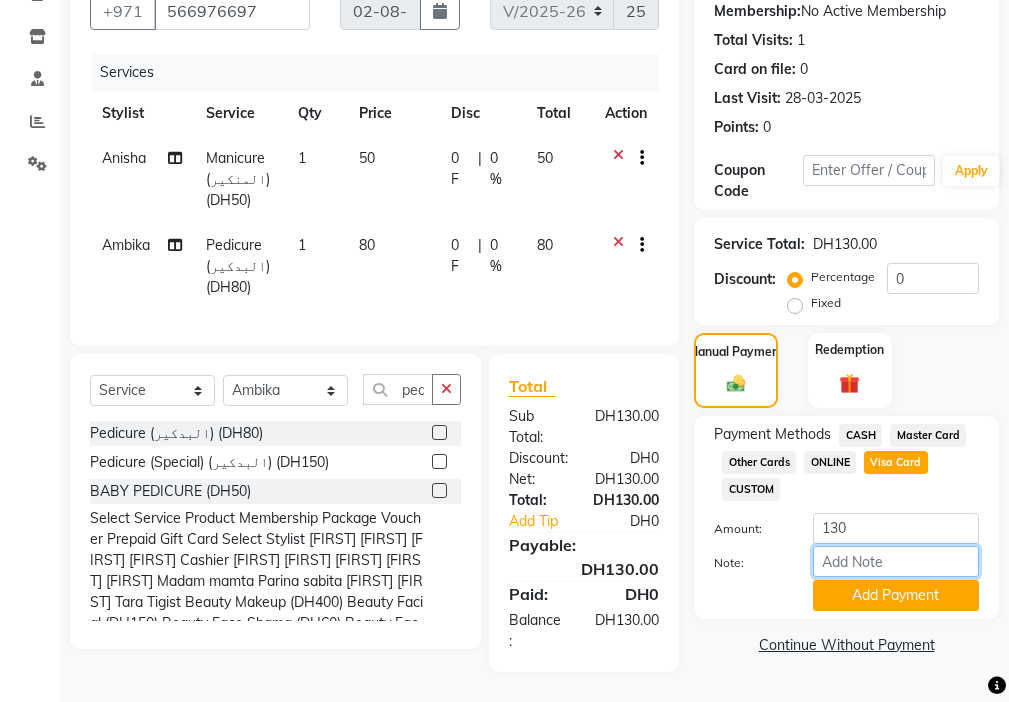 click on "Note:" at bounding box center [896, 561] 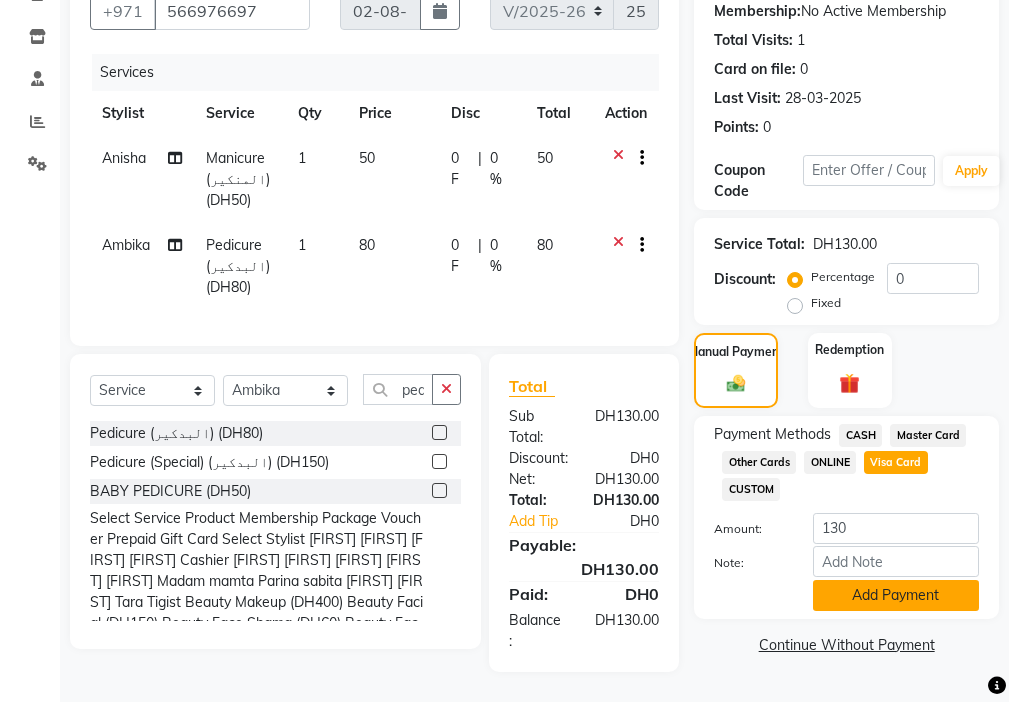click on "Add Payment" 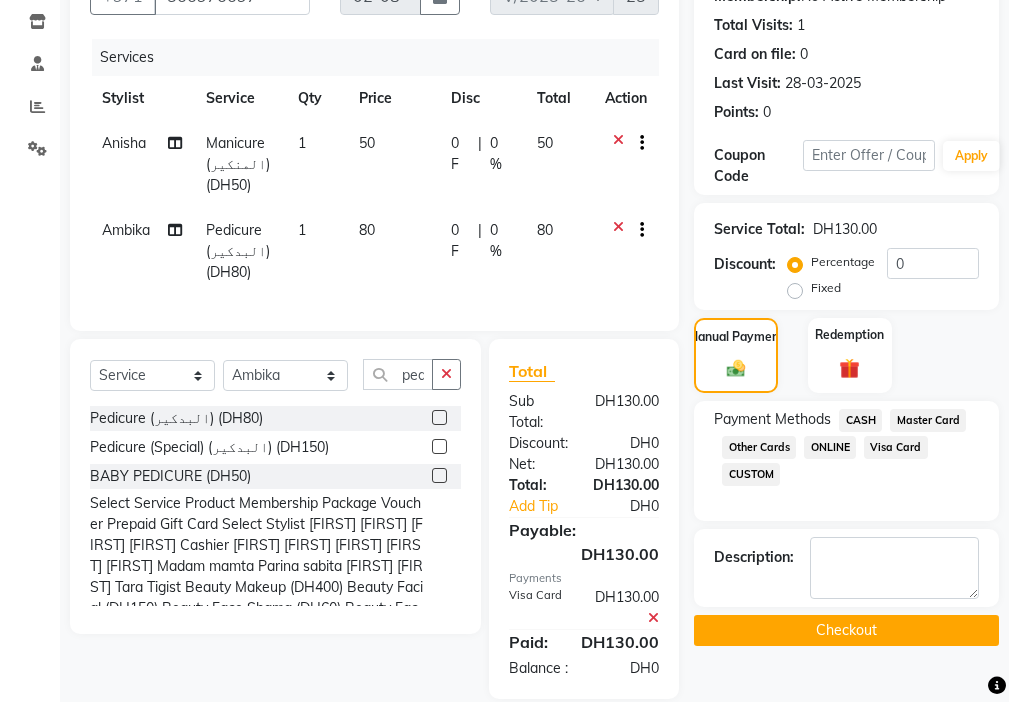 click on "Checkout" 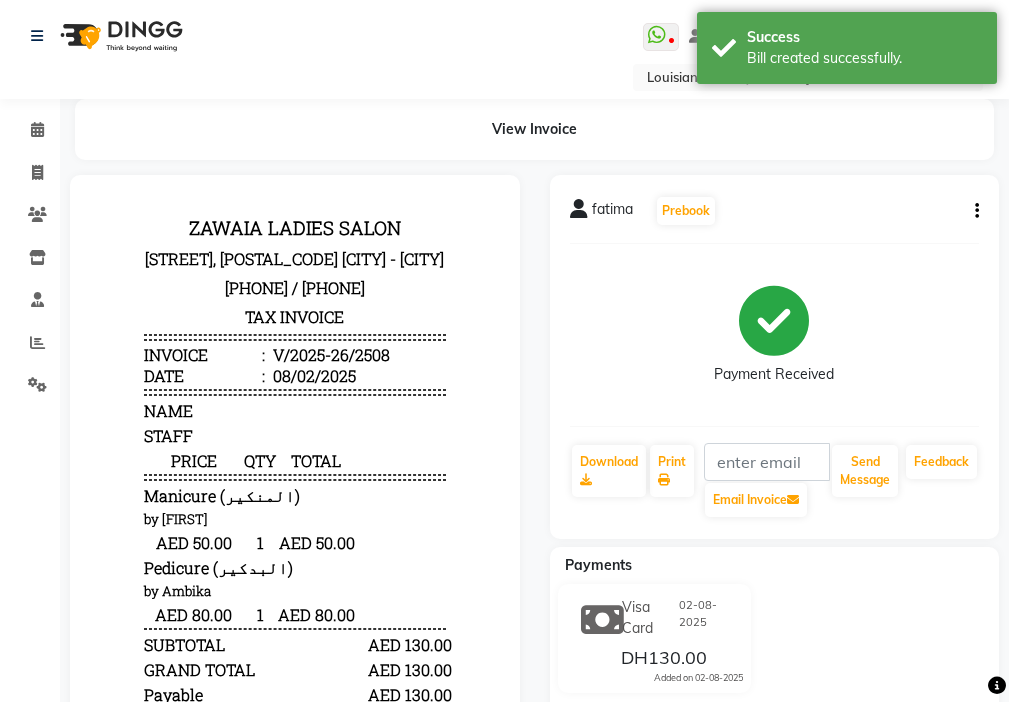 scroll, scrollTop: 0, scrollLeft: 0, axis: both 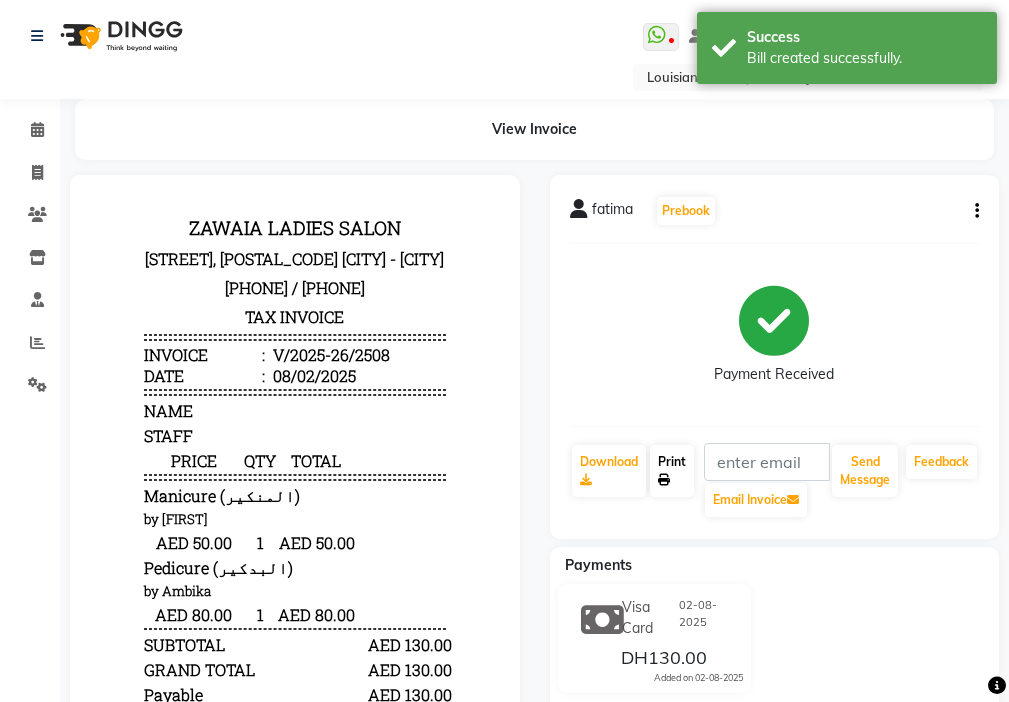 click on "Print" 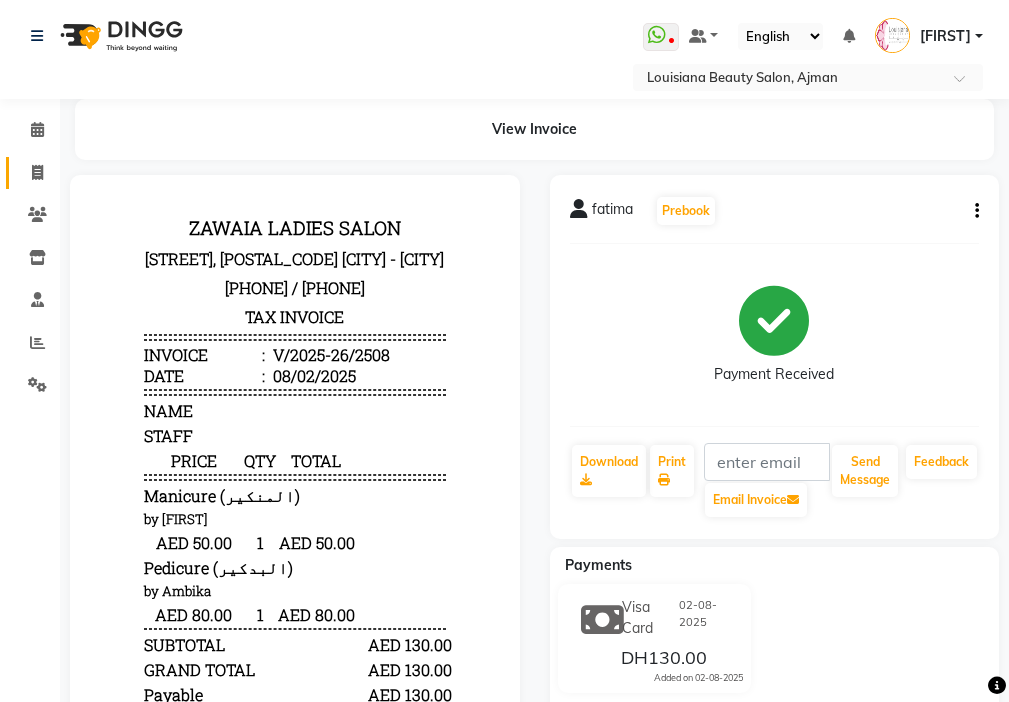 click 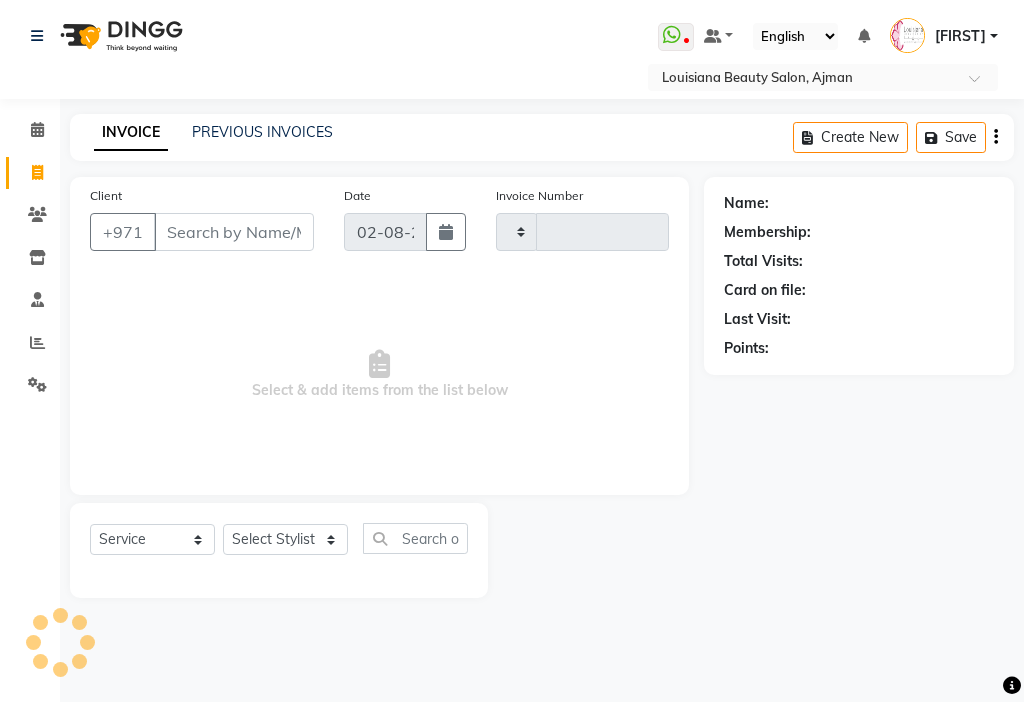 type on "2509" 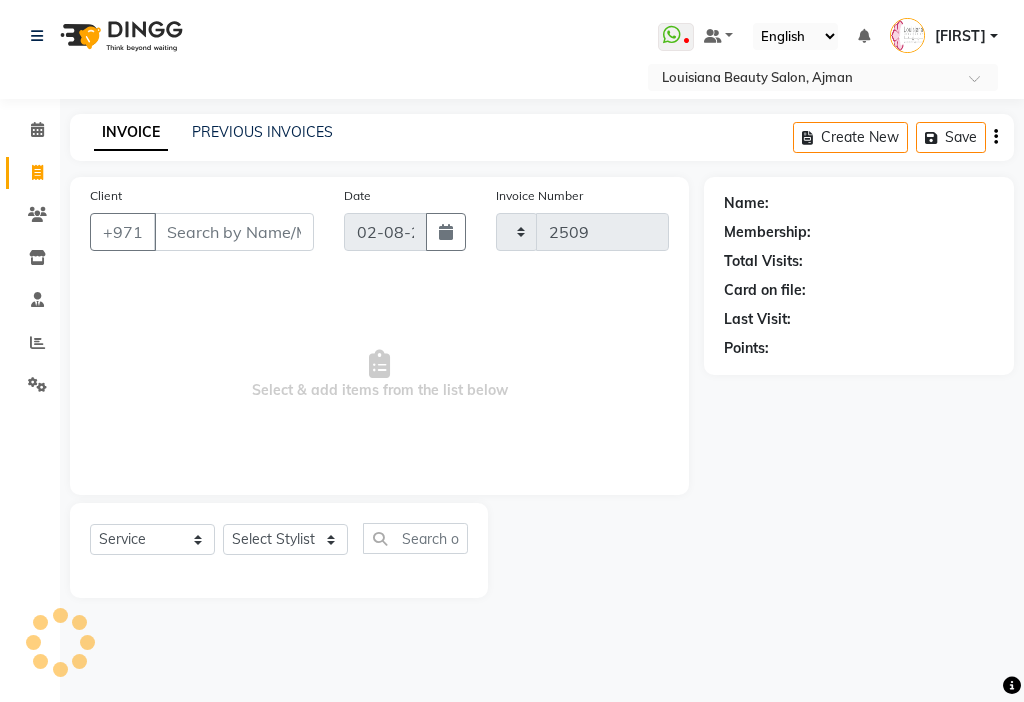 select on "637" 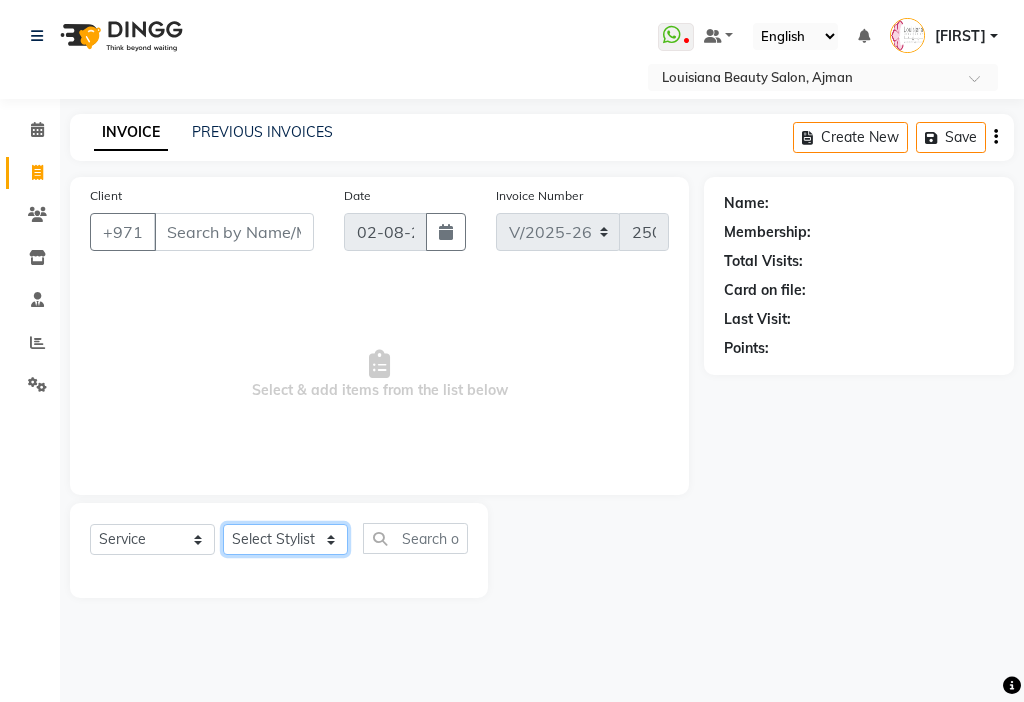 click on "Select Stylist [FIRST] [FIRST] [FIRST] [FIRST] Cashier [FIRST] [FIRST] [FIRST] [FIRST] [FIRST] Madam mamta Parina sabita [FIRST] [FIRST] Tara Tigist" 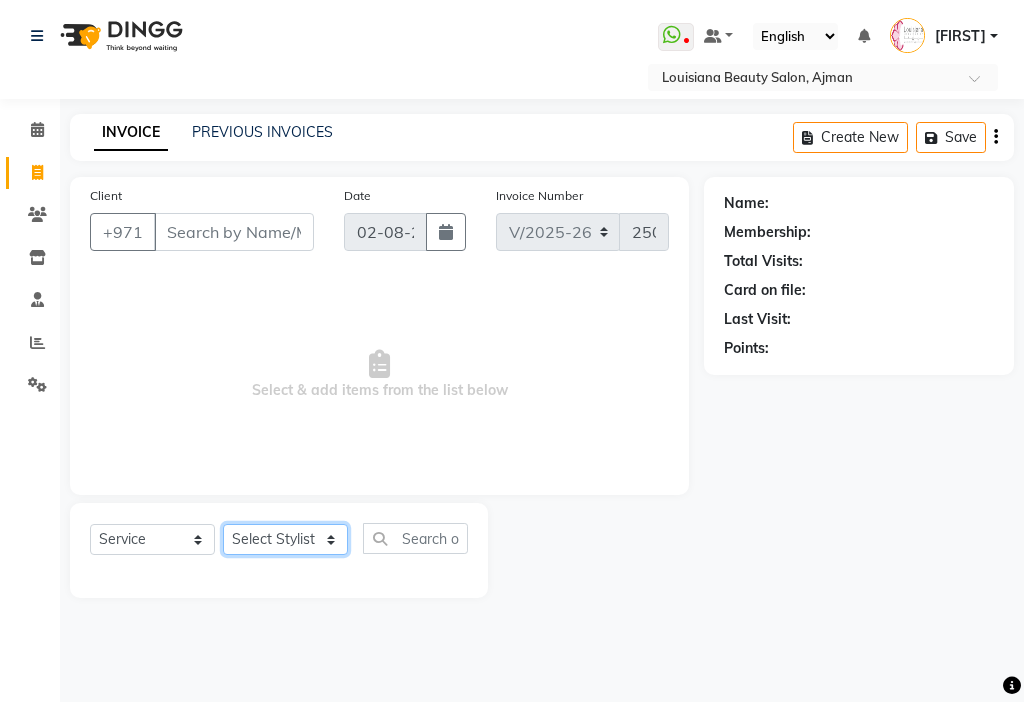 click on "Select Stylist [FIRST] [FIRST] [FIRST] [FIRST] Cashier [FIRST] [FIRST] [FIRST] [FIRST] [FIRST] Madam mamta Parina sabita [FIRST] [FIRST] Tara Tigist" 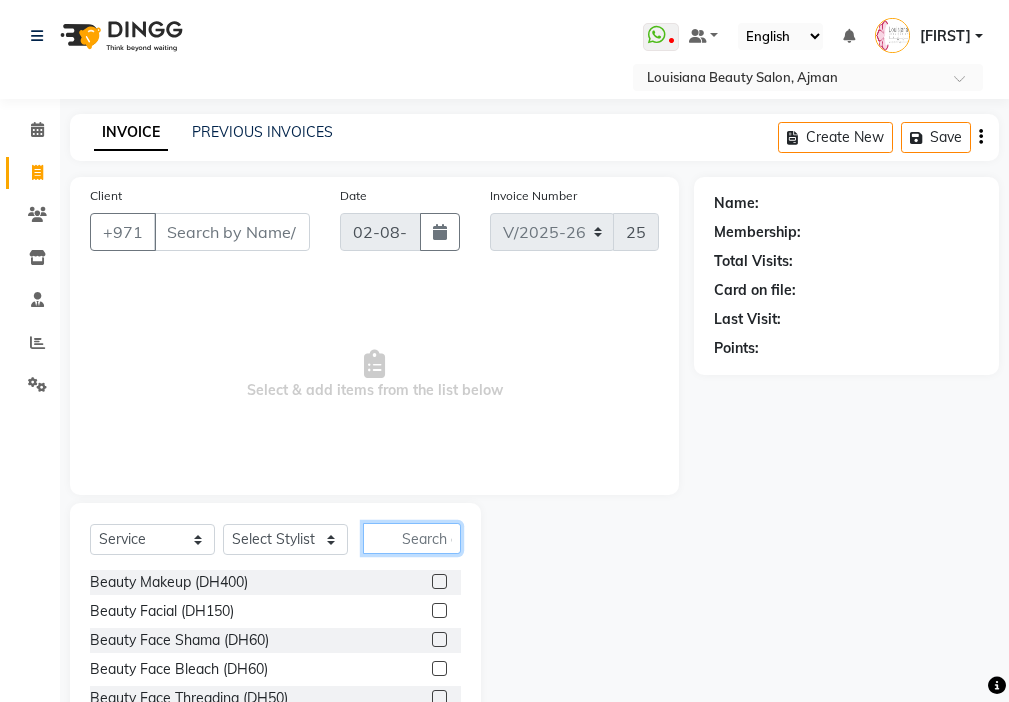 click 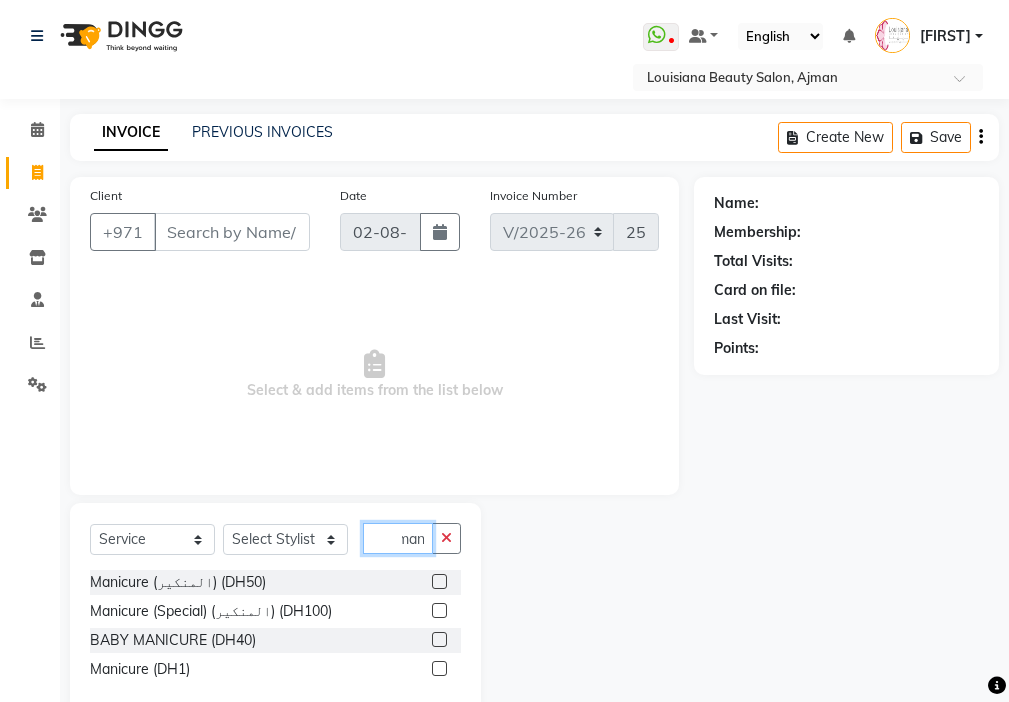 scroll, scrollTop: 0, scrollLeft: 9, axis: horizontal 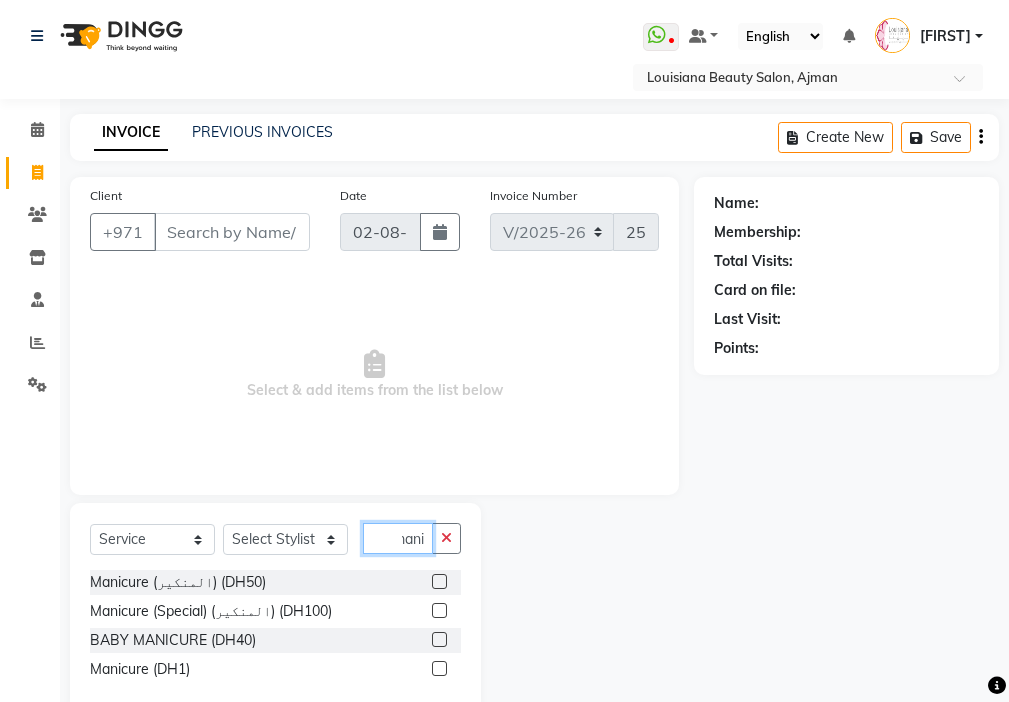 type on "mani" 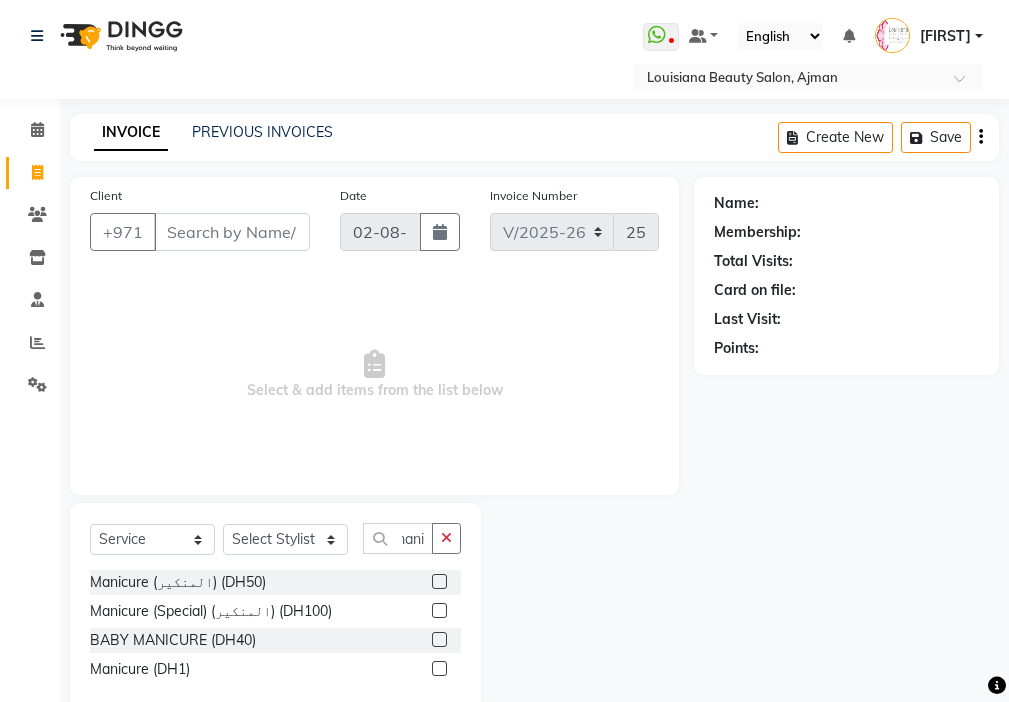 click 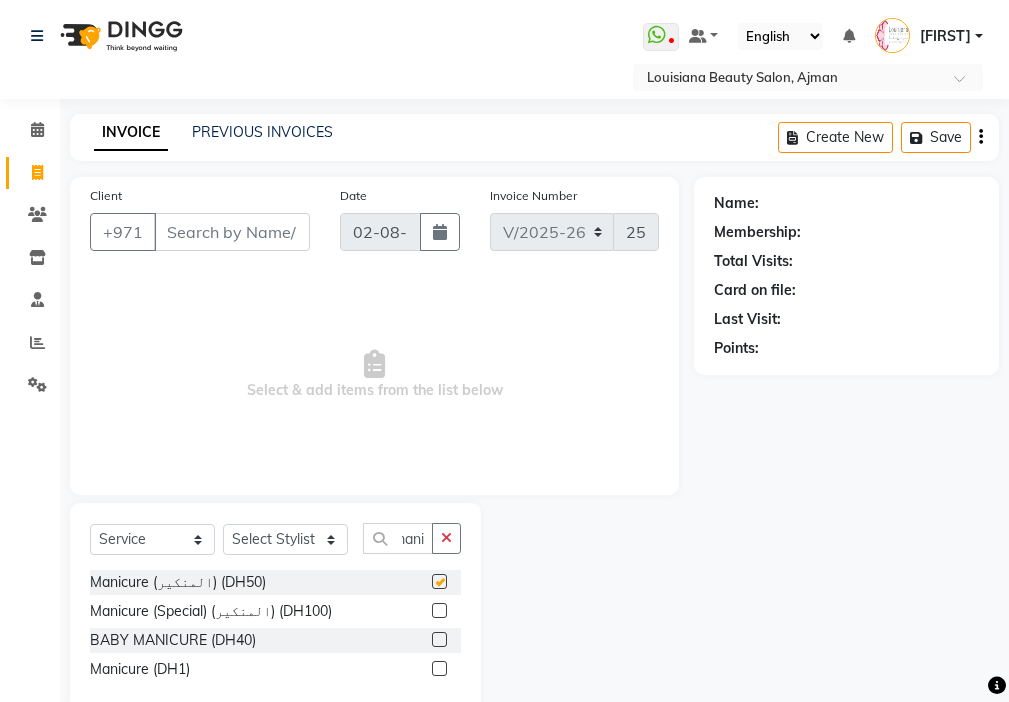 scroll, scrollTop: 0, scrollLeft: 0, axis: both 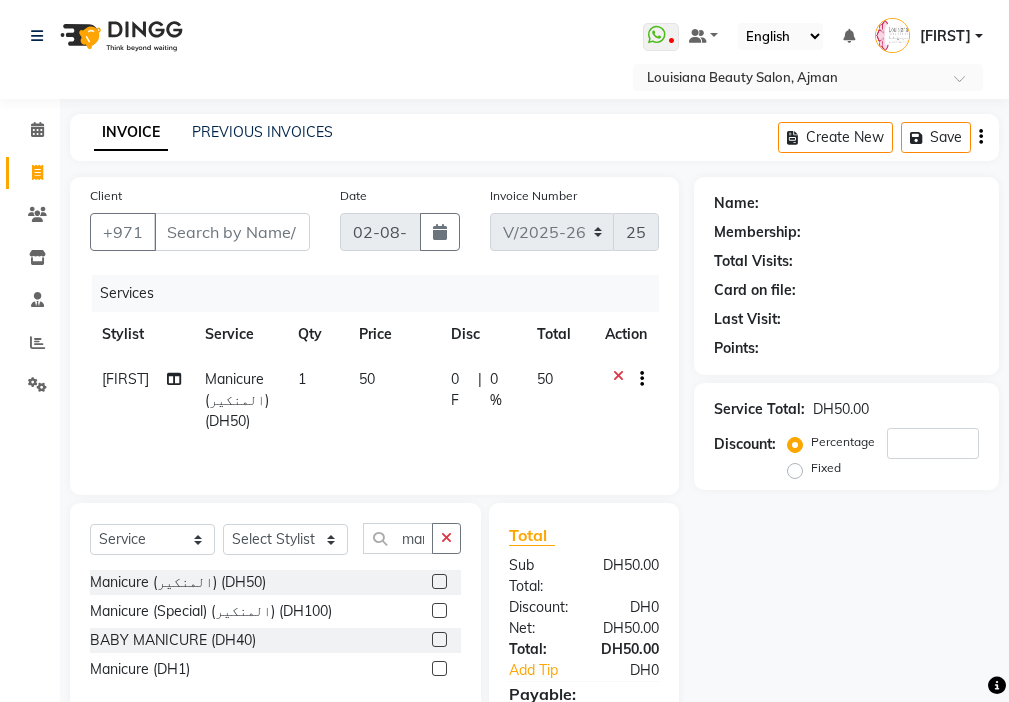 checkbox on "false" 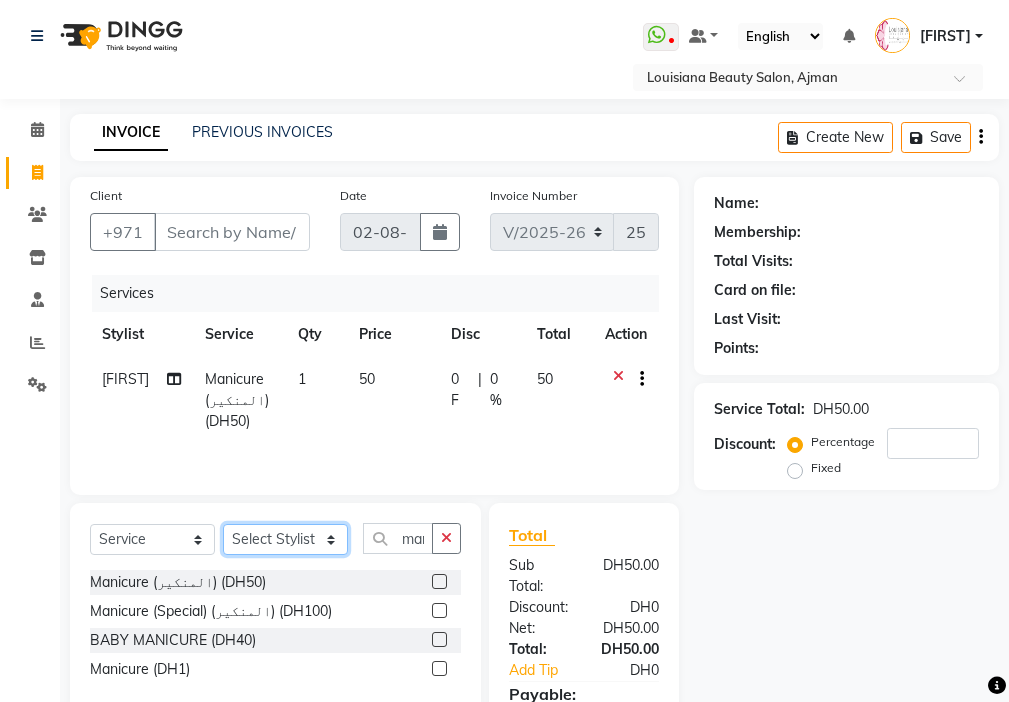 click on "Select Stylist [FIRST] [FIRST] [FIRST] [FIRST] Cashier [FIRST] [FIRST] [FIRST] [FIRST] [FIRST] Madam mamta Parina sabita [FIRST] [FIRST] Tara Tigist" 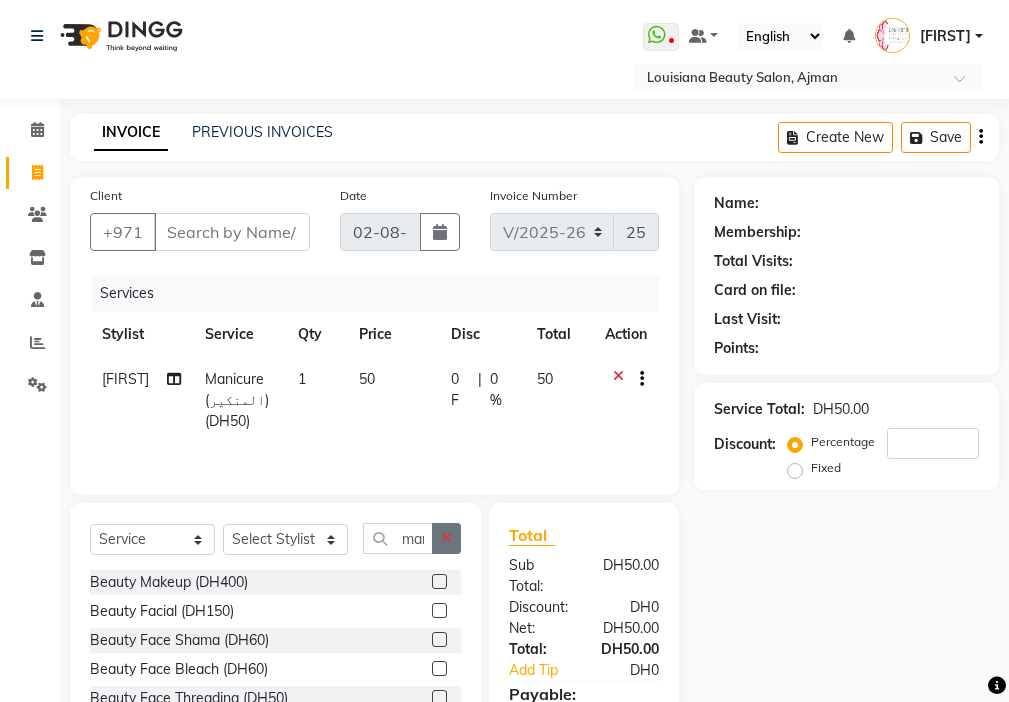 click 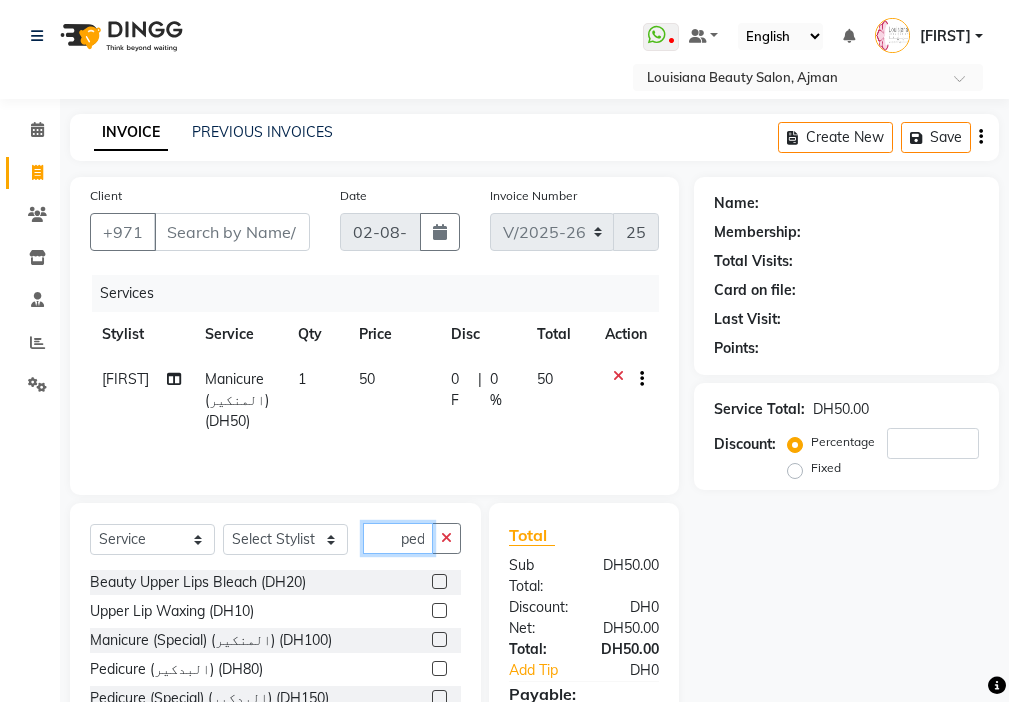 scroll, scrollTop: 0, scrollLeft: 4, axis: horizontal 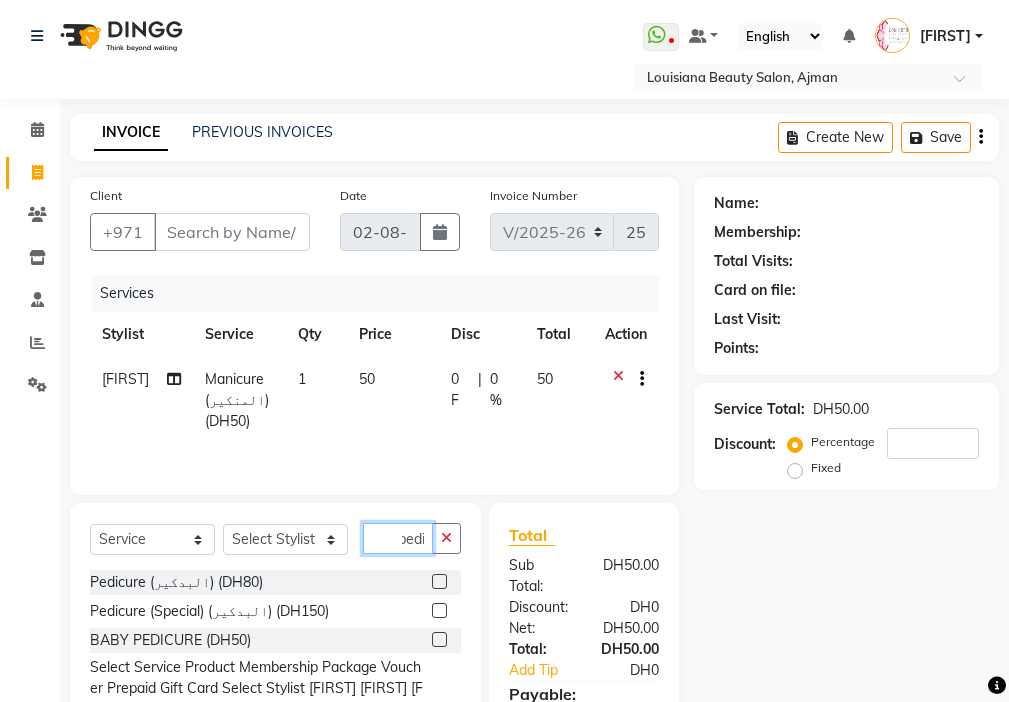 type on "pedi" 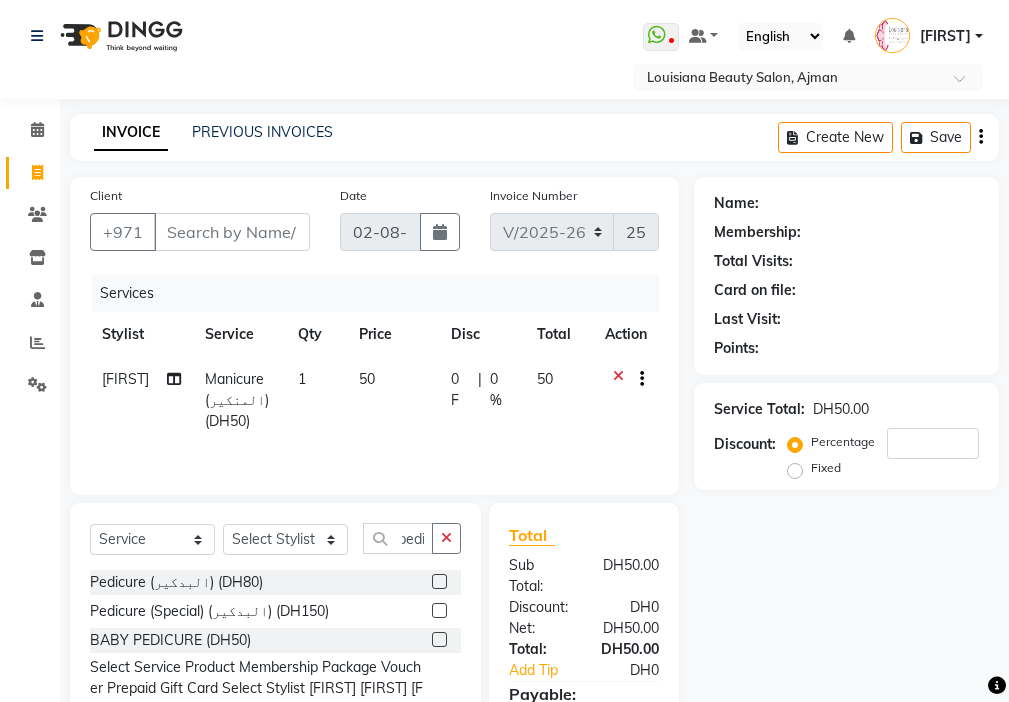 click 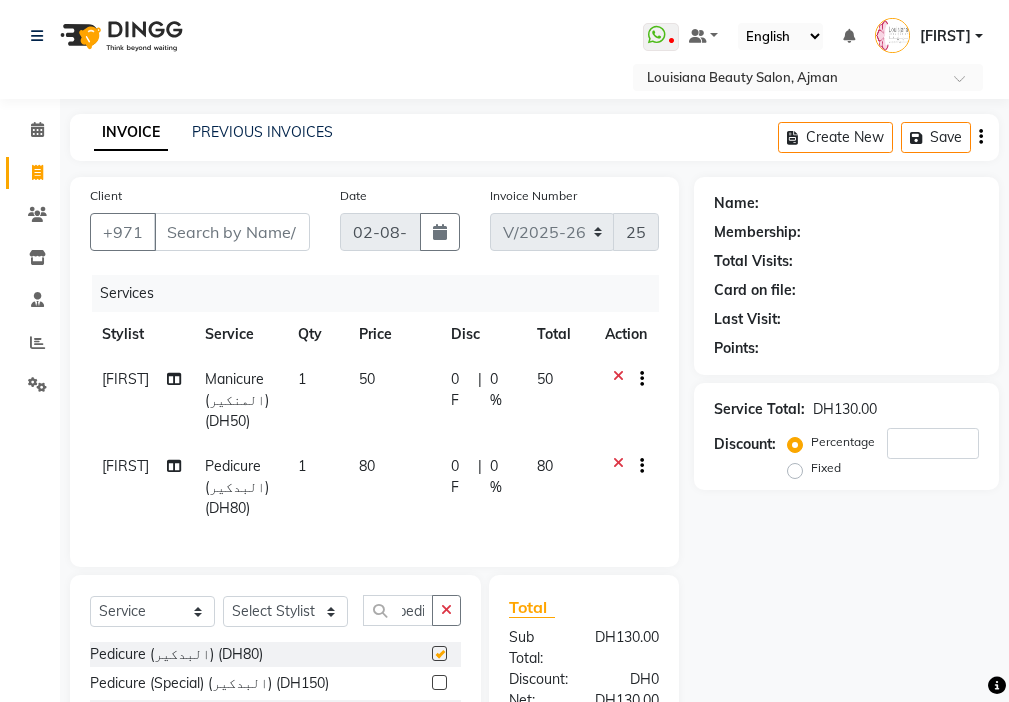 scroll, scrollTop: 0, scrollLeft: 0, axis: both 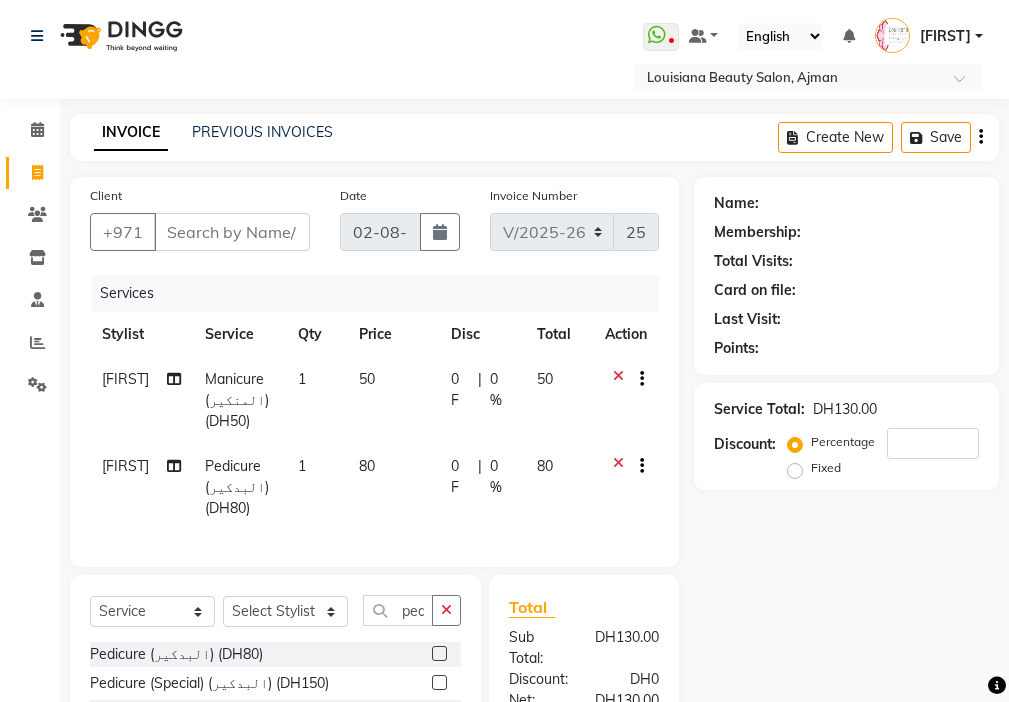 checkbox on "false" 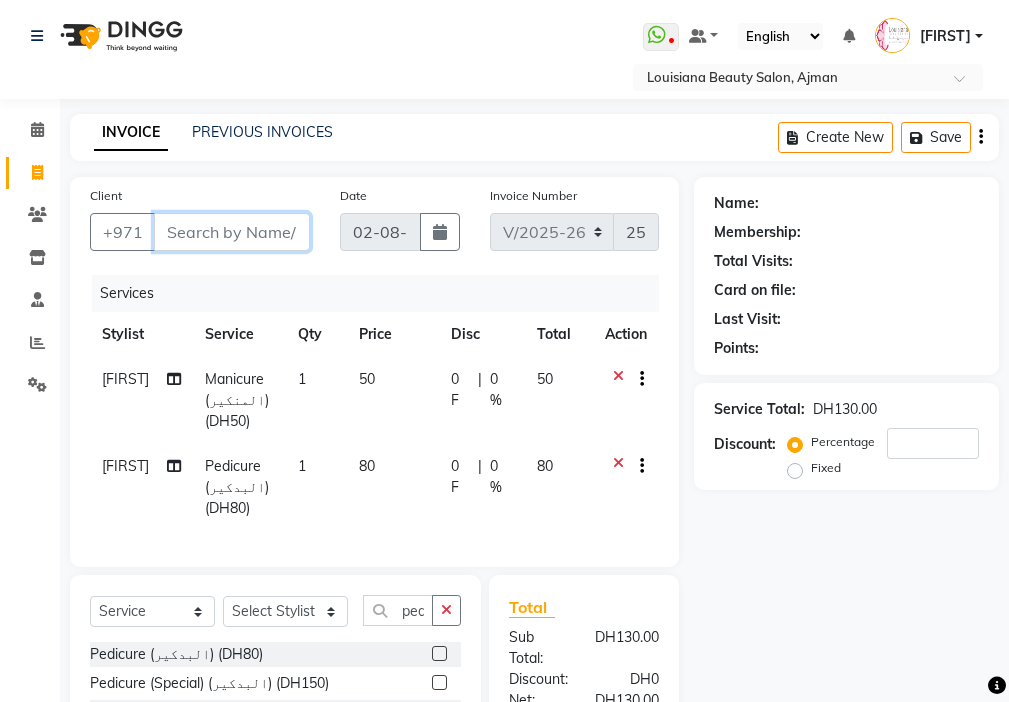 click on "Client" at bounding box center (232, 232) 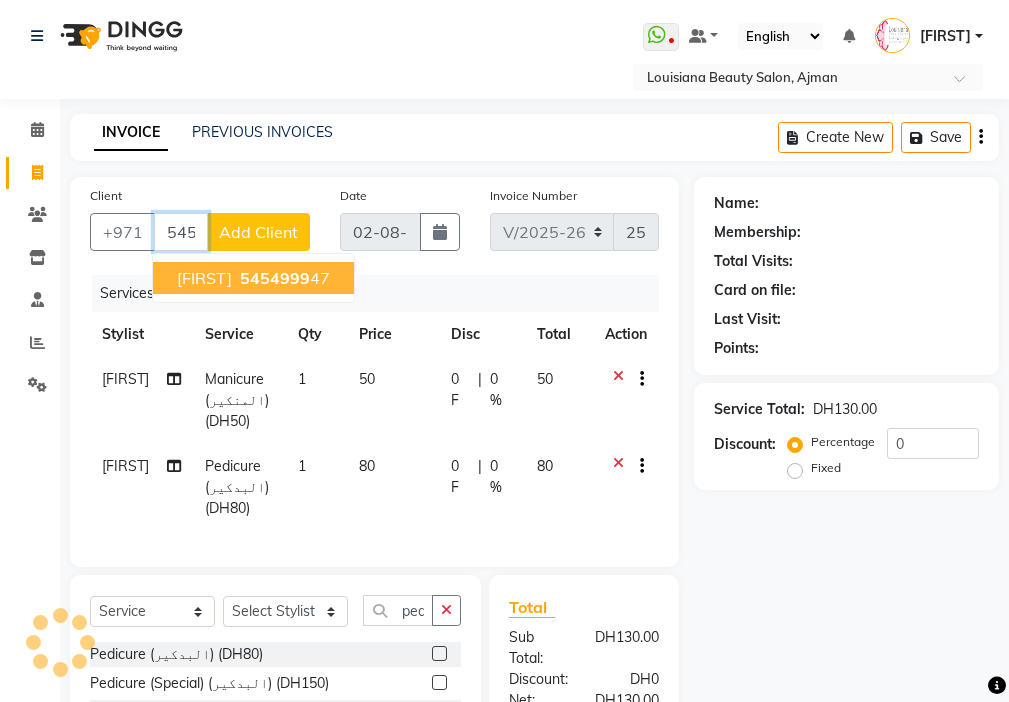 click on "5454999" at bounding box center [275, 278] 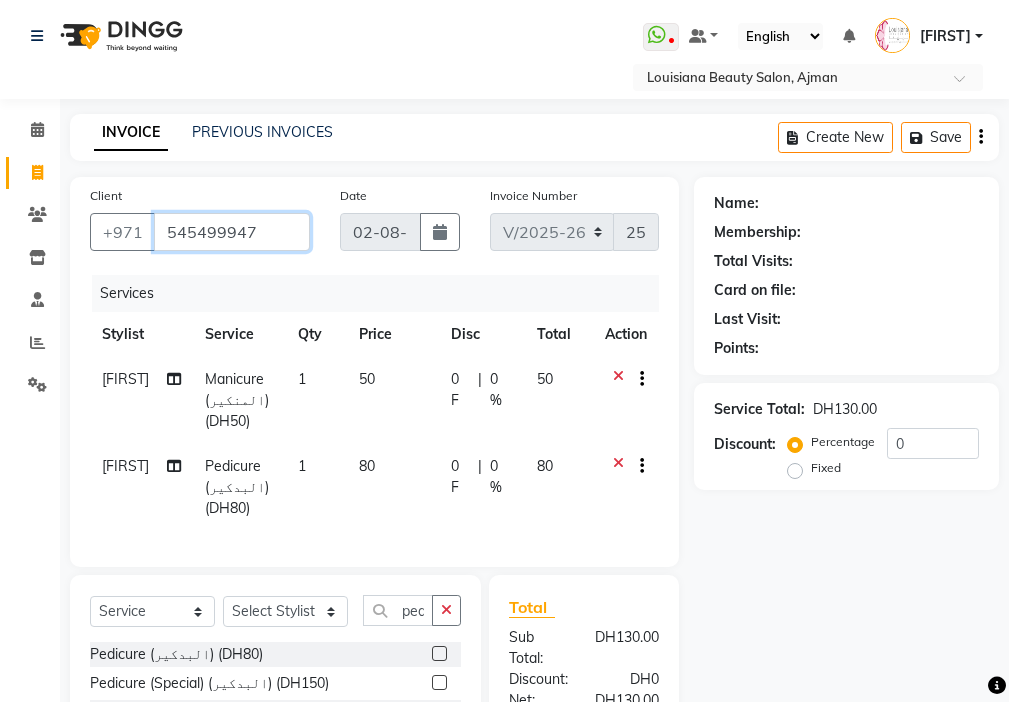 type on "545499947" 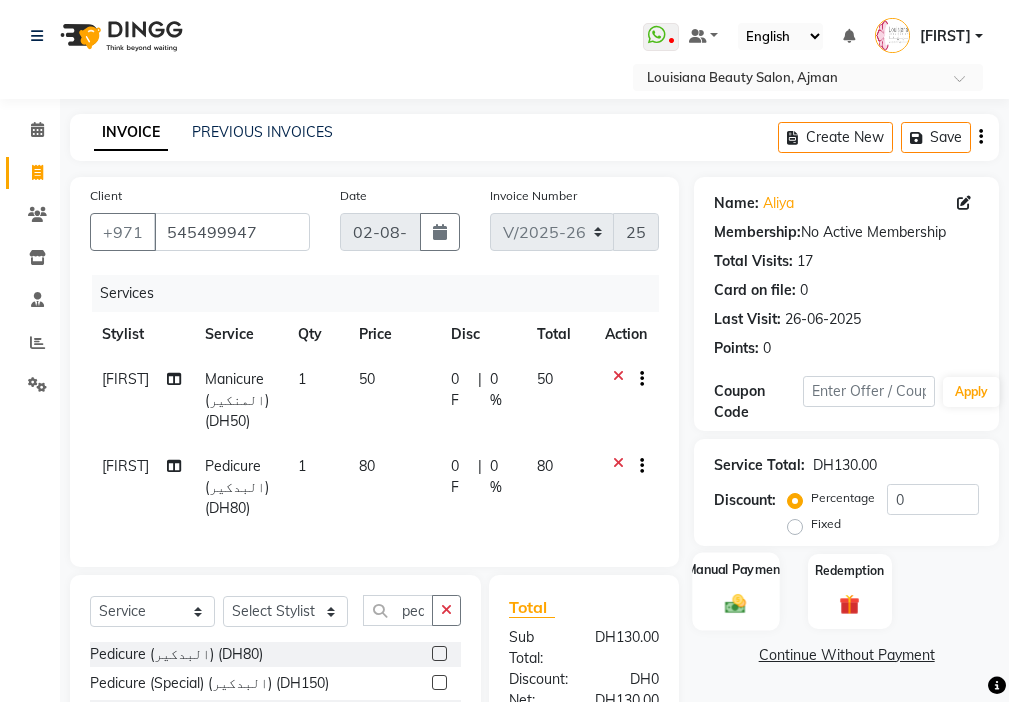 click 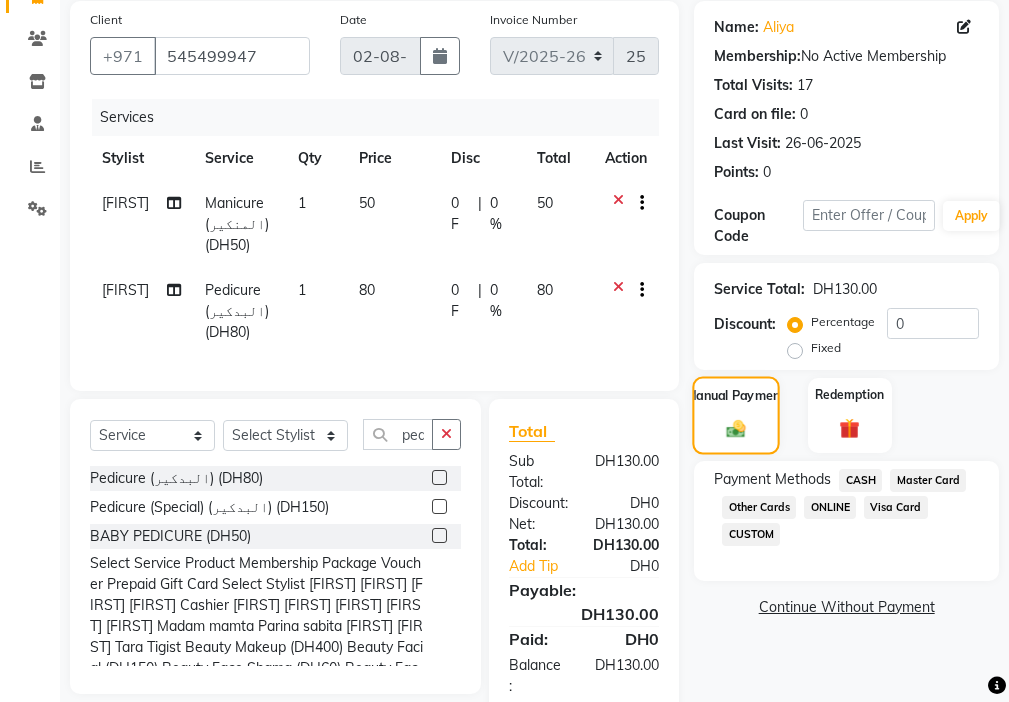 scroll, scrollTop: 198, scrollLeft: 0, axis: vertical 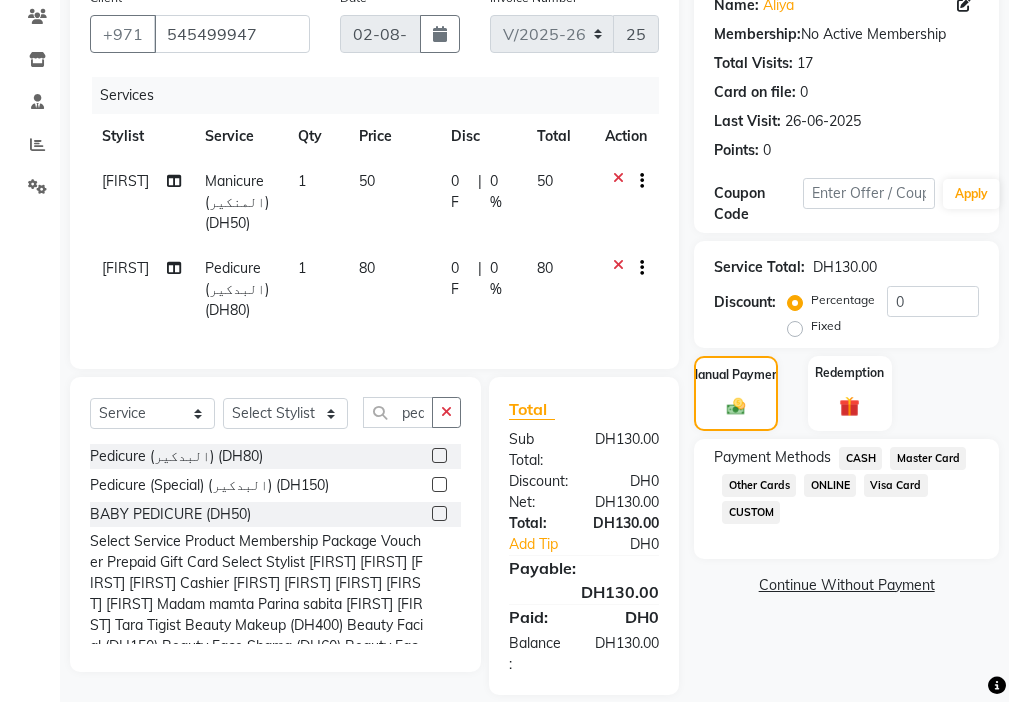 click on "Visa Card" 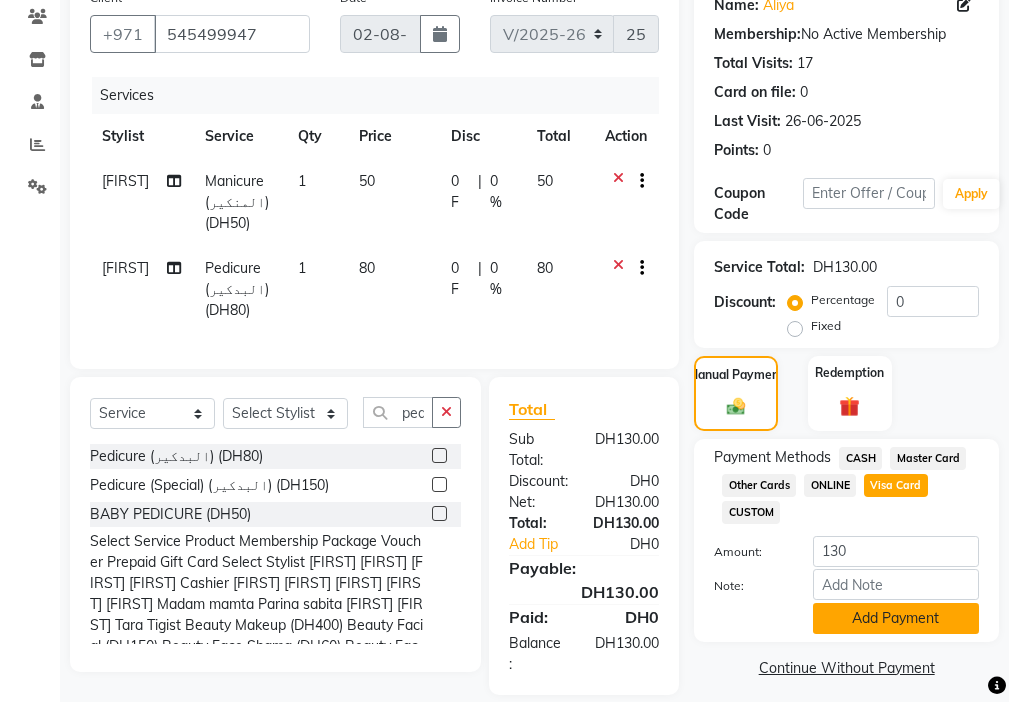 click on "Add Payment" 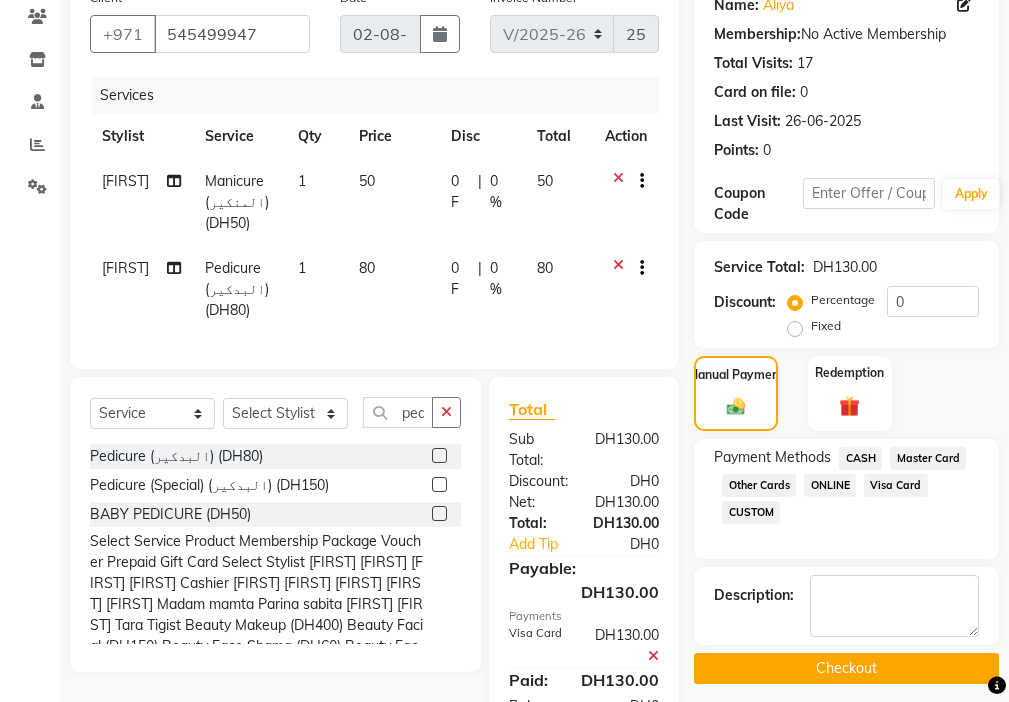click on "Checkout" 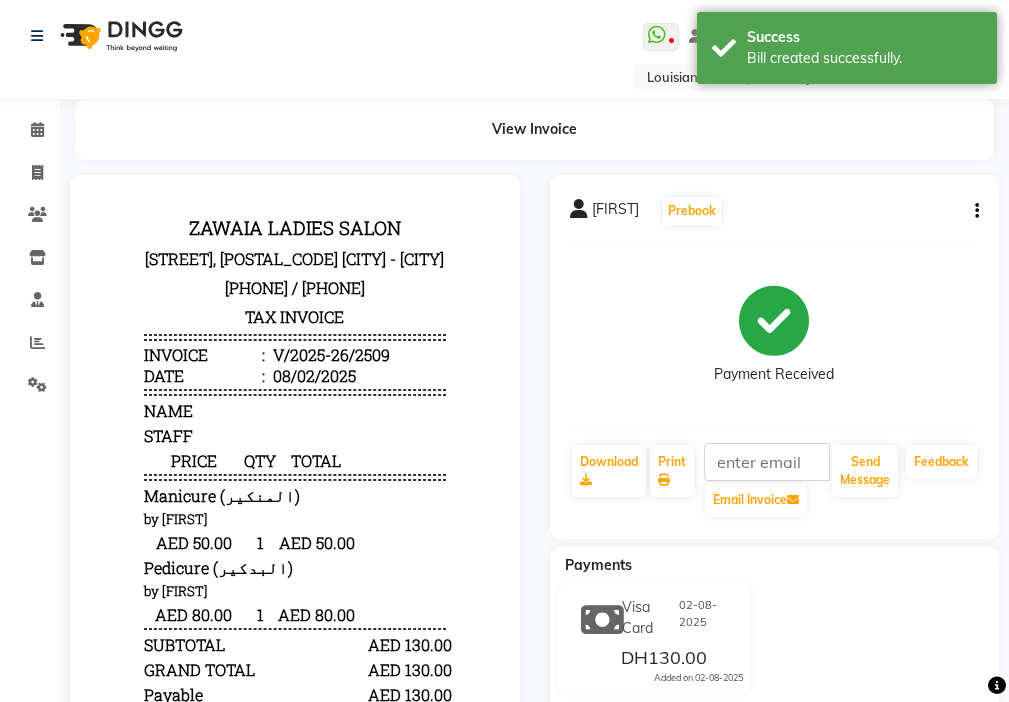 scroll, scrollTop: 0, scrollLeft: 0, axis: both 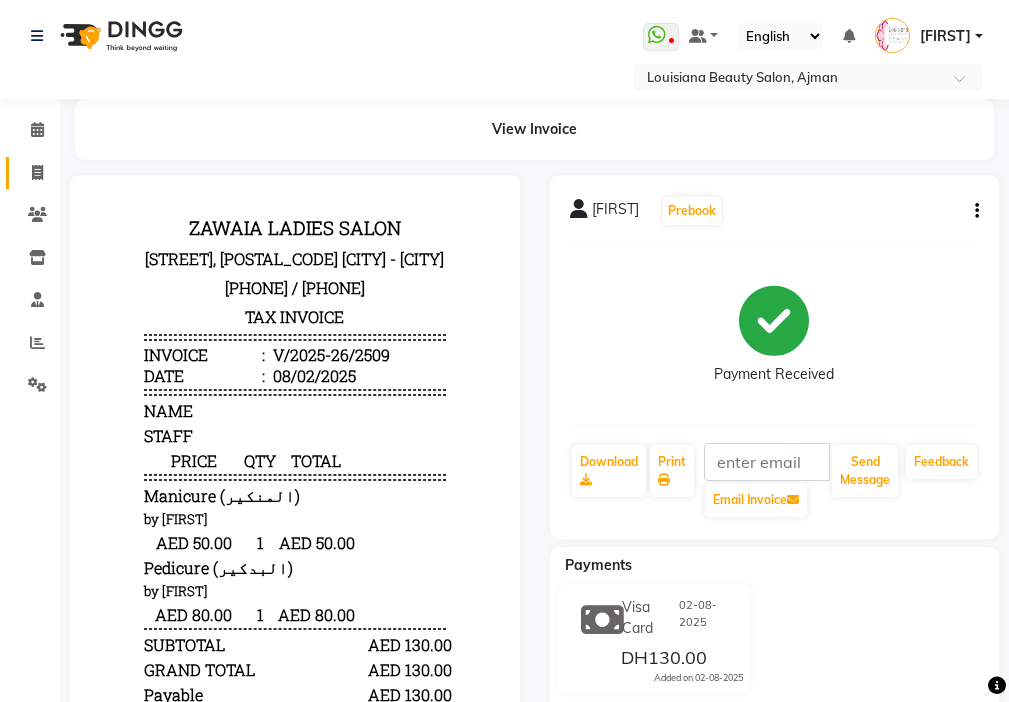 click on "Invoice" 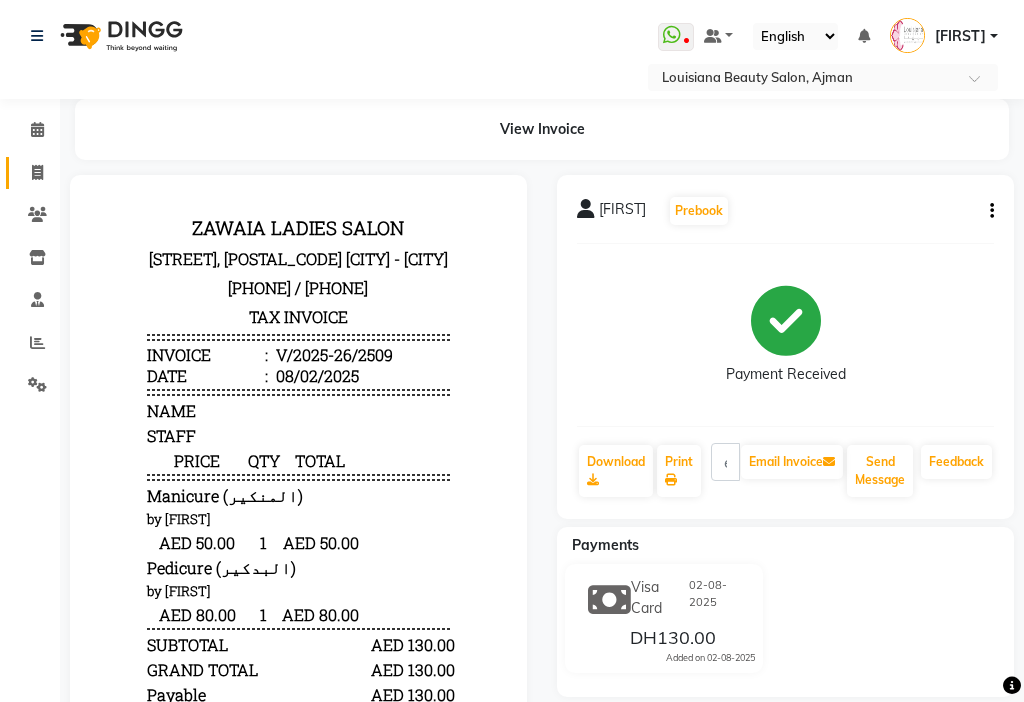 select on "service" 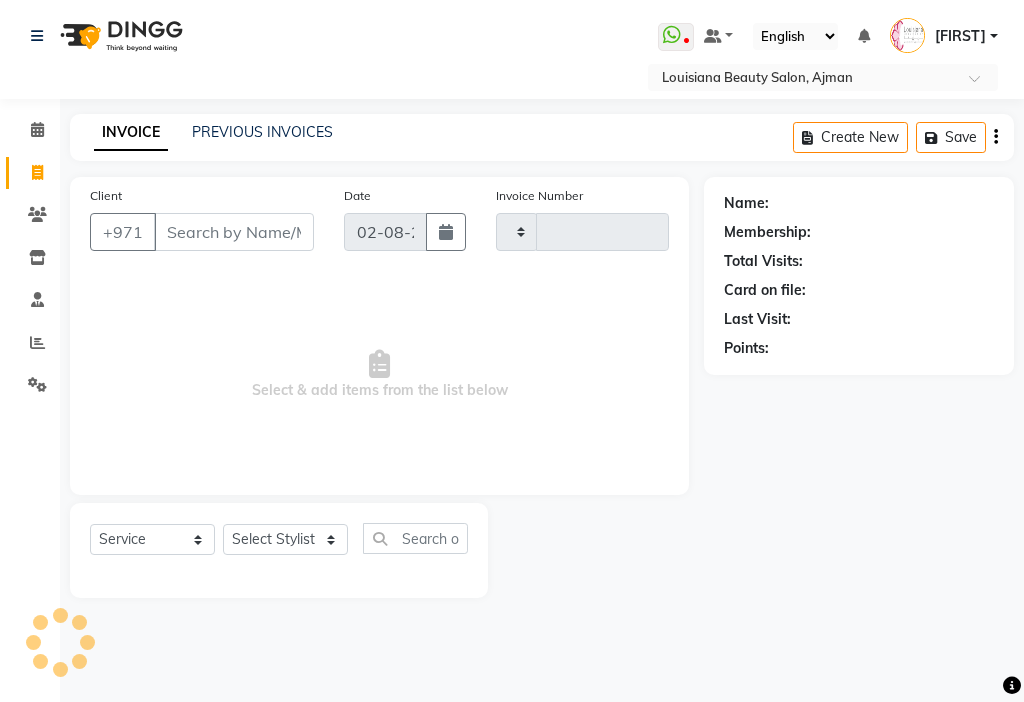 type on "2510" 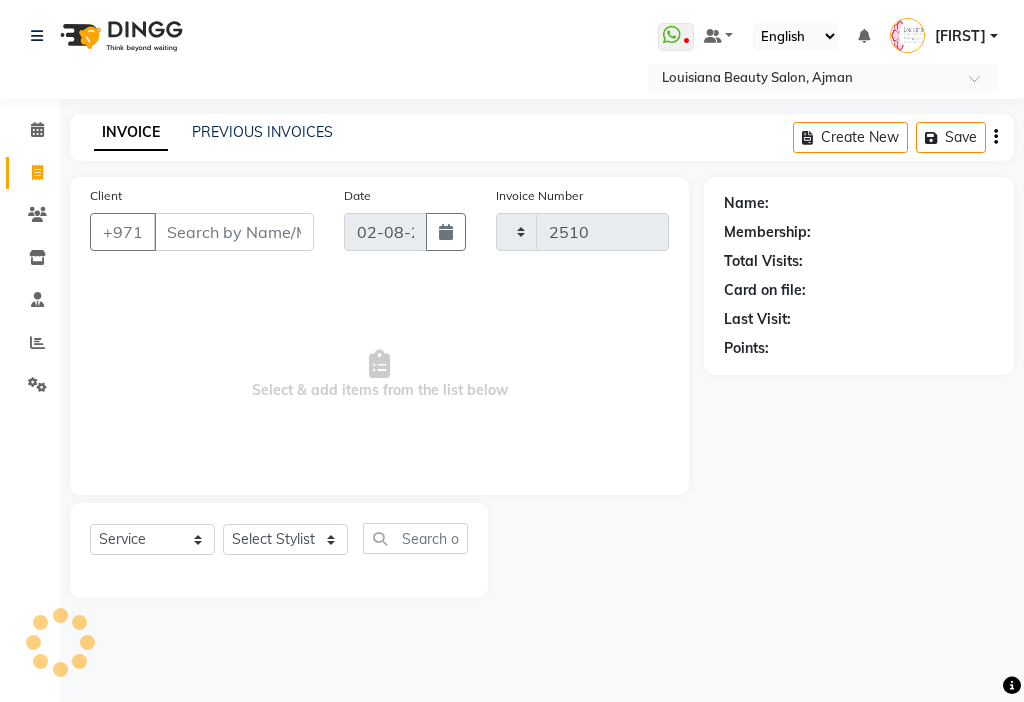 select on "637" 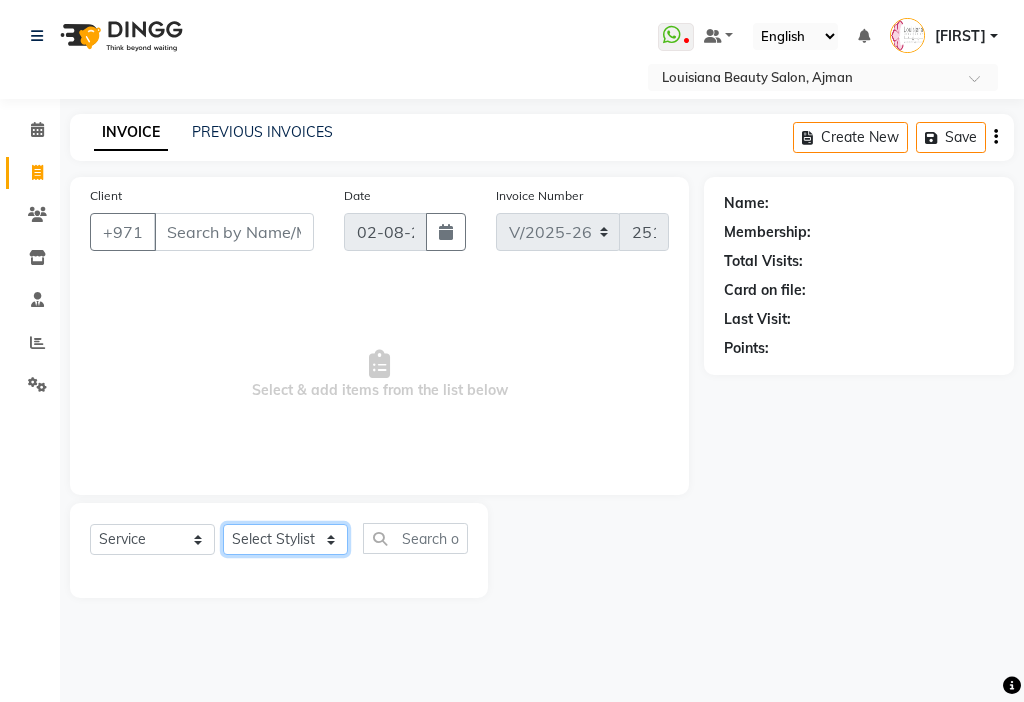 click on "Select Stylist [FIRST] [FIRST] [FIRST] [FIRST] Cashier [FIRST] [FIRST] [FIRST] [FIRST] [FIRST] Madam mamta Parina sabita [FIRST] [FIRST] Tara Tigist" 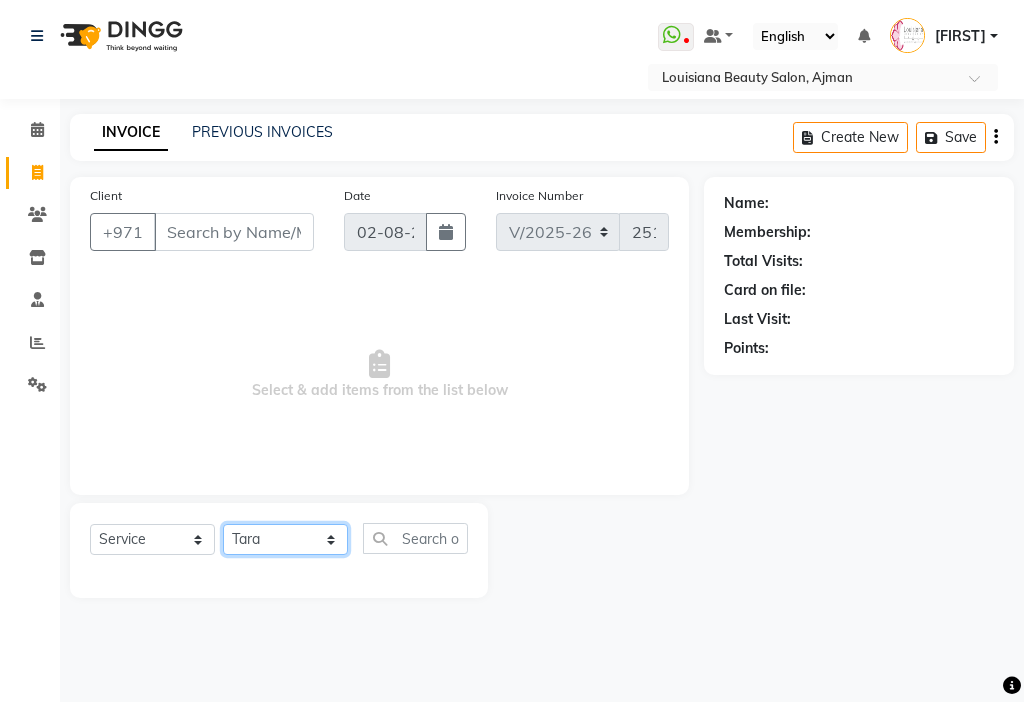 click on "Select Stylist [FIRST] [FIRST] [FIRST] [FIRST] Cashier [FIRST] [FIRST] [FIRST] [FIRST] [FIRST] Madam mamta Parina sabita [FIRST] [FIRST] Tara Tigist" 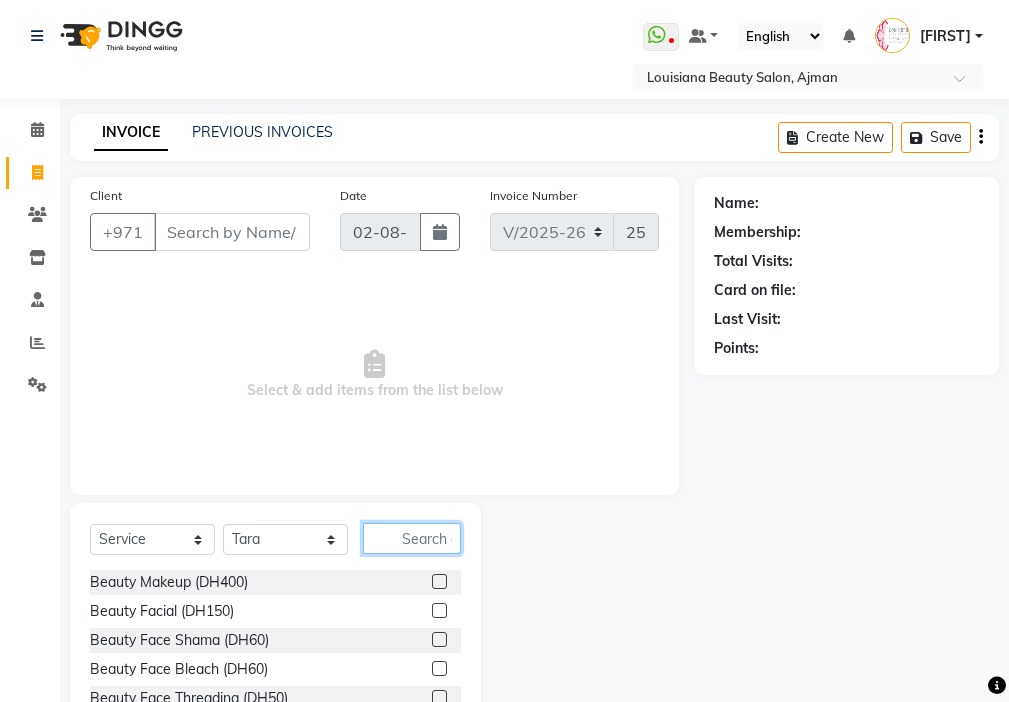 click 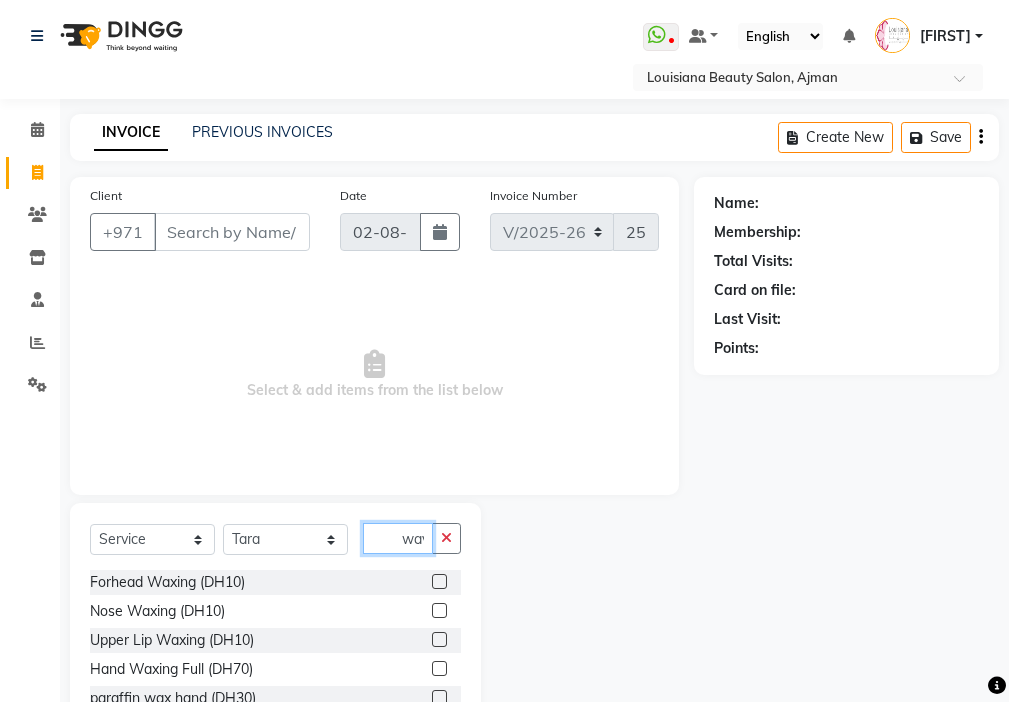 scroll, scrollTop: 0, scrollLeft: 0, axis: both 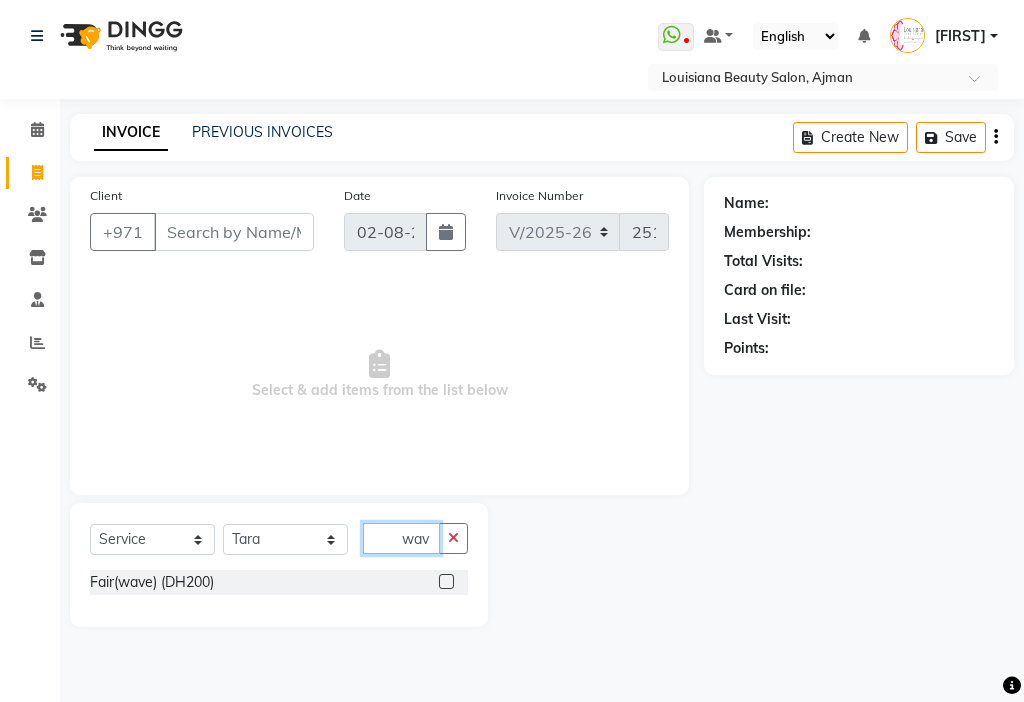 type on "wav" 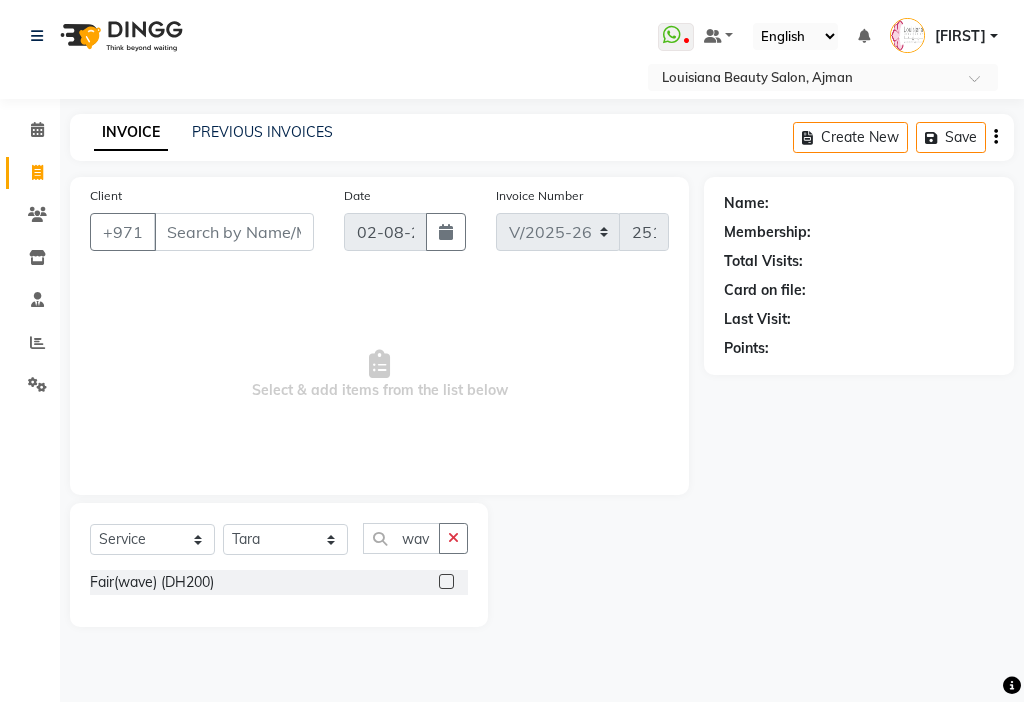 click 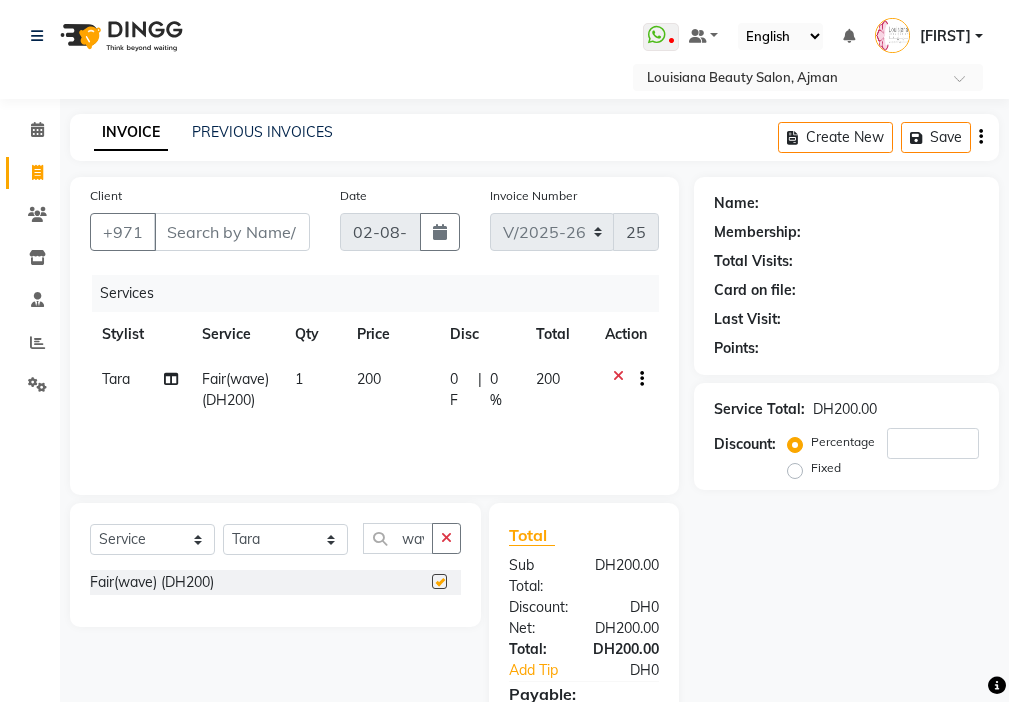 checkbox on "false" 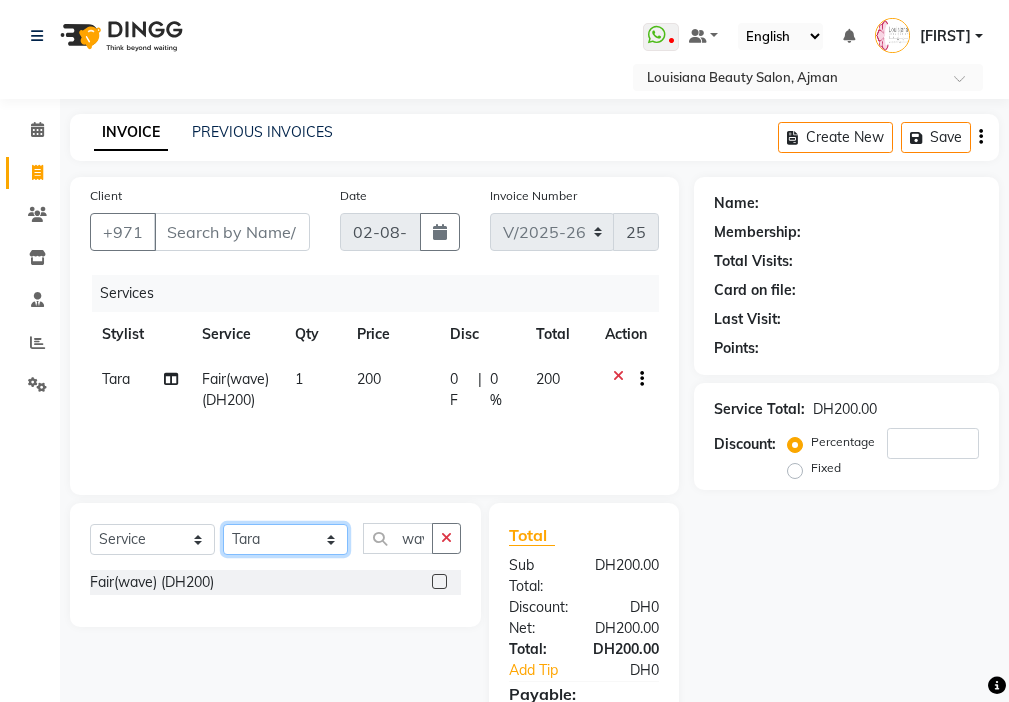 click on "Select Stylist [FIRST] [FIRST] [FIRST] [FIRST] Cashier [FIRST] [FIRST] [FIRST] [FIRST] [FIRST] Madam mamta Parina sabita [FIRST] [FIRST] Tara Tigist" 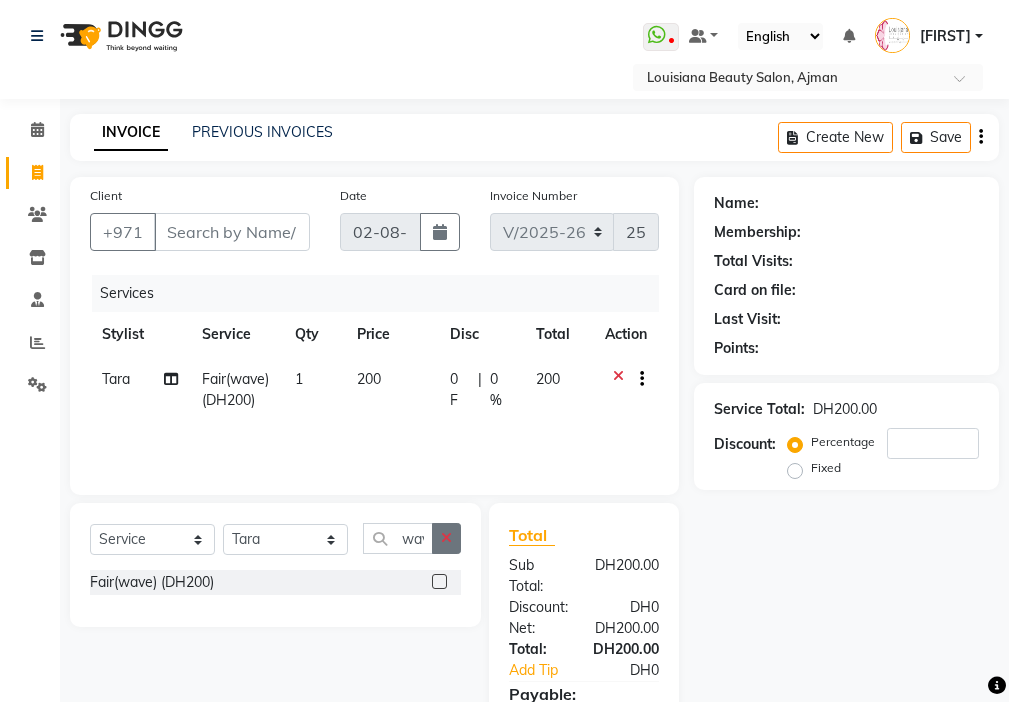 click 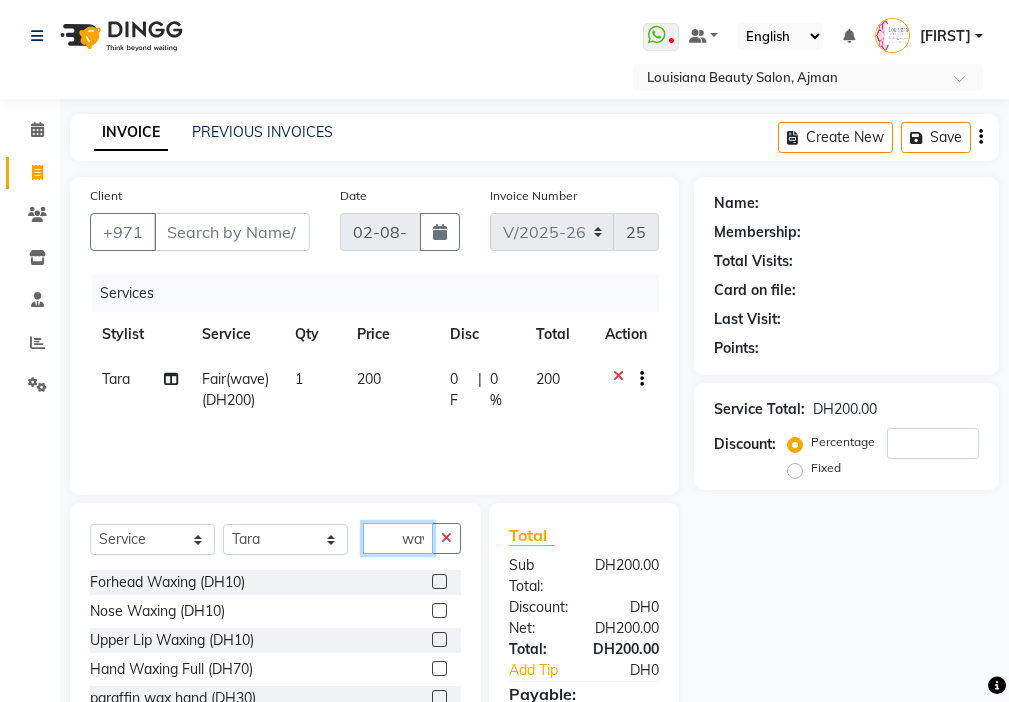 scroll, scrollTop: 0, scrollLeft: 4, axis: horizontal 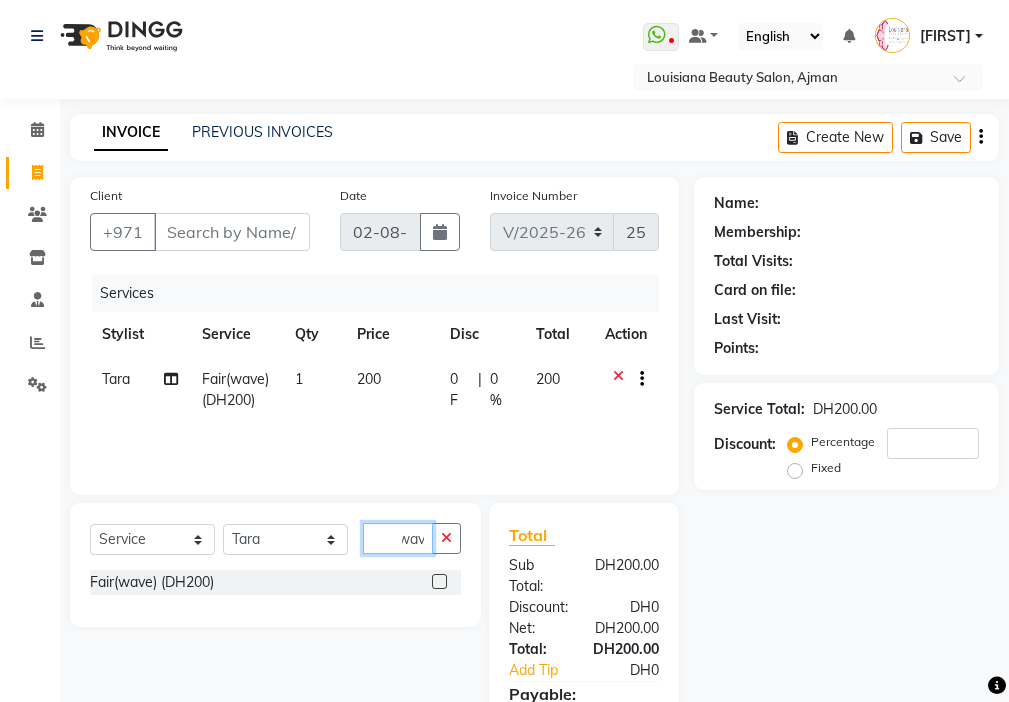 type on "wav" 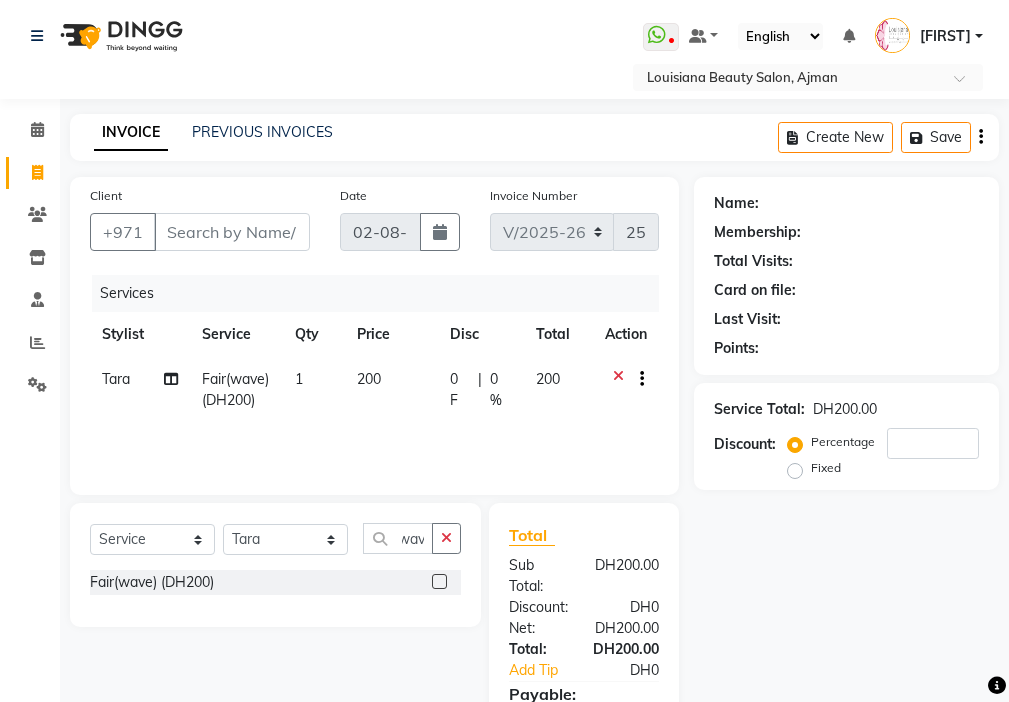 click 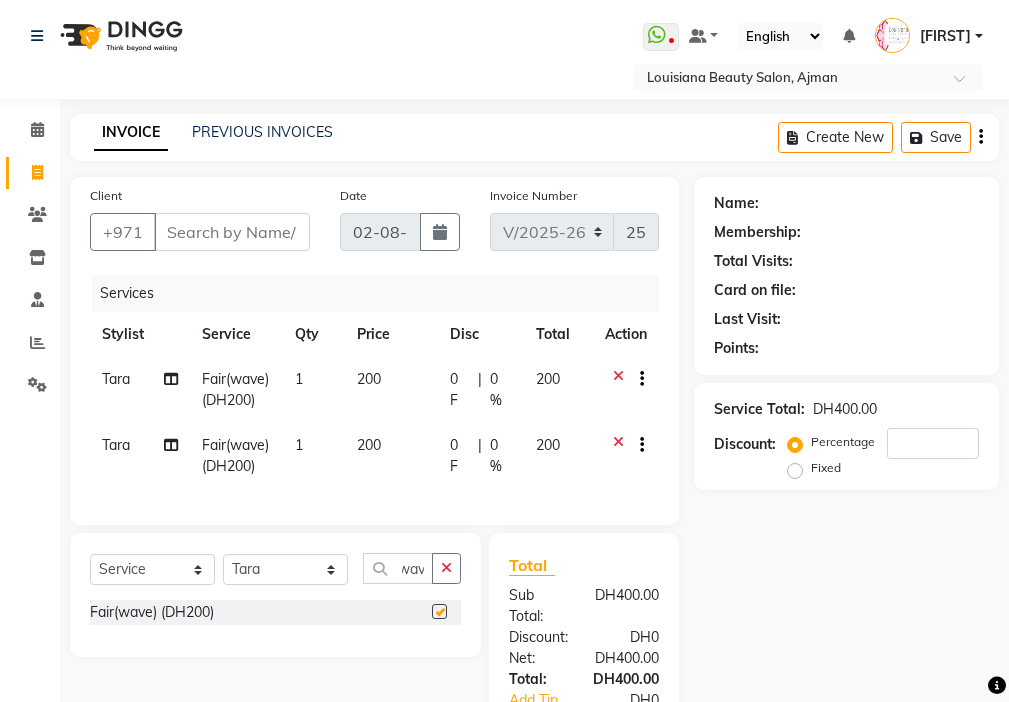 scroll, scrollTop: 0, scrollLeft: 0, axis: both 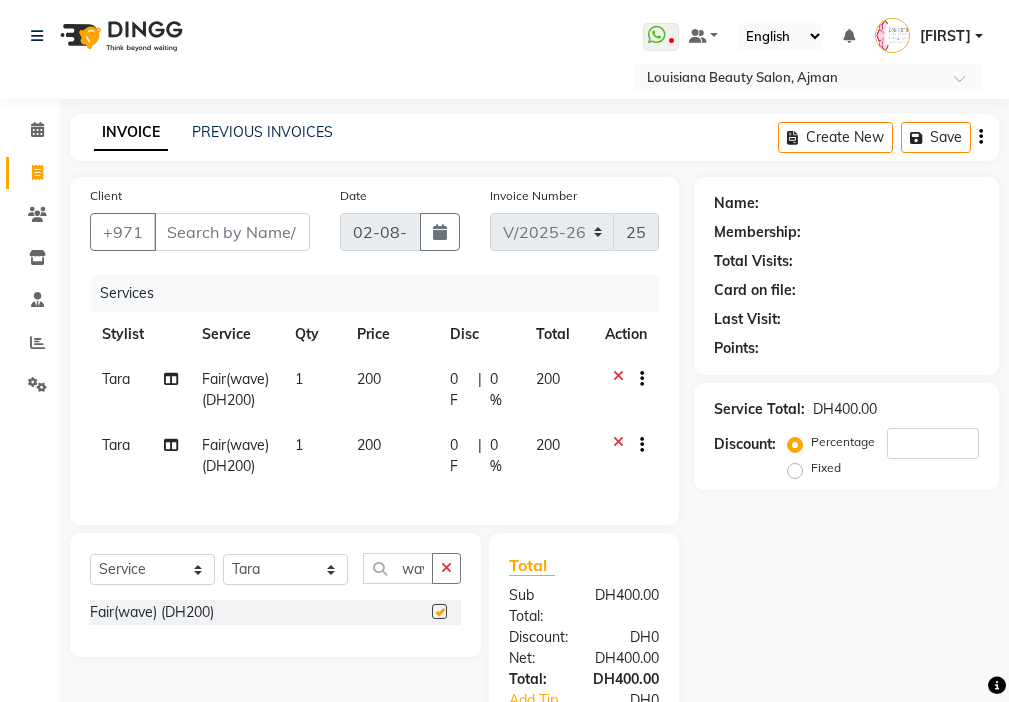 click on "200" 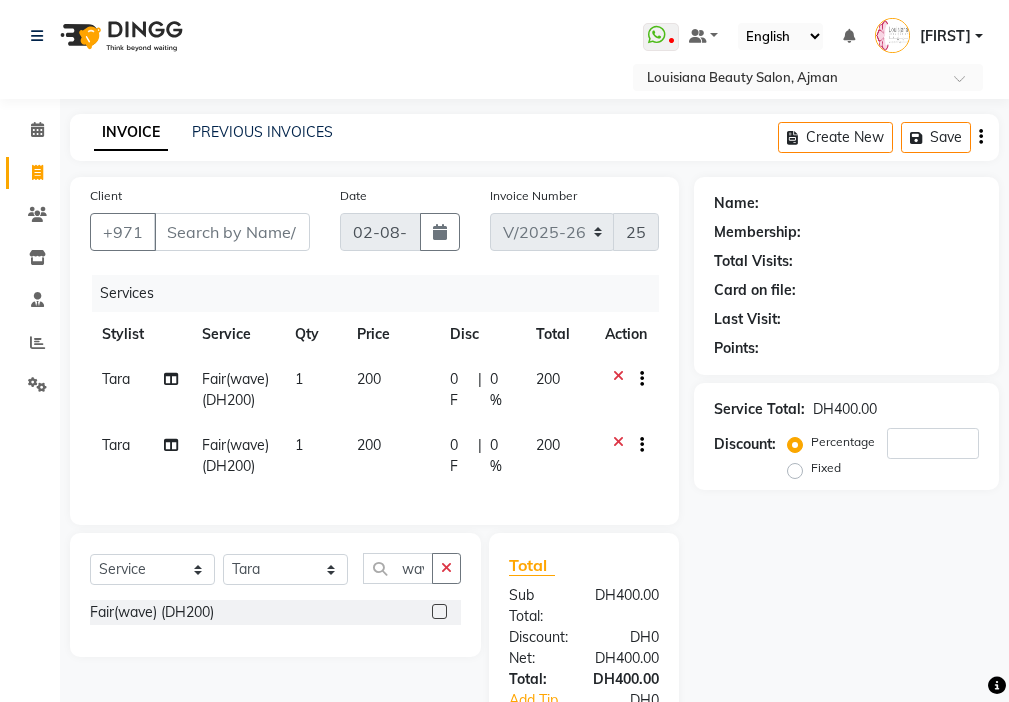 checkbox on "false" 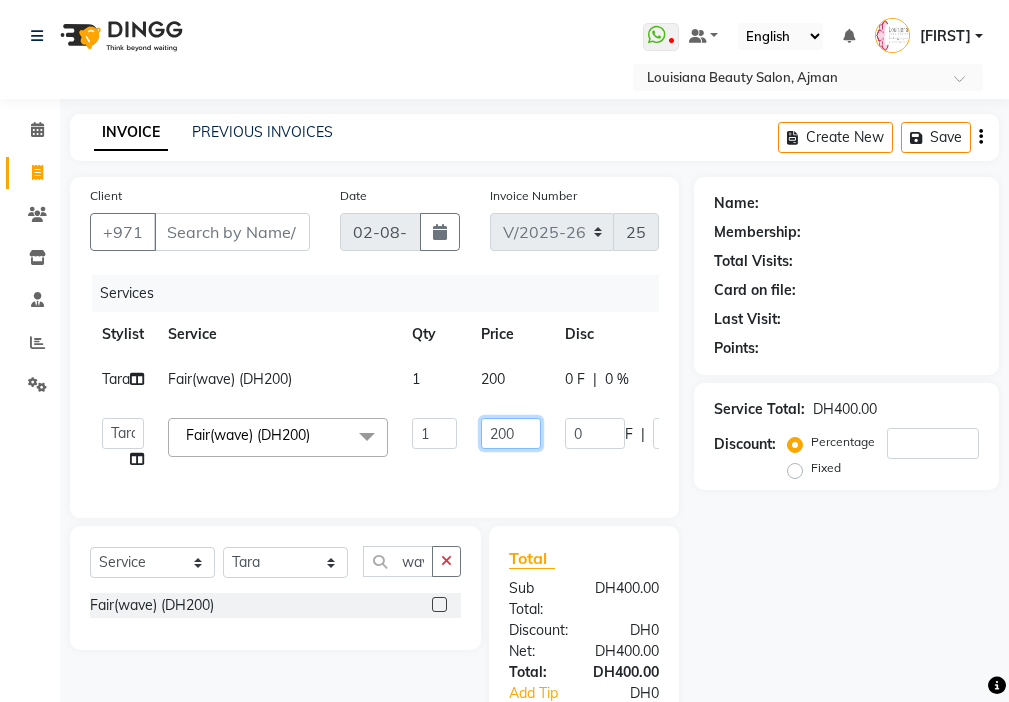 click on "200" 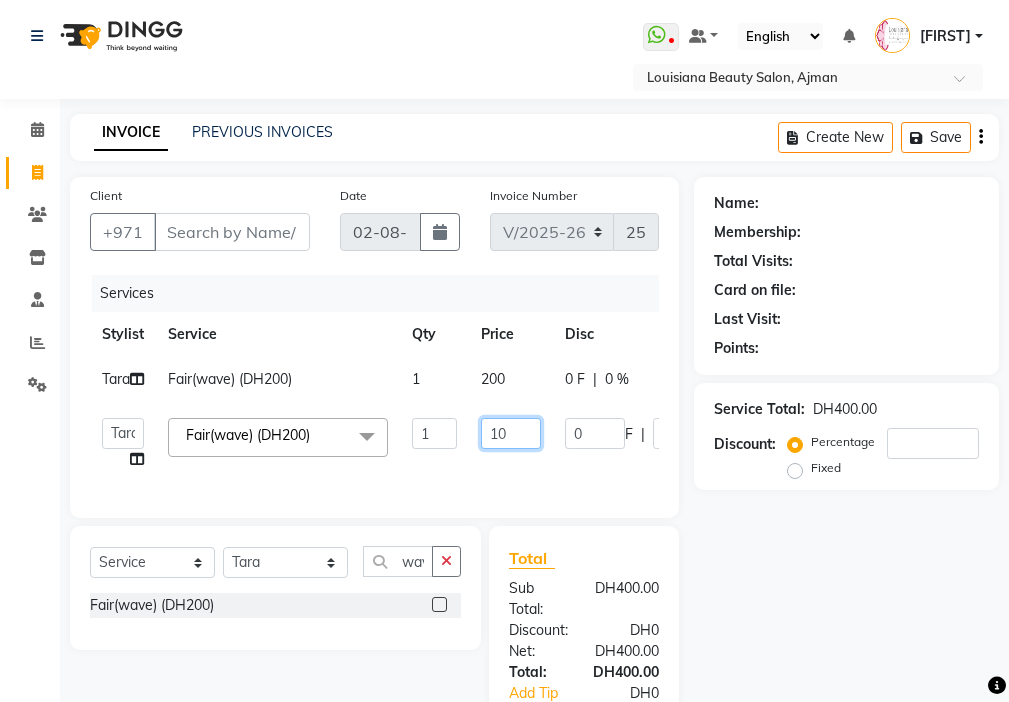 type on "150" 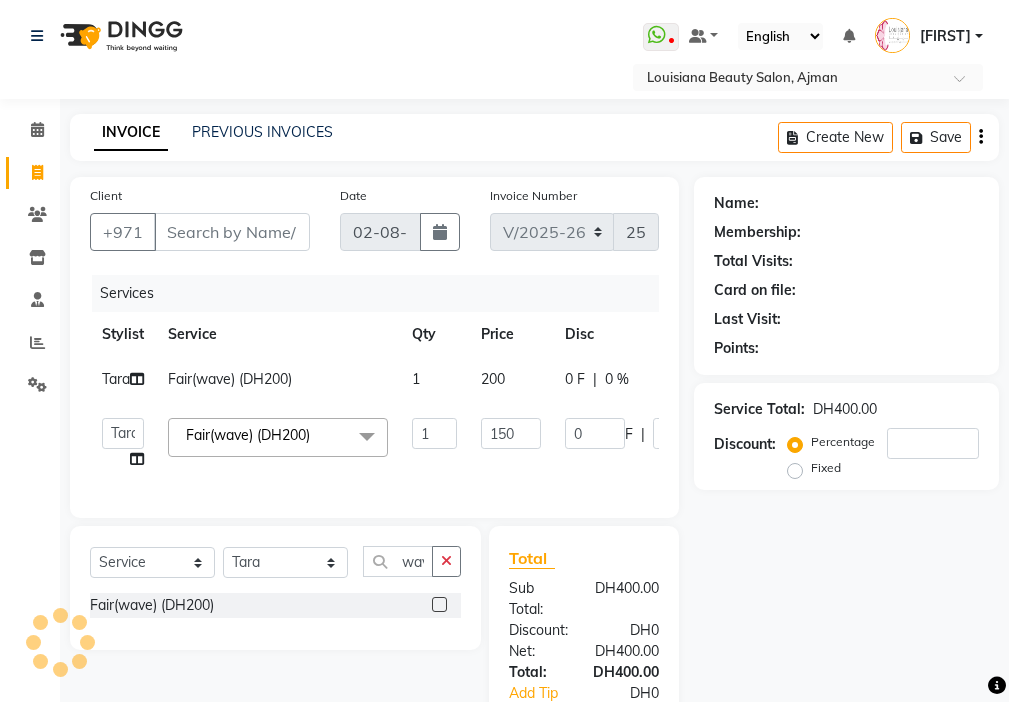 click on "Select Stylist [FIRST] [FIRST] [FIRST] [FIRST] Cashier [FIRST] [FIRST] [FIRST] [FIRST] [FIRST] Madam mamta Parina sabita [FIRST] [FIRST] Tara Tigist Fair(wave) (DH200) x Beauty Makeup (DH400) Beauty Facial (DH150) Beauty Face Shama (DH60) Beauty Face Bleach (DH60) Beauty Face Threading (DH50) Beauty Upper Lips Bleach (DH20) Forhead Waxing (DH10) Nose Waxing (DH10) Upper Lip Waxing (DH10) Hand Waxing Full (DH70) Beauty Eyelashes Adhesive (DH30) Beauty Eye Makeup (DH150) Beauty Hand Henna (حناء اليد) (DH50) Beauty Legs Henna(حناء الرجل) (DH50) paraffin wax hand (DH30) paraffin wax leg (DH50) chin threading (DH15) Extra Pin (DH20) ROOT HALF DYE (DH80) Beauty Gasha (DH50) Baby Start (DH20) Rinceage (DH200) Enercose (DH200) Rosemary (DH80) Filler (DH0) Sedar (DH80) photo (DH10) Al mashat (DH80) Half leg Waxing (شمع نصف الرجل) (DH50) Half Hand Waxing (شمع اليدين) (DH40) Under Arms Waxing (شمع الابط) (DH20) 1 150" 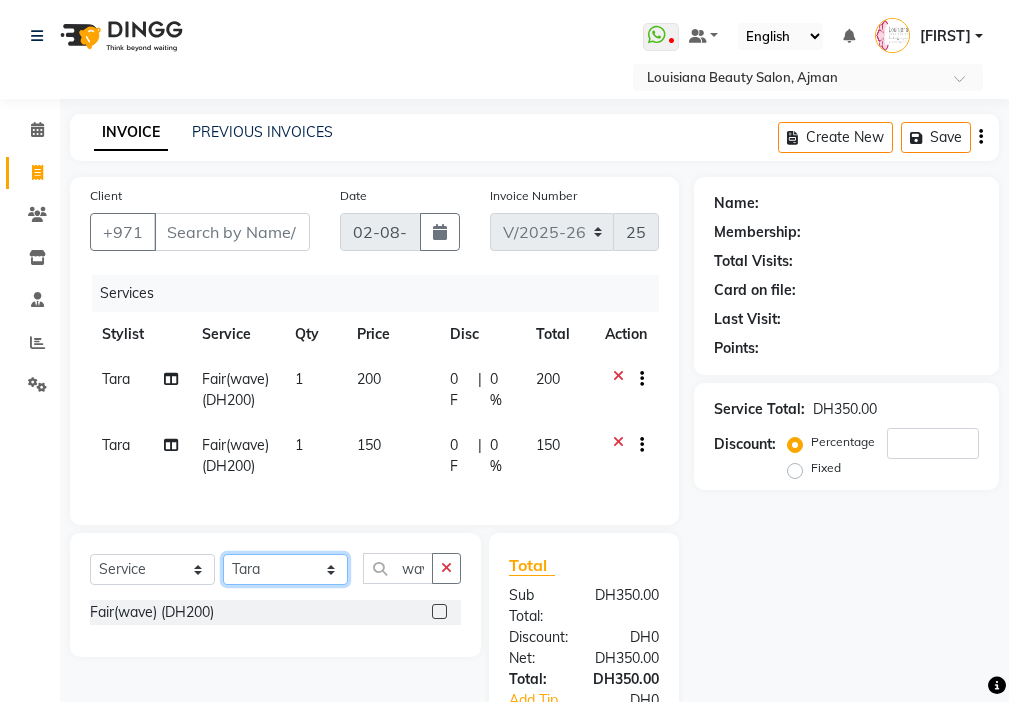 click on "Select Stylist [FIRST] [FIRST] [FIRST] [FIRST] Cashier [FIRST] [FIRST] [FIRST] [FIRST] [FIRST] Madam mamta Parina sabita [FIRST] [FIRST] Tara Tigist" 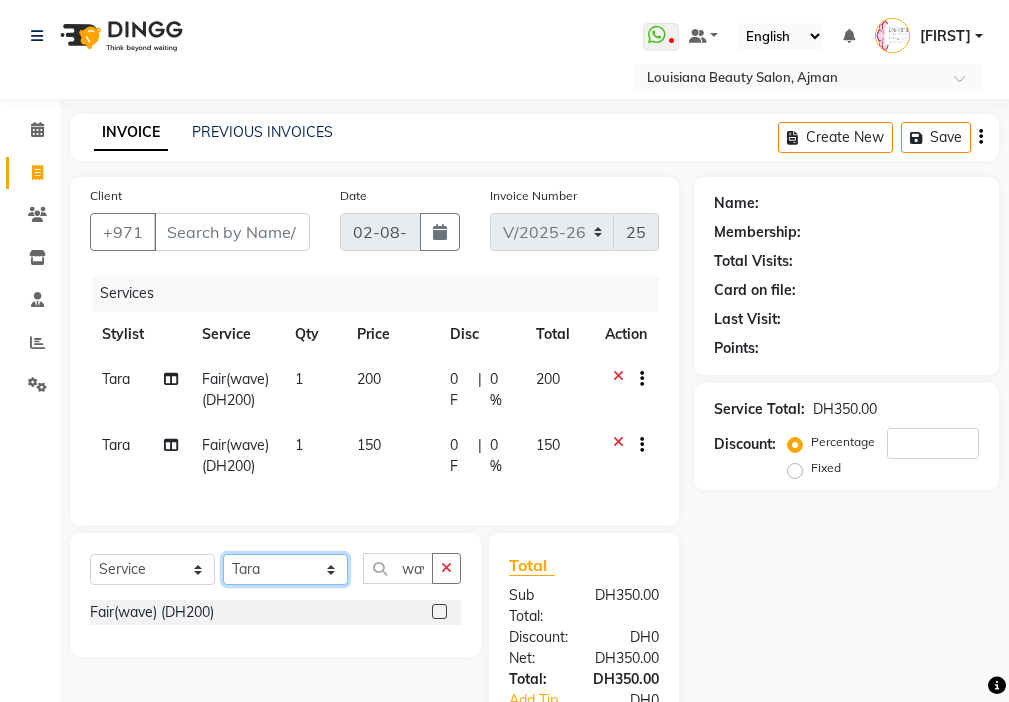 select on "[PHONE]" 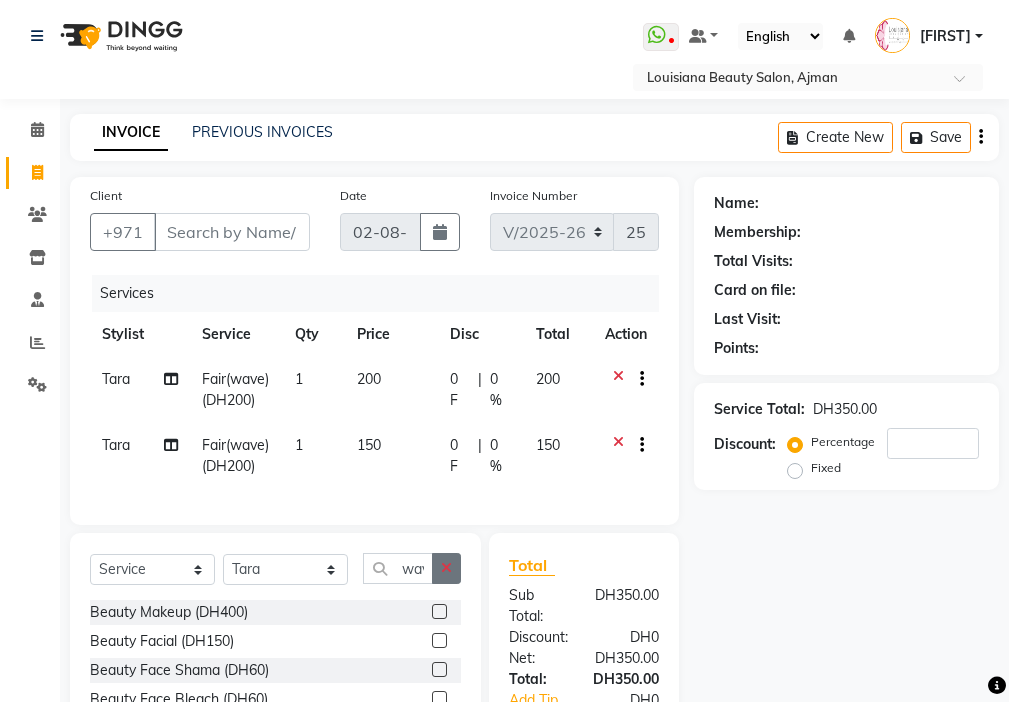 click 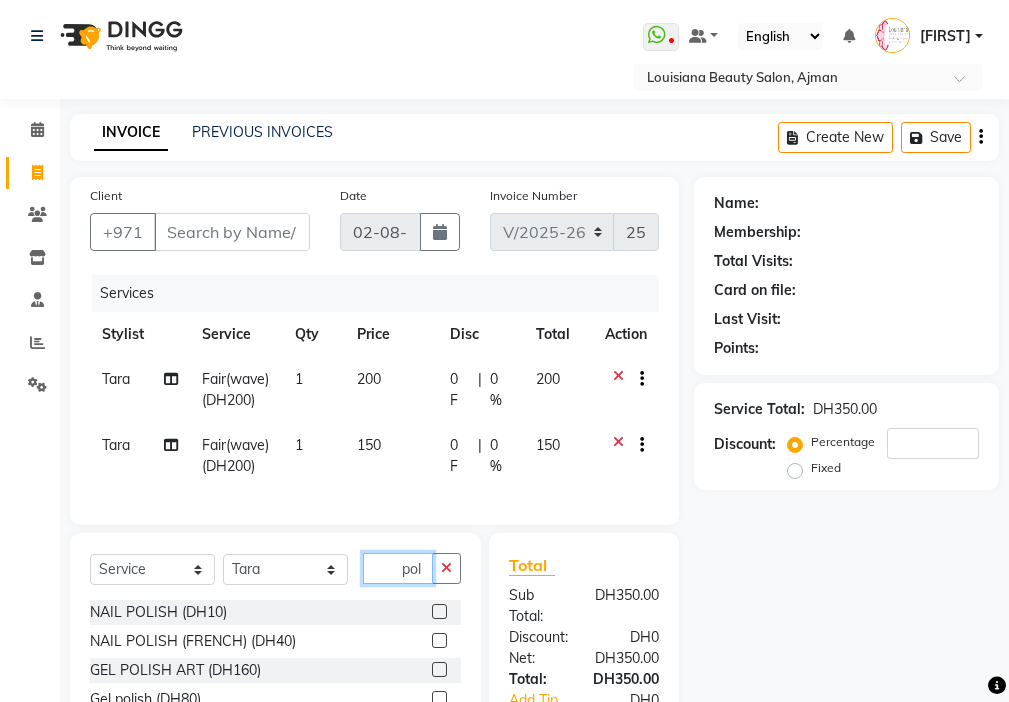 type on "pol" 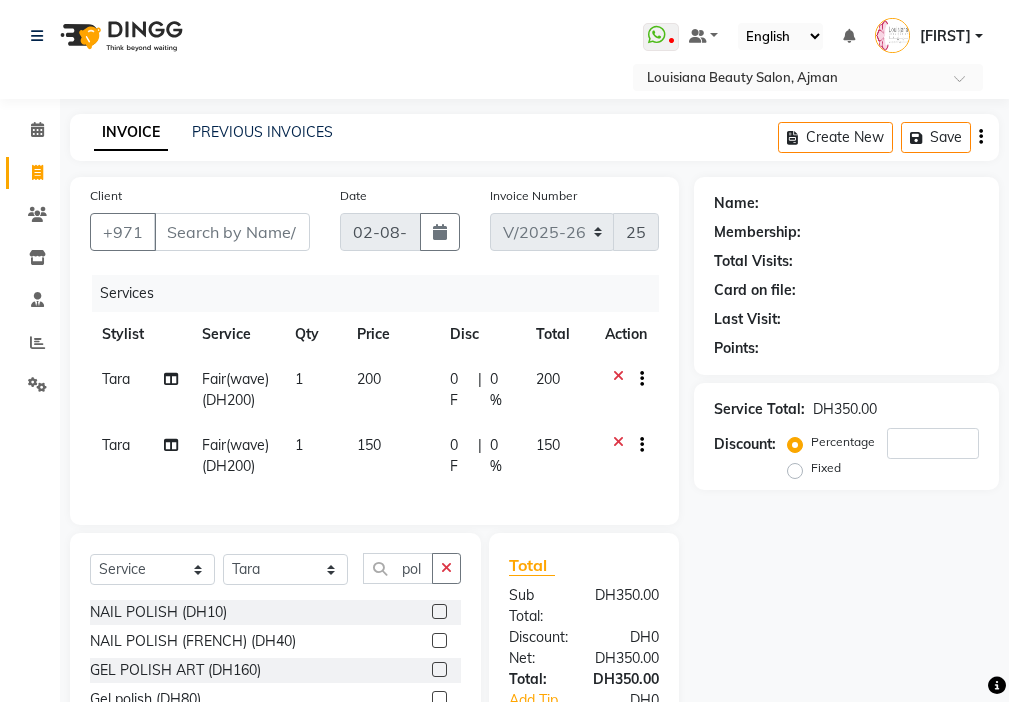 click 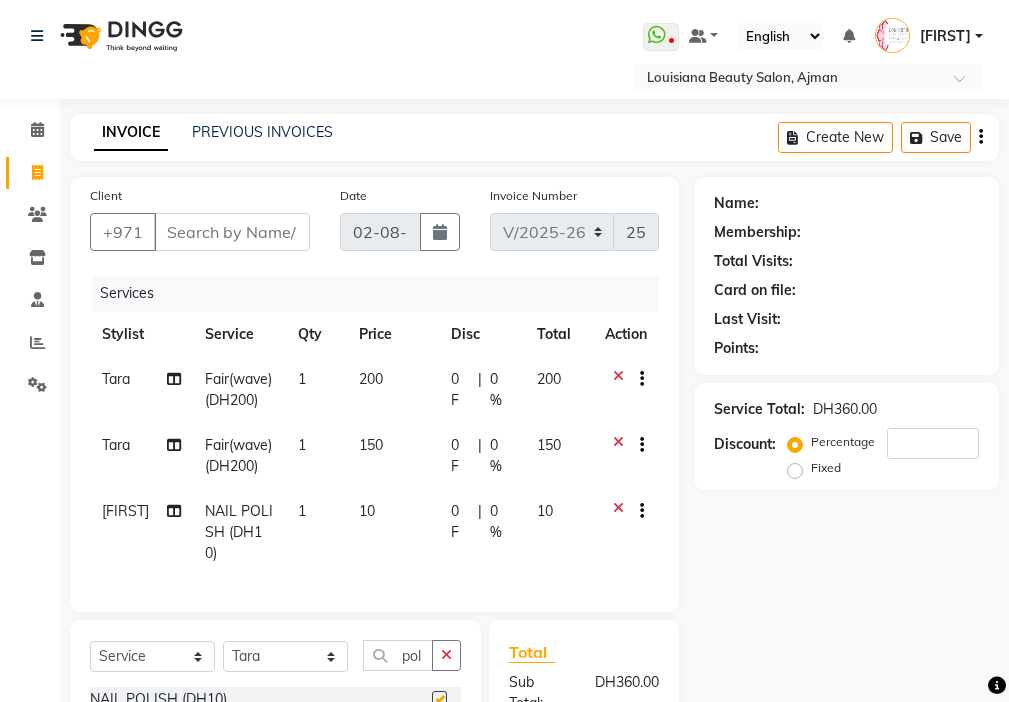 checkbox on "false" 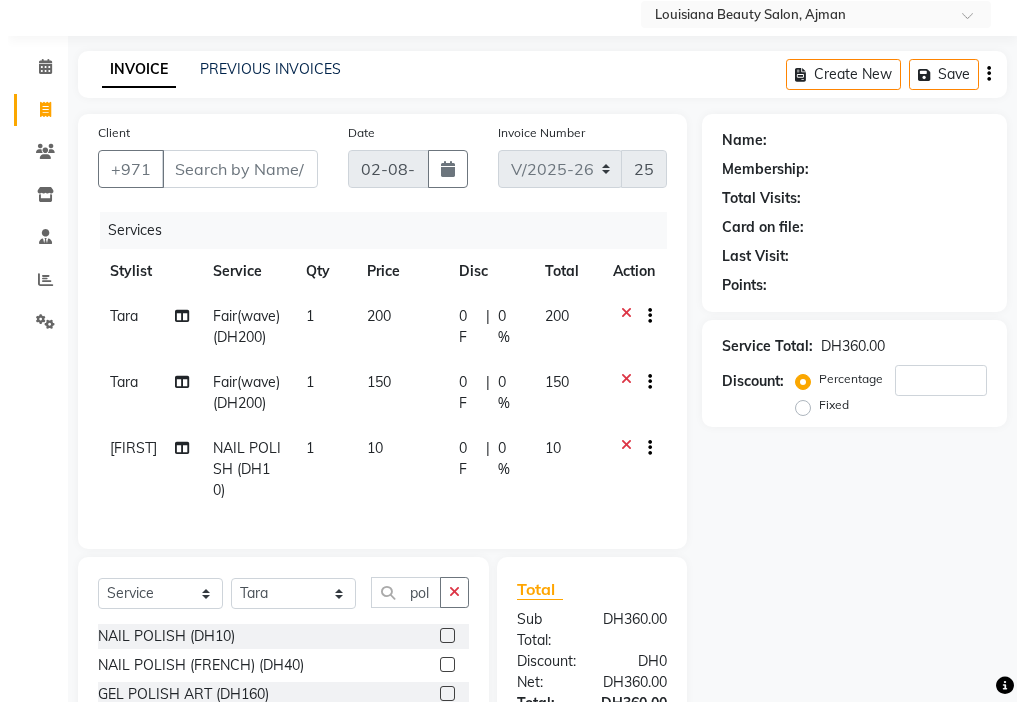 scroll, scrollTop: 89, scrollLeft: 0, axis: vertical 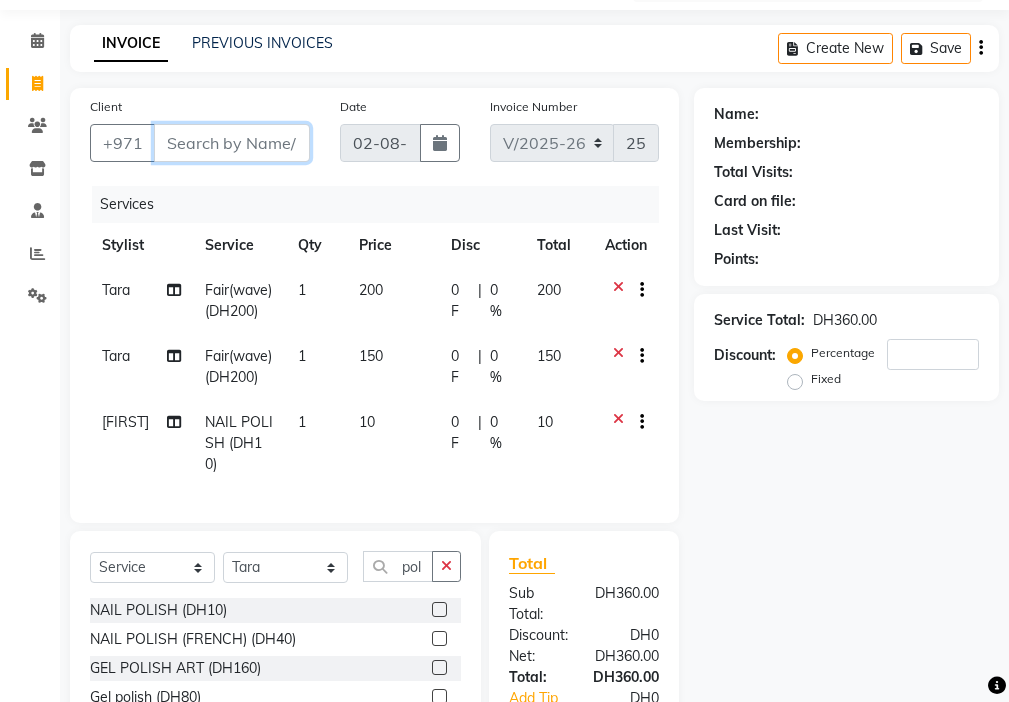 click on "Client" at bounding box center [232, 143] 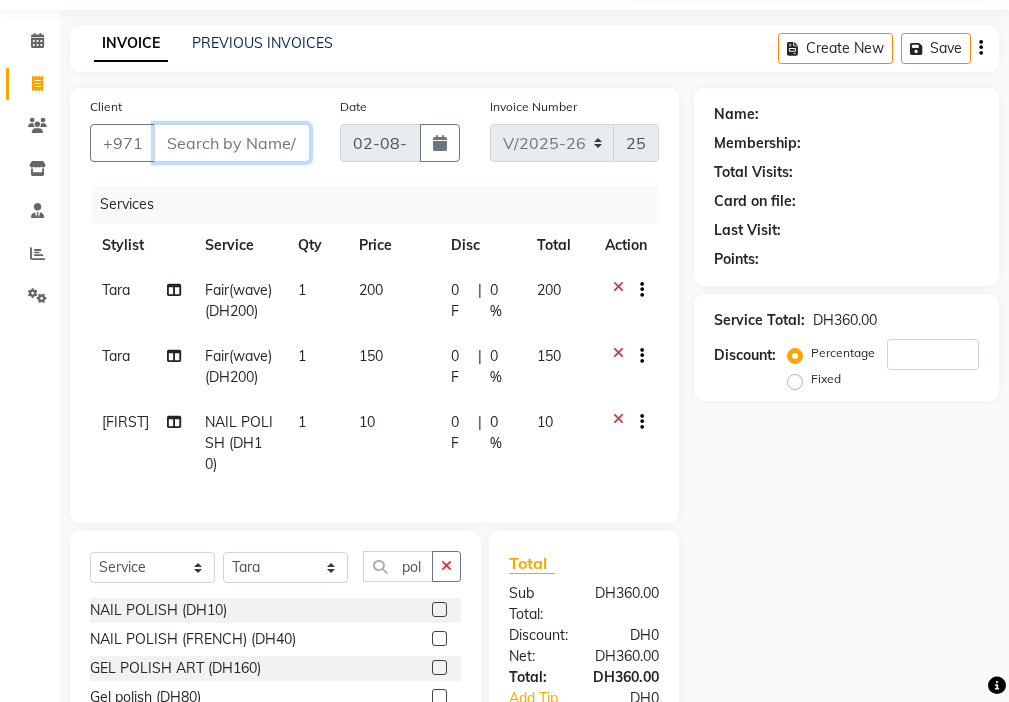 type on "5" 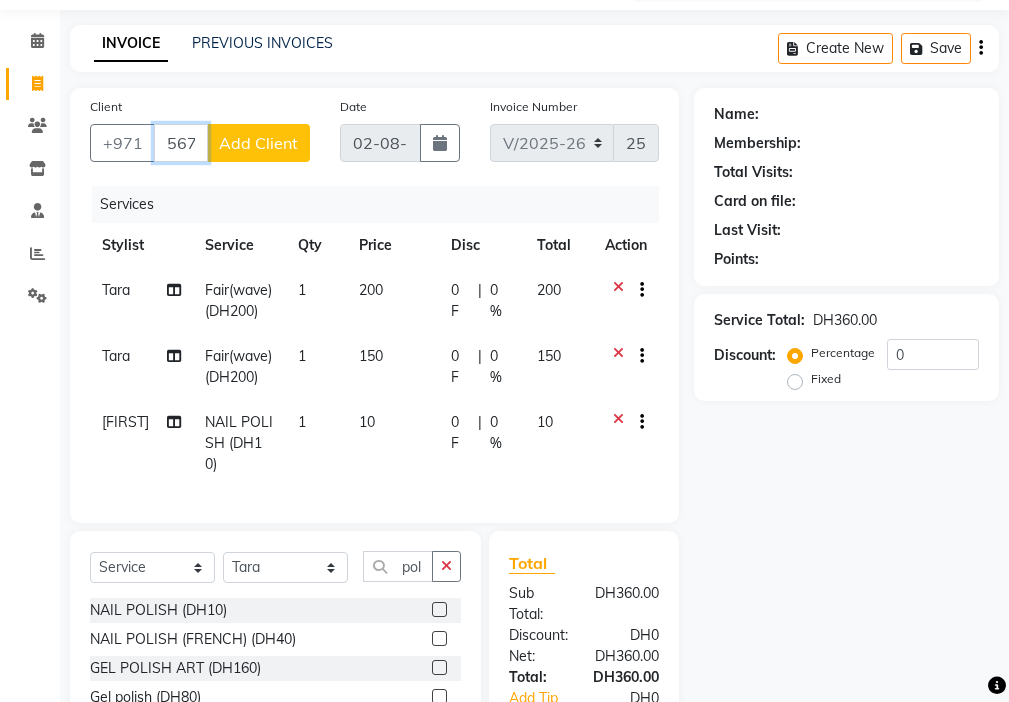 type on "567781037" 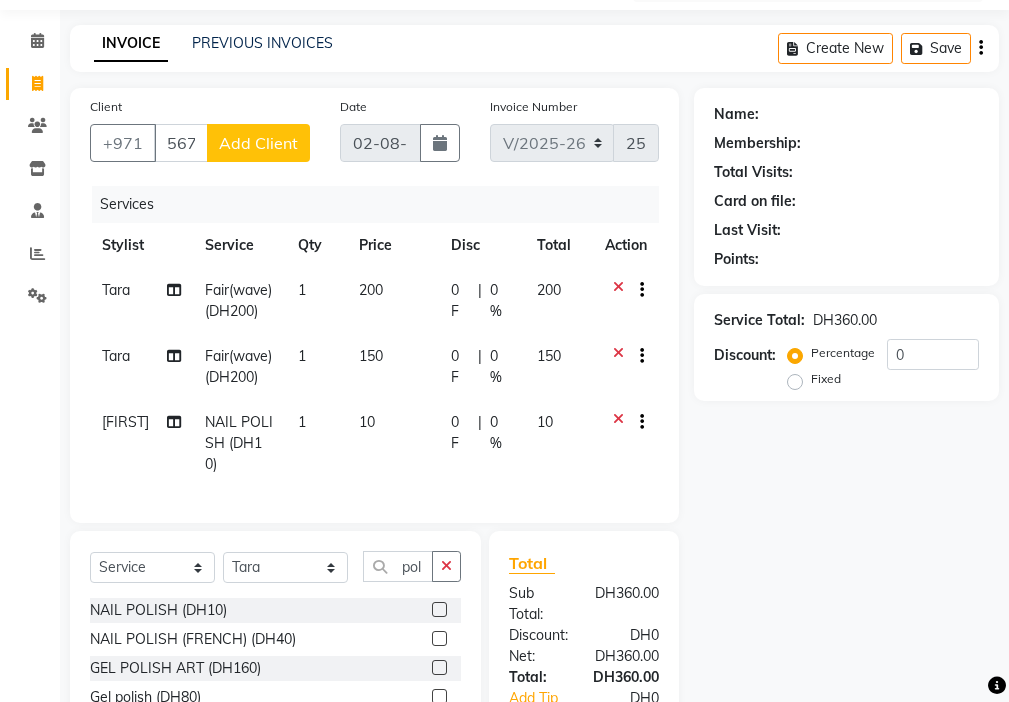 click on "Add Client" 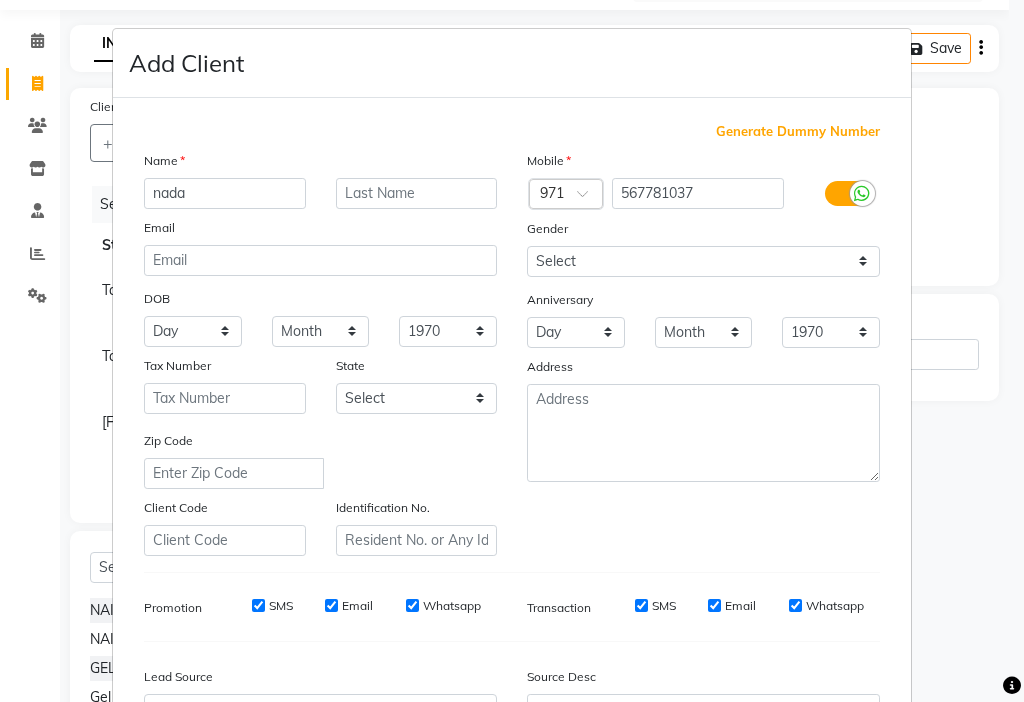 type on "nada" 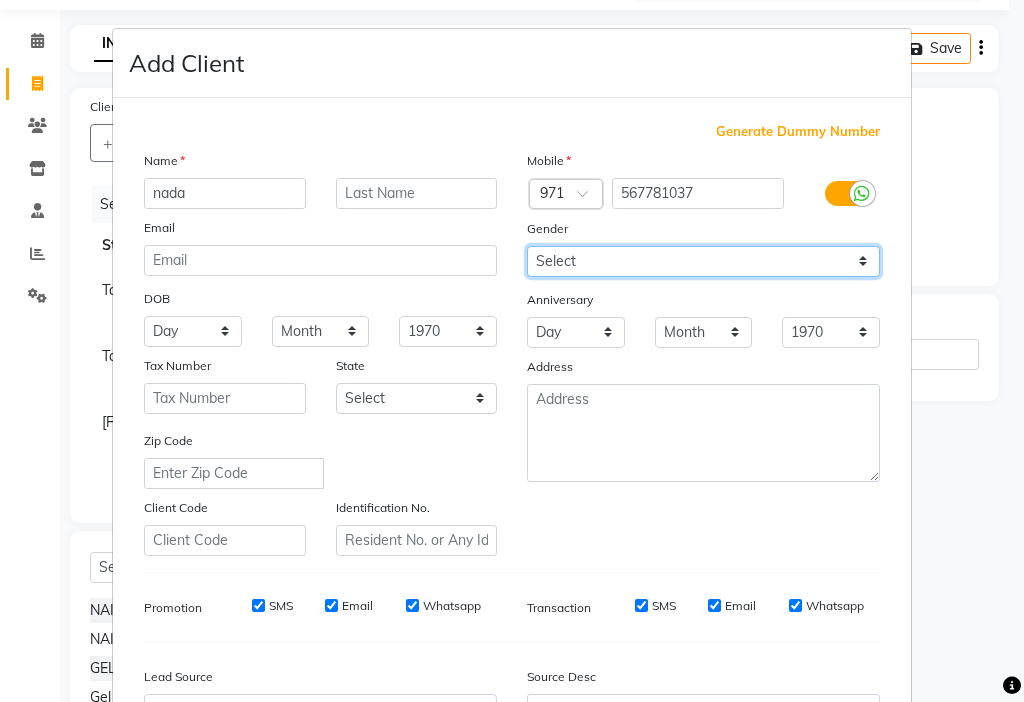 click on "Select Male Female Other Prefer Not To Say" at bounding box center [703, 261] 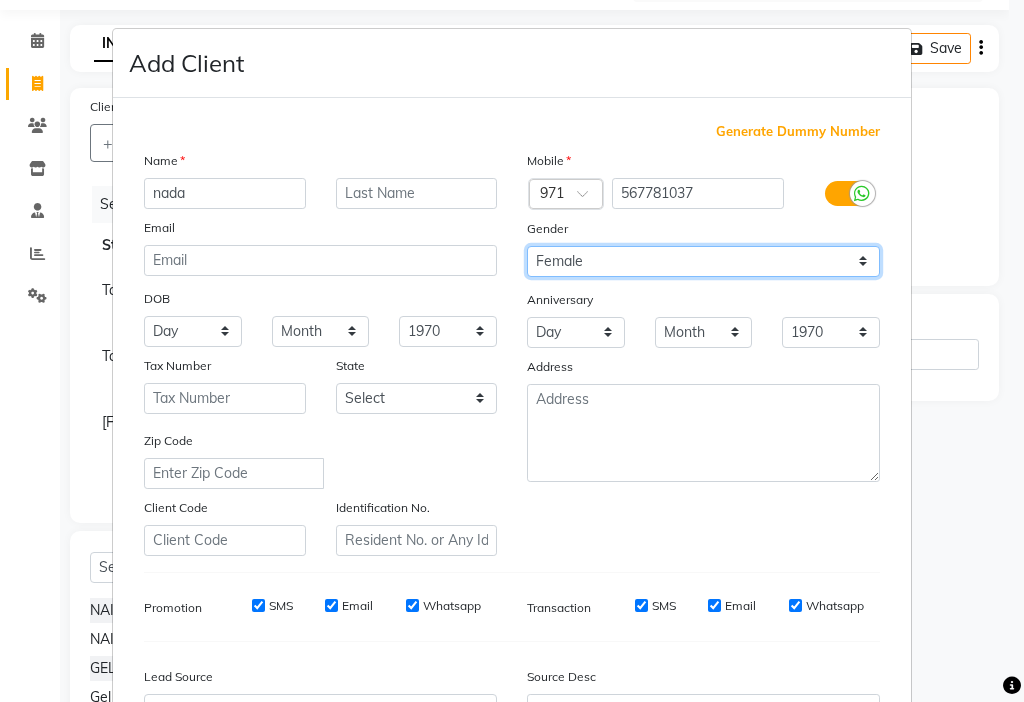 click on "Select Male Female Other Prefer Not To Say" at bounding box center (703, 261) 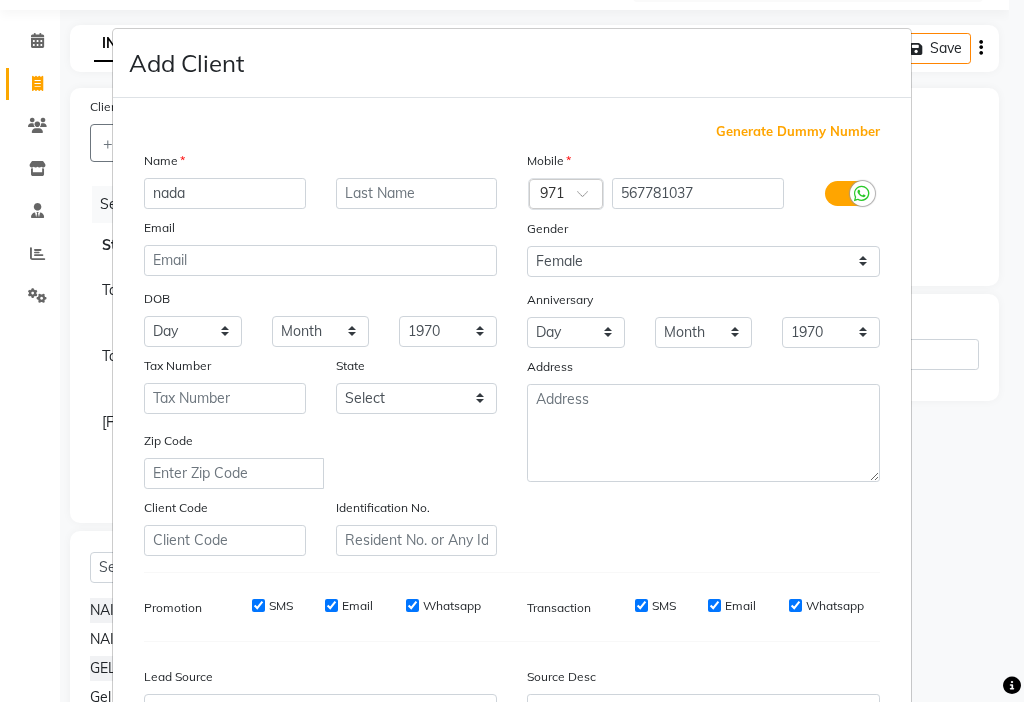 click on "SMS" at bounding box center [258, 605] 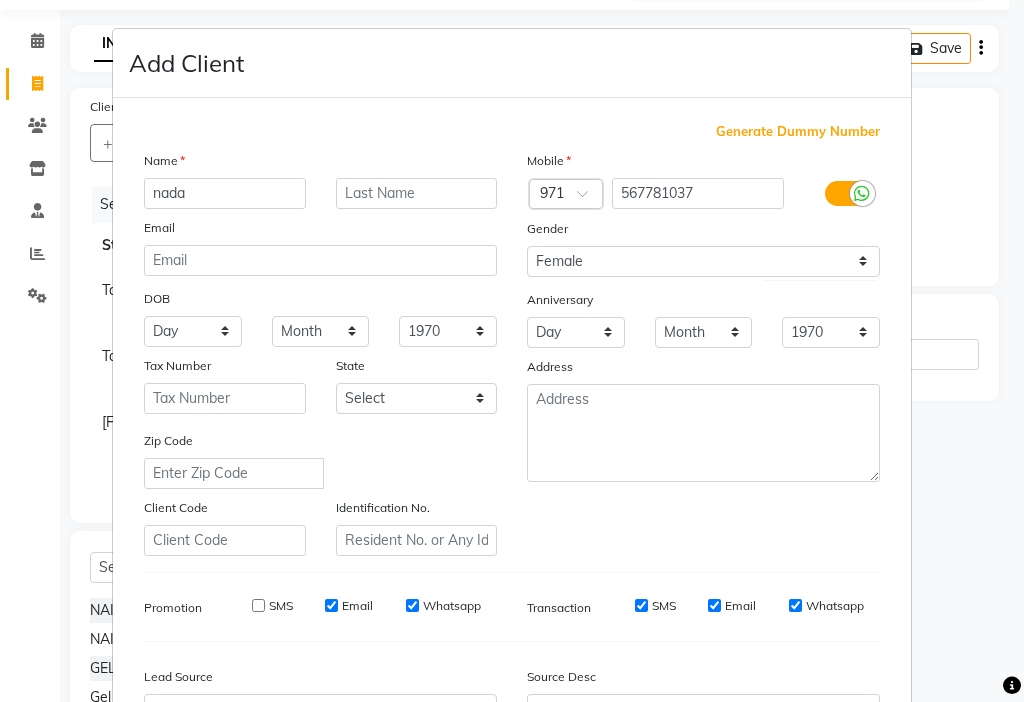 click on "Email" at bounding box center (331, 605) 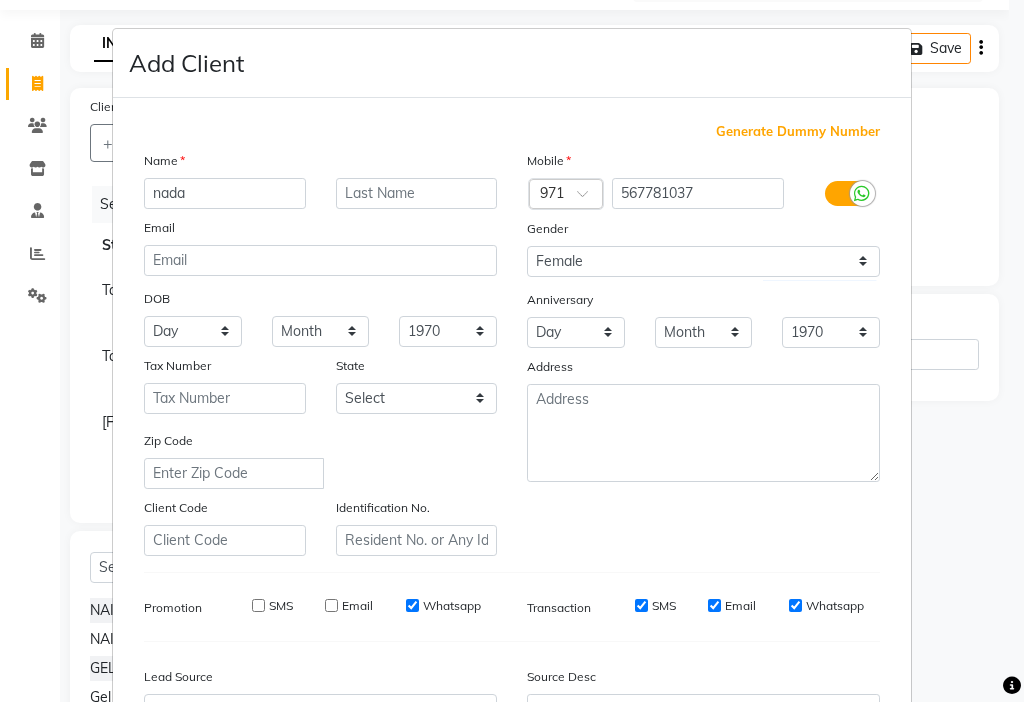 click on "SMS" at bounding box center [641, 605] 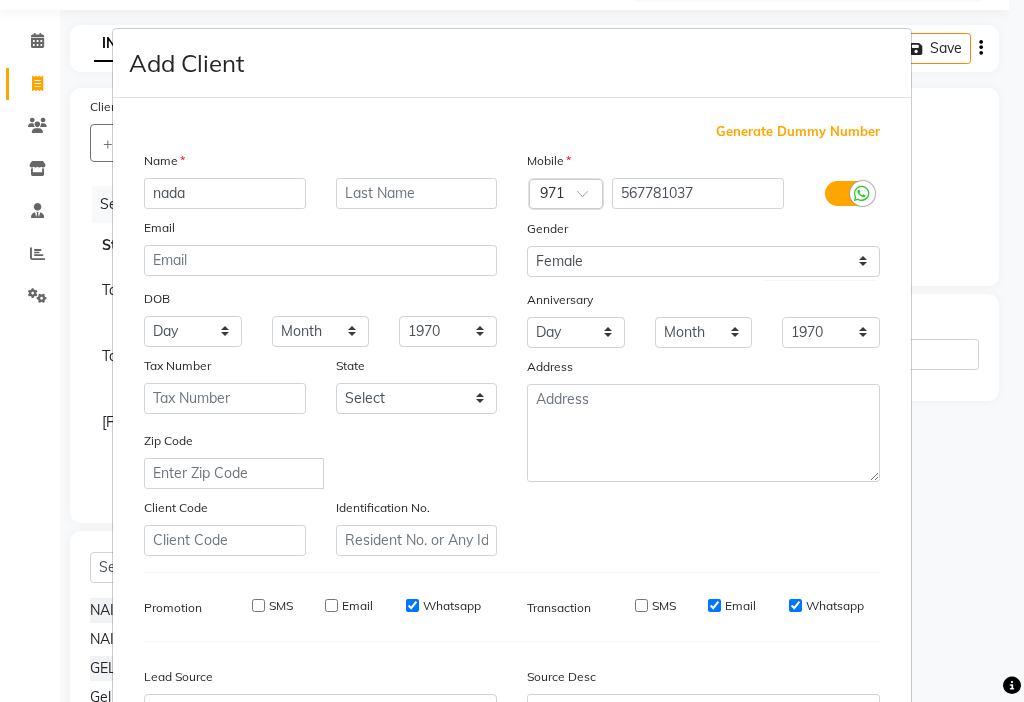 click on "Email" at bounding box center [740, 606] 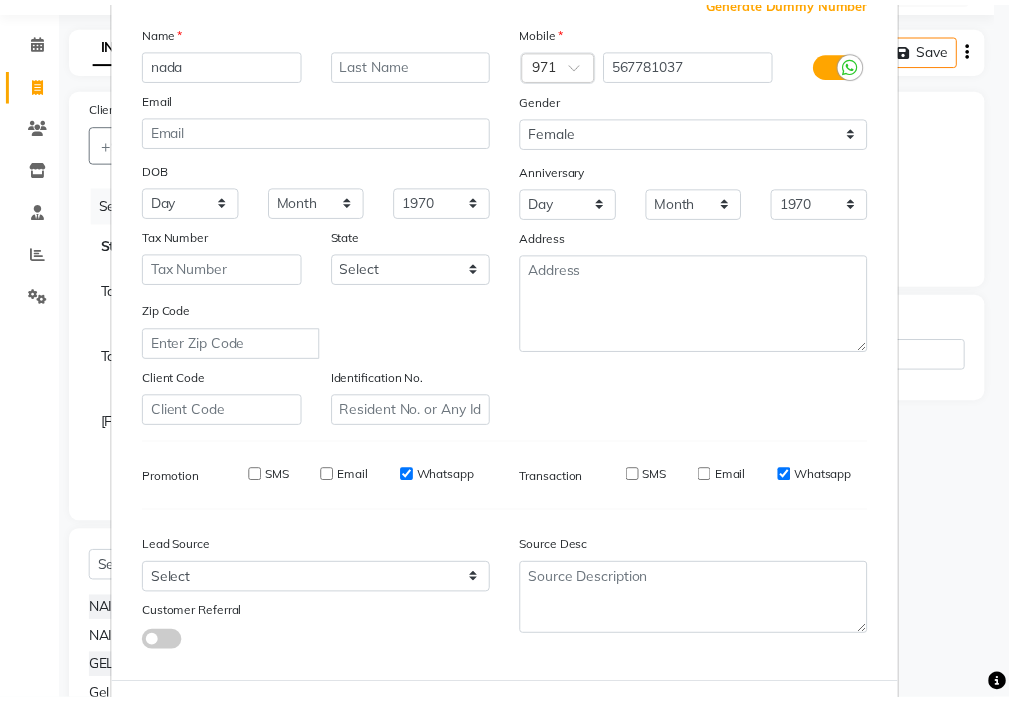 scroll, scrollTop: 221, scrollLeft: 0, axis: vertical 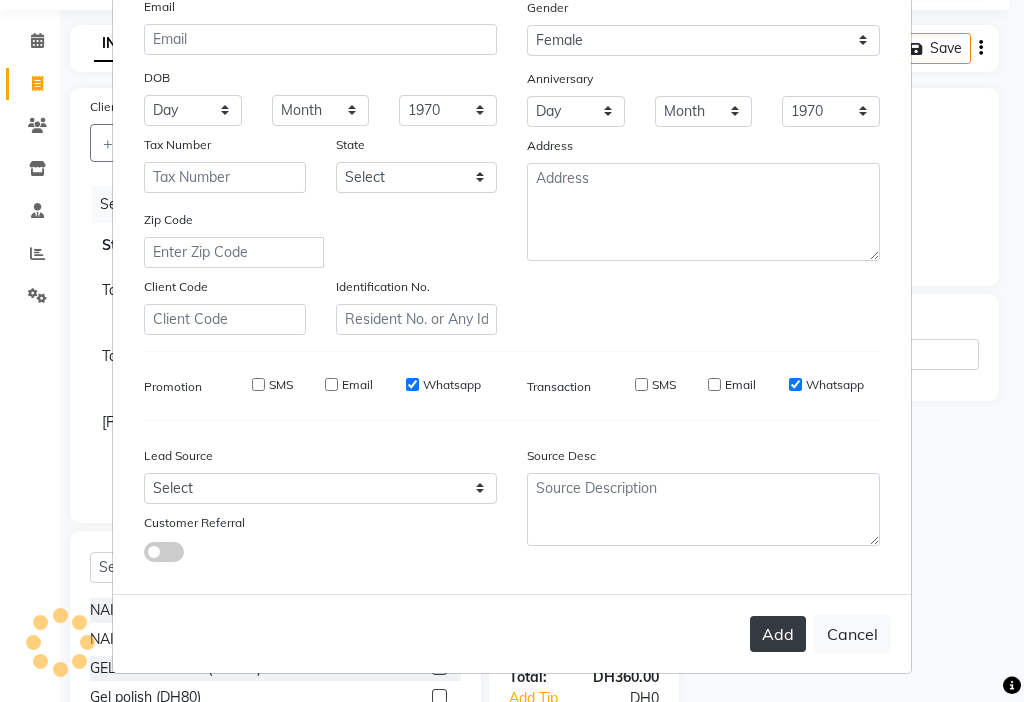 click on "Add" at bounding box center (778, 634) 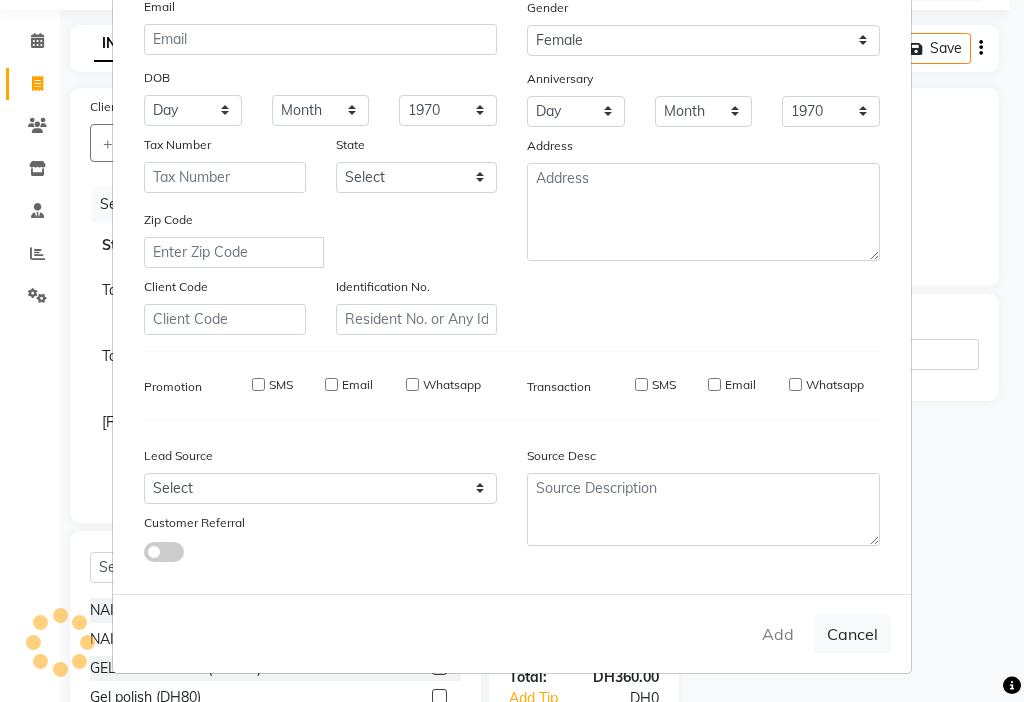 type 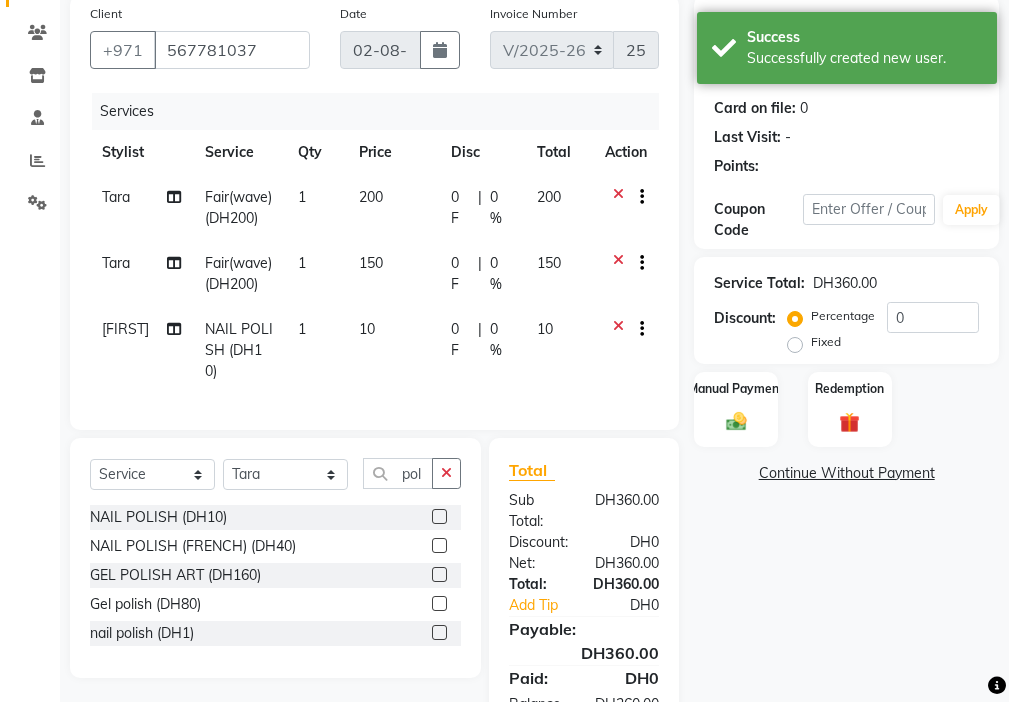 scroll, scrollTop: 193, scrollLeft: 0, axis: vertical 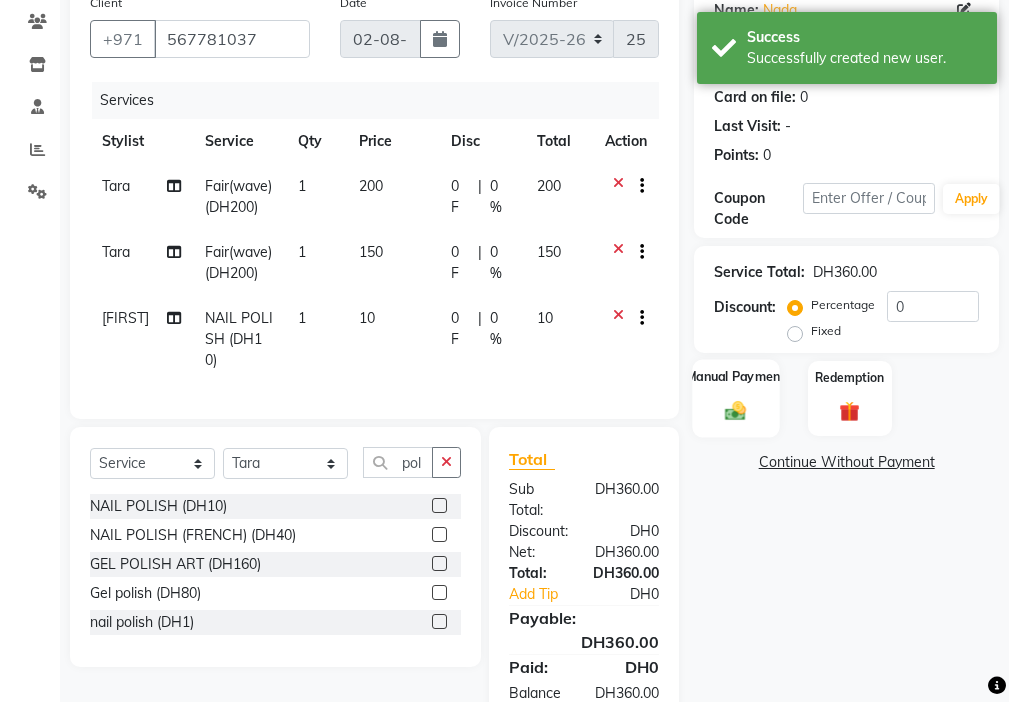 click 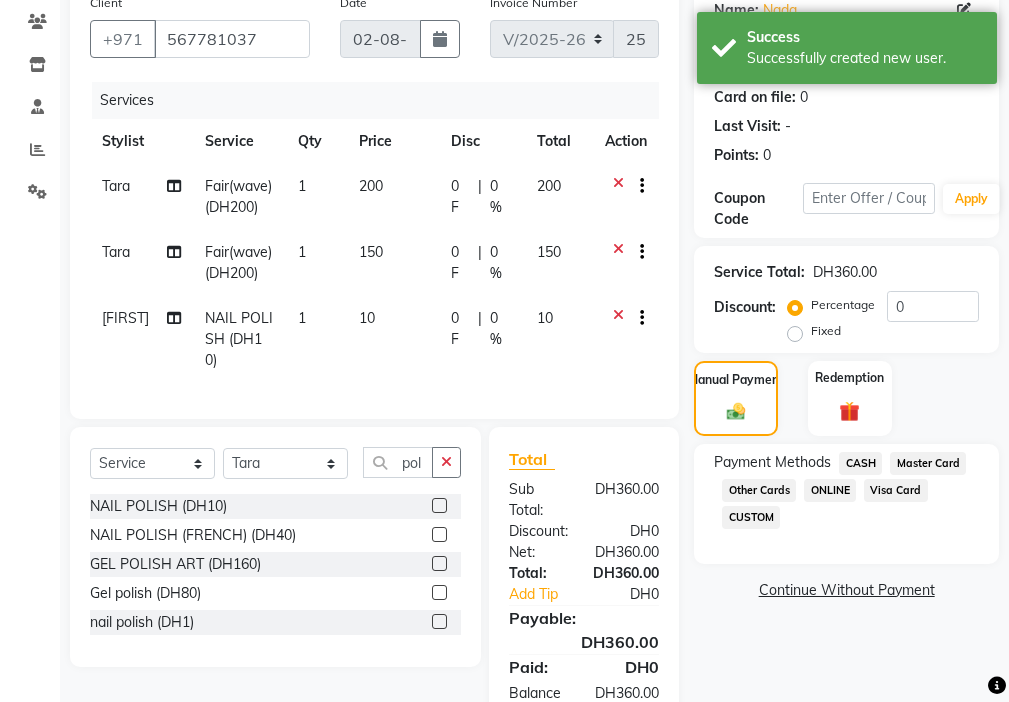 click on "CASH" 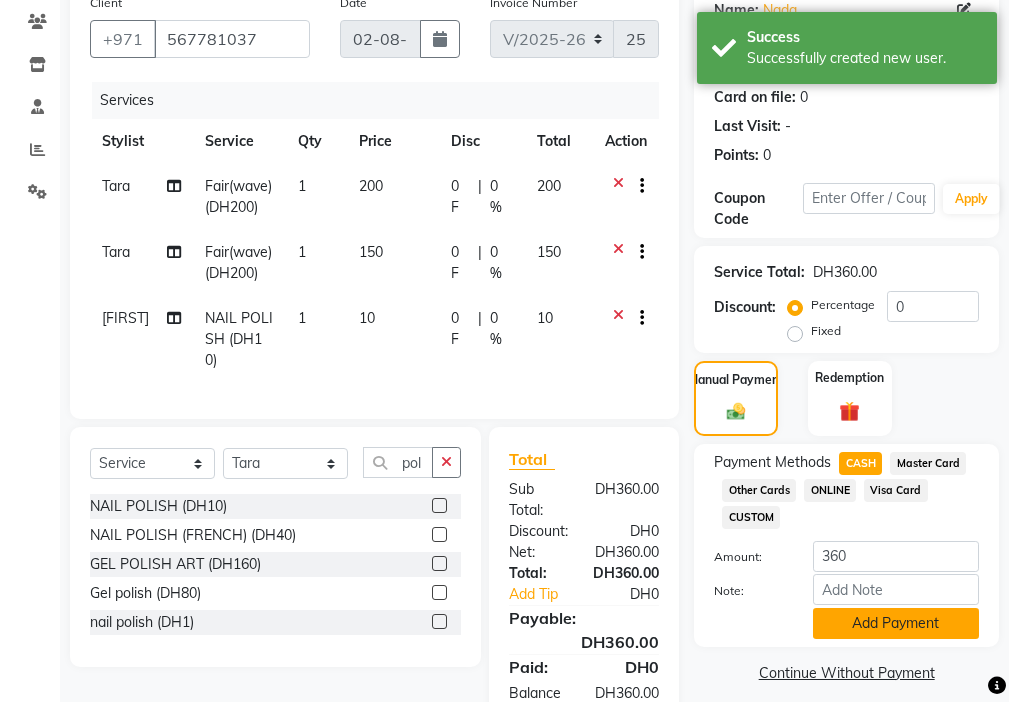 click on "Add Payment" 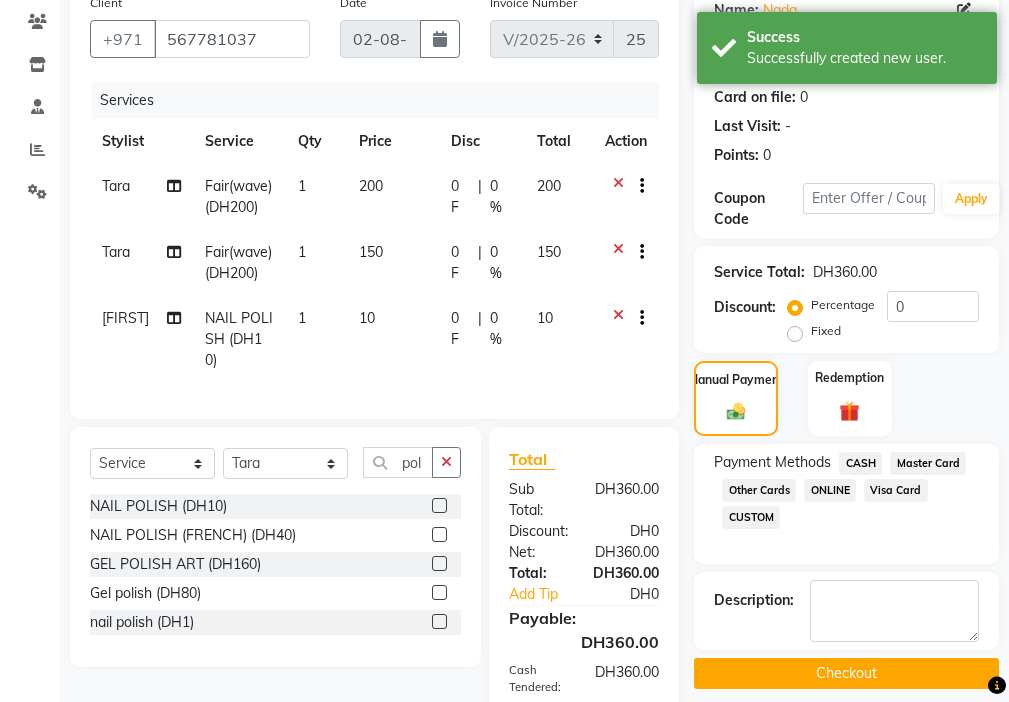 click on "Checkout" 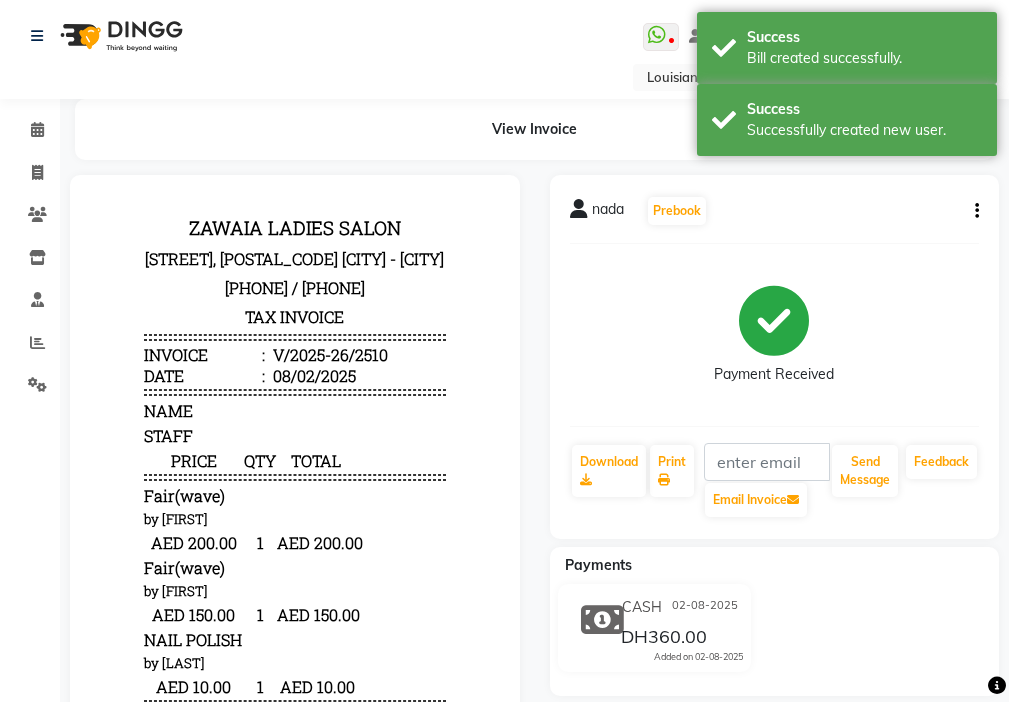 scroll, scrollTop: 0, scrollLeft: 0, axis: both 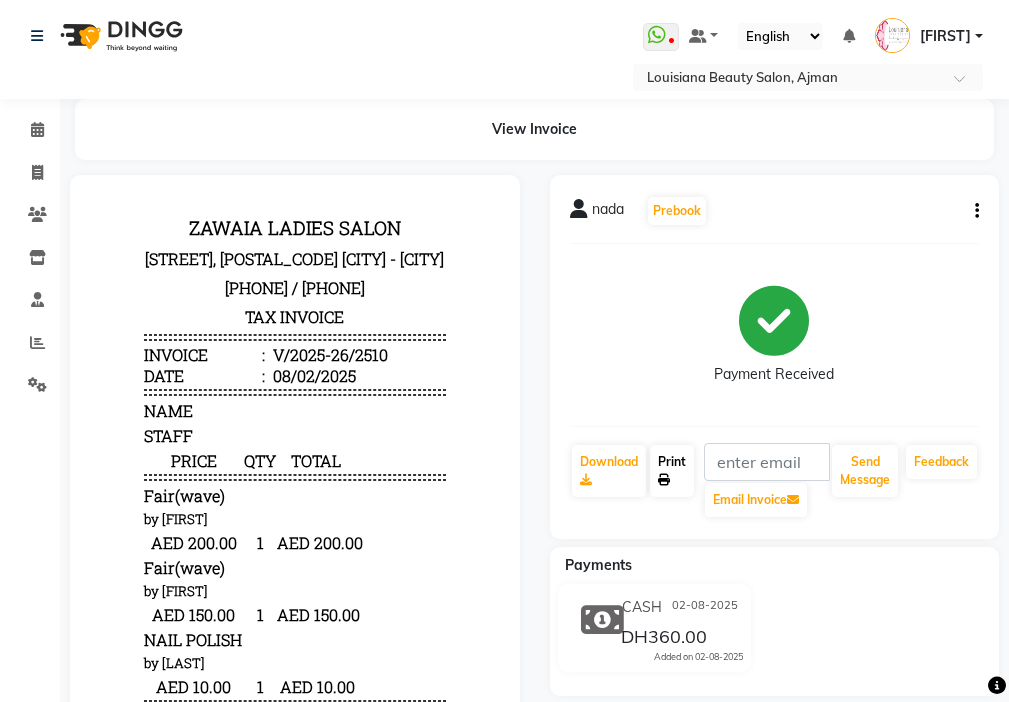 click on "Print" 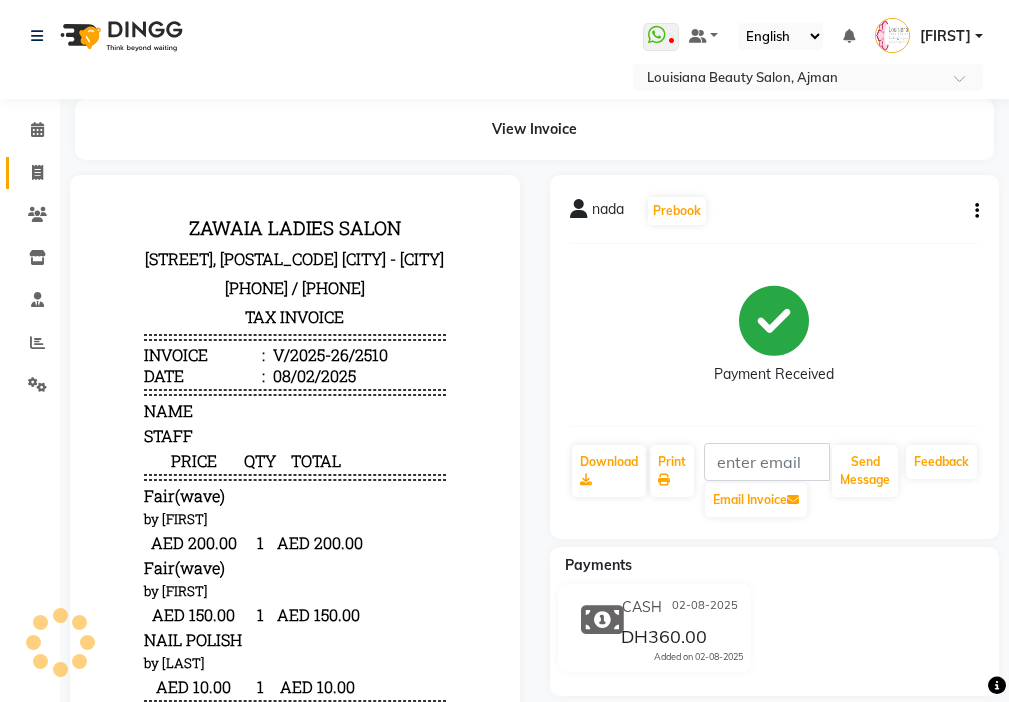 click 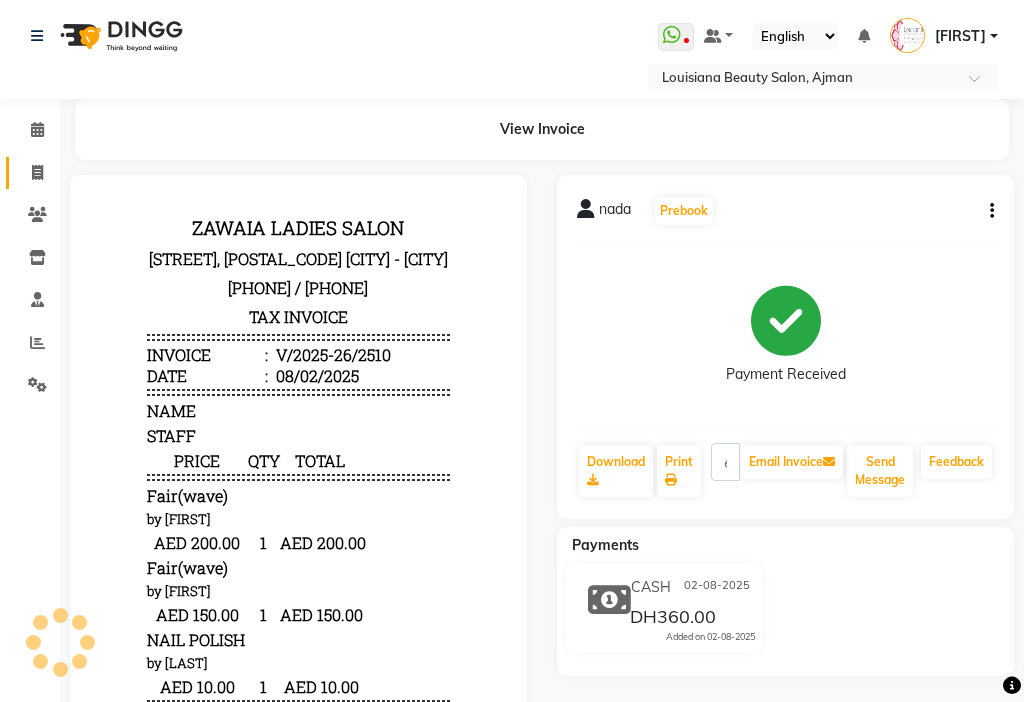 select on "service" 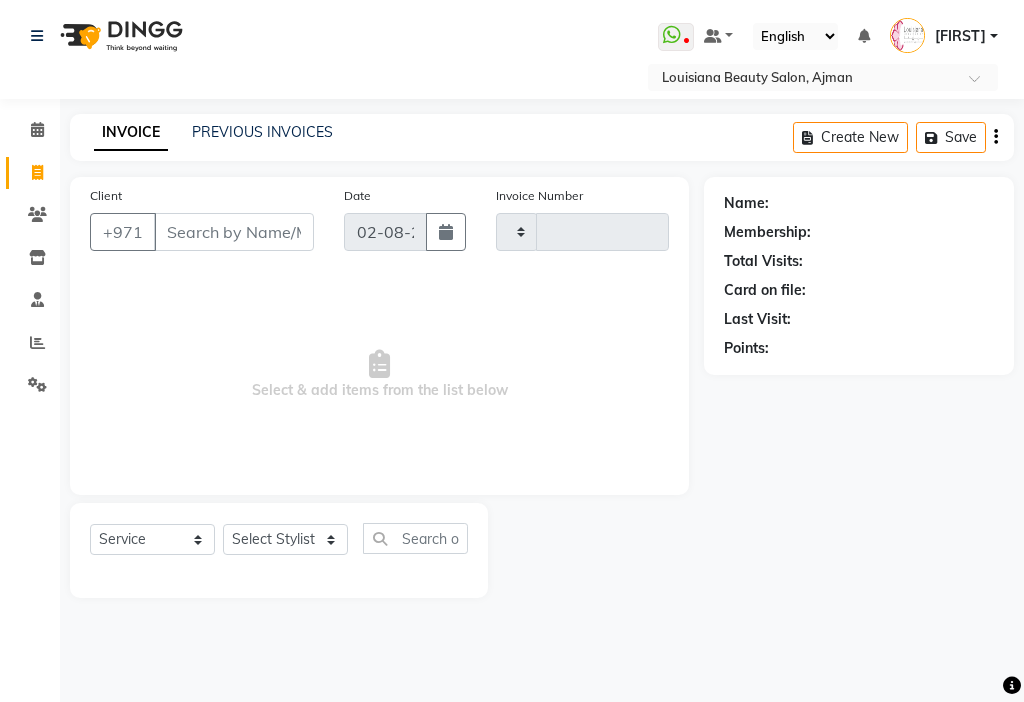 type on "2511" 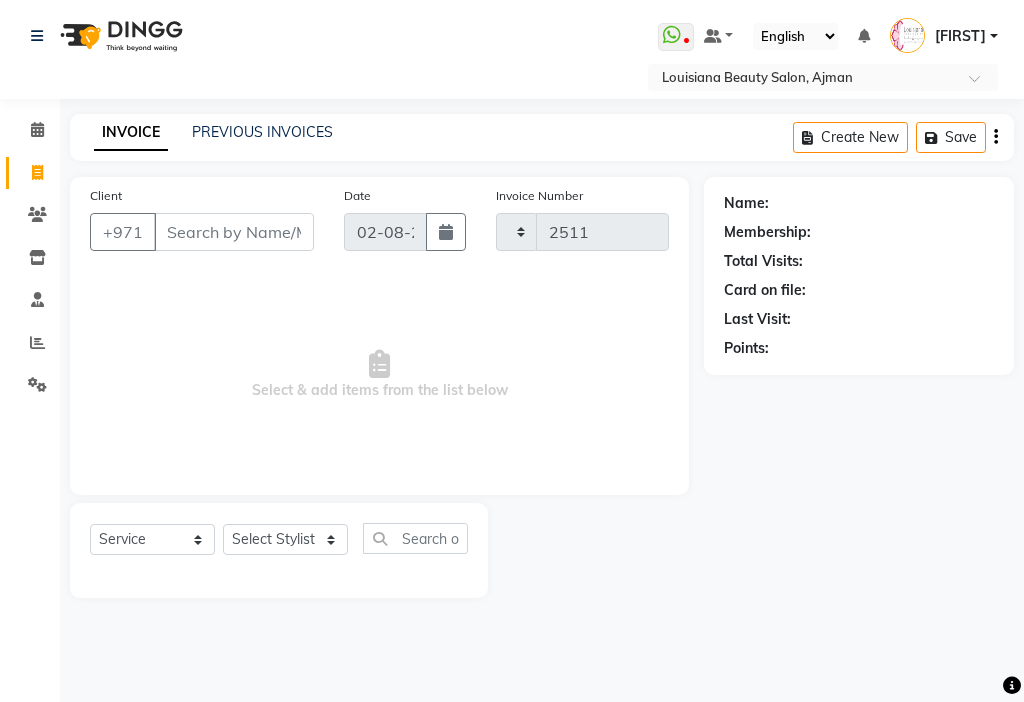 select on "637" 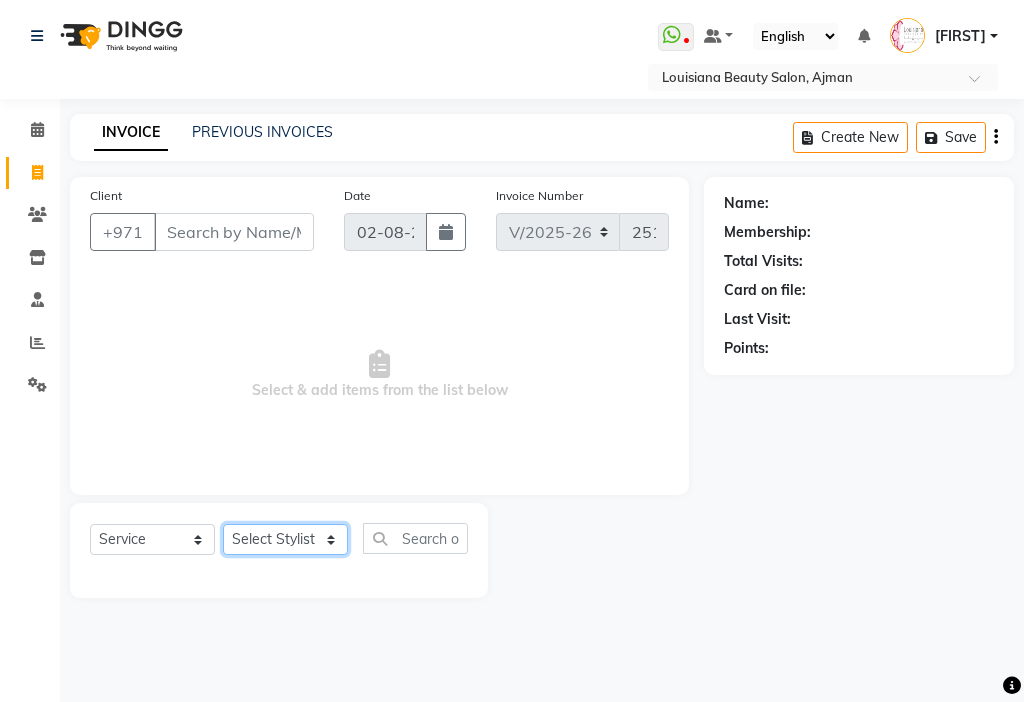 click on "Select Stylist [FIRST] [FIRST] [FIRST] [FIRST] Cashier [FIRST] [FIRST] [FIRST] [FIRST] [FIRST] Madam mamta Parina sabita [FIRST] [FIRST] Tara Tigist" 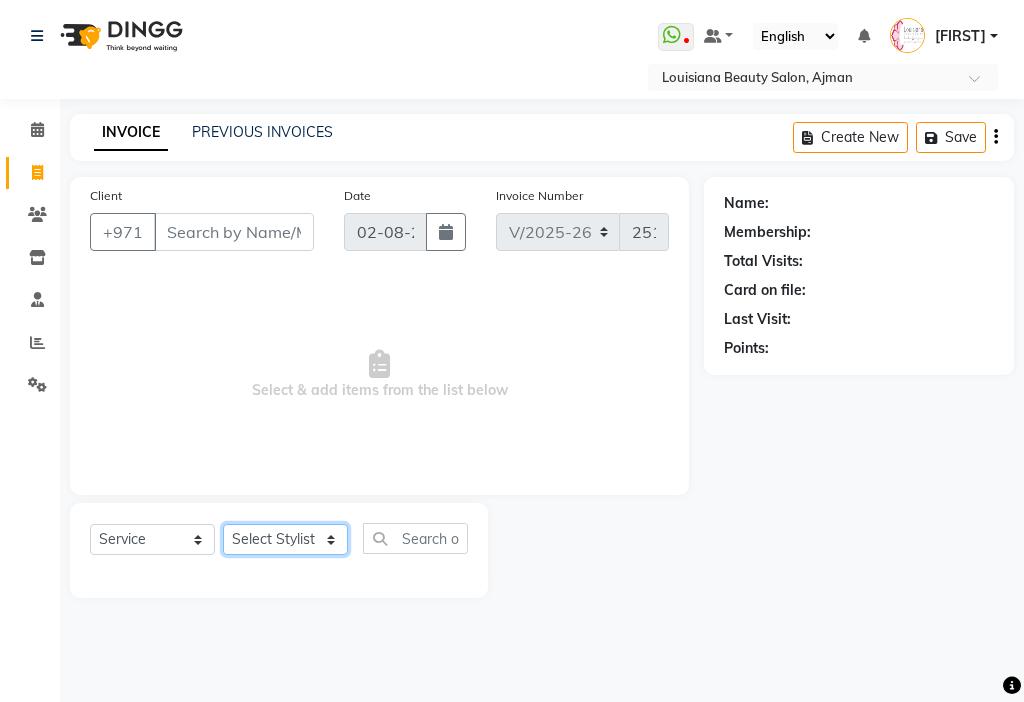 select on "28858" 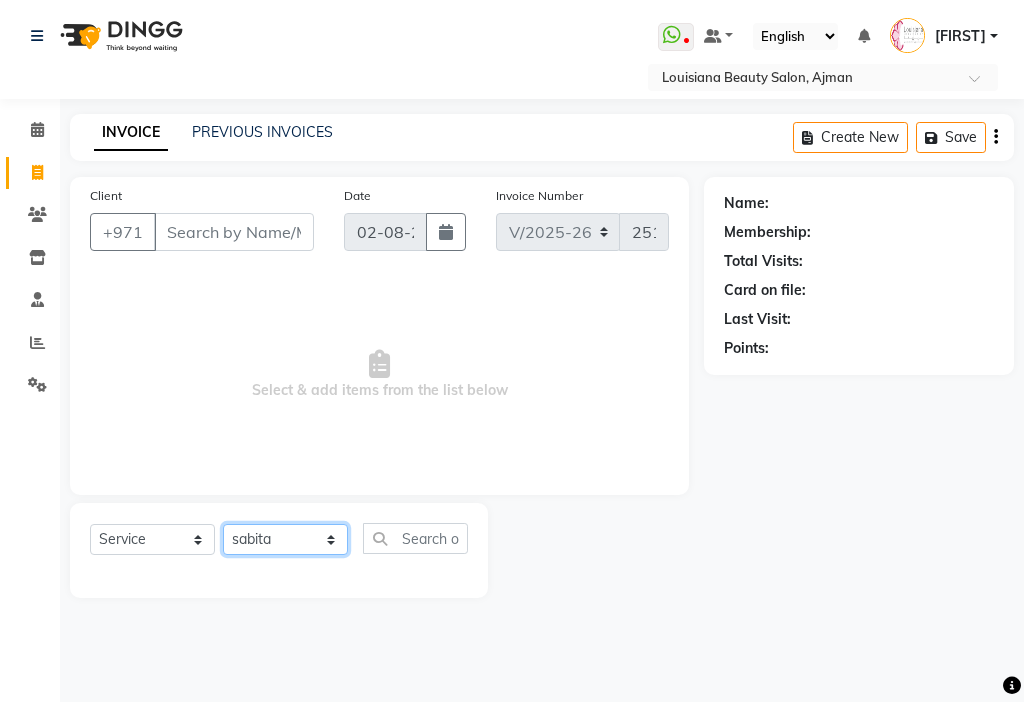 click on "Select Stylist [FIRST] [FIRST] [FIRST] [FIRST] Cashier [FIRST] [FIRST] [FIRST] [FIRST] [FIRST] Madam mamta Parina sabita [FIRST] [FIRST] Tara Tigist" 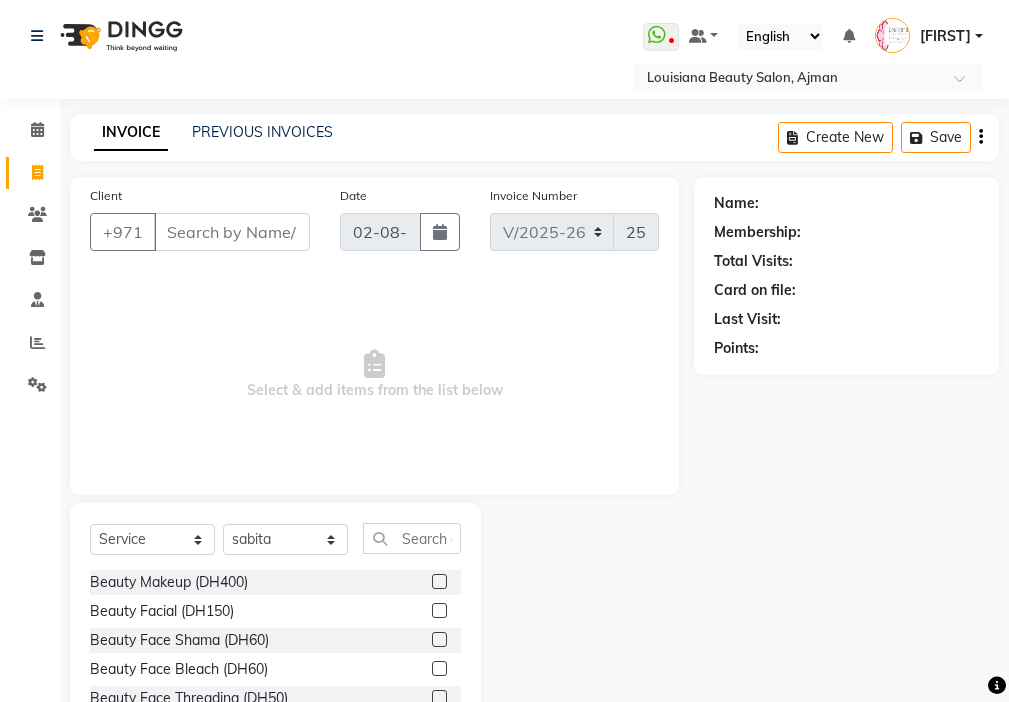 click on "Select Service Product Membership Package Voucher Prepaid Gift Card Select Stylist Adelyn Ambika Anisha Ashiya Cashier Danda kumari Geanna Halima Hanan Kbina Madam mamta Parina sabita Sanket Gowda Shaili Tara Tigist Beauty Makeup (DH400) Beauty Facial (DH150) Beauty Face Shama (DH60) Beauty Face Bleach (DH60) Beauty Face Threading (DH50) Beauty Upper Lips Bleach (DH20) Forhead Waxing (DH10) Nose Waxing (DH10) Upper Lip Waxing (DH10) Hand Waxing Full (DH70) Beauty Eyelashes Adhesive (DH30) Beauty Eye Makeup (DH150) Beauty Hand Henna (حناء اليد) (DH50) Beauty Legs Henna(حناء الرجل) (DH50) paraffin wax hand (DH30) paraffin wax leg (DH50) chin threading (DH15) Extra Pin (DH20) ROOT HALF DYE (DH80) Beauty Gasha (DH50) Baby Start (DH20) Rinceage (DH200) Enercose (DH200) Rosemary (DH80) Filler (DH0) Sedar (DH80) photo (DH10) Al mashat (DH80) Half leg Waxing (شمع نصف الرجل) (DH50) Half Hand Waxing (شمع اليدين) (DH40) SCRUB LEG (DH30)" 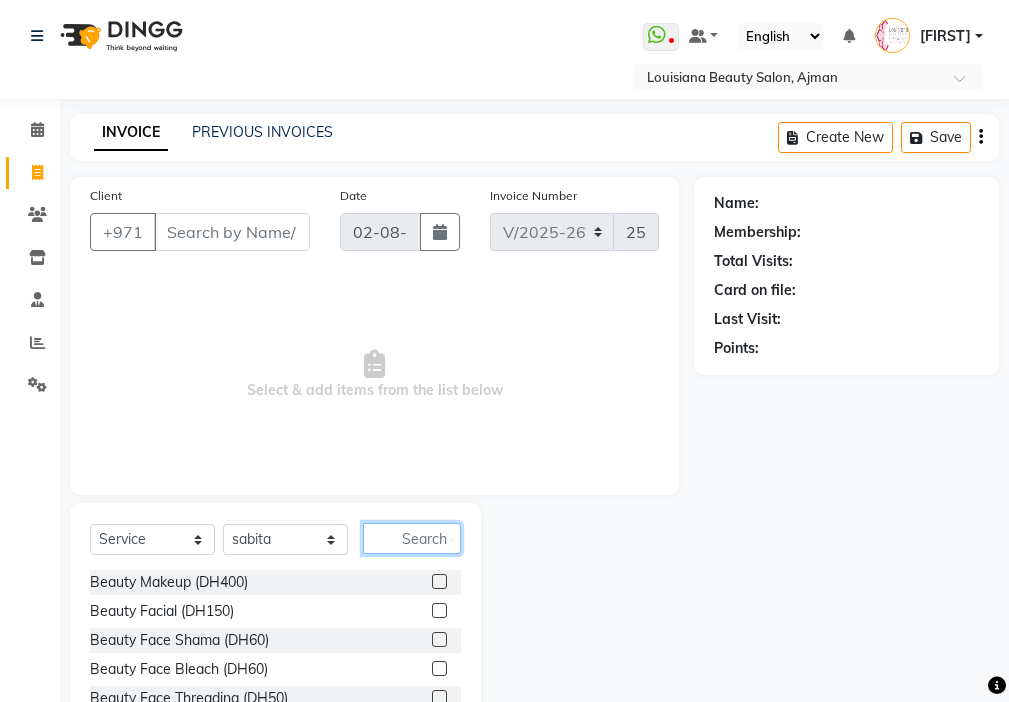 click 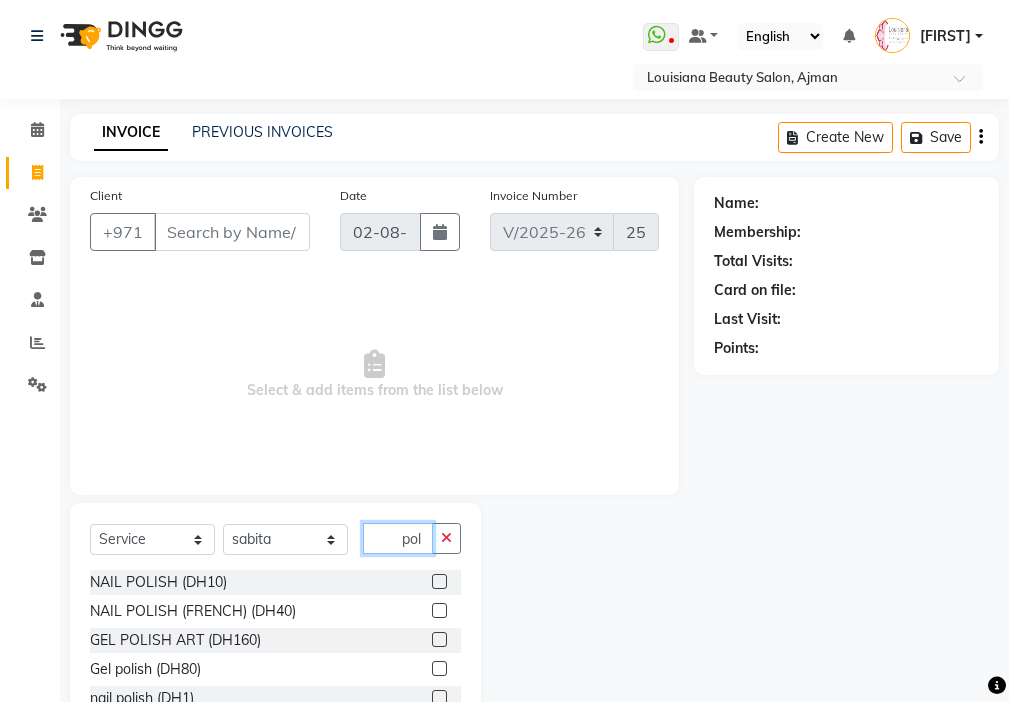 type on "pol" 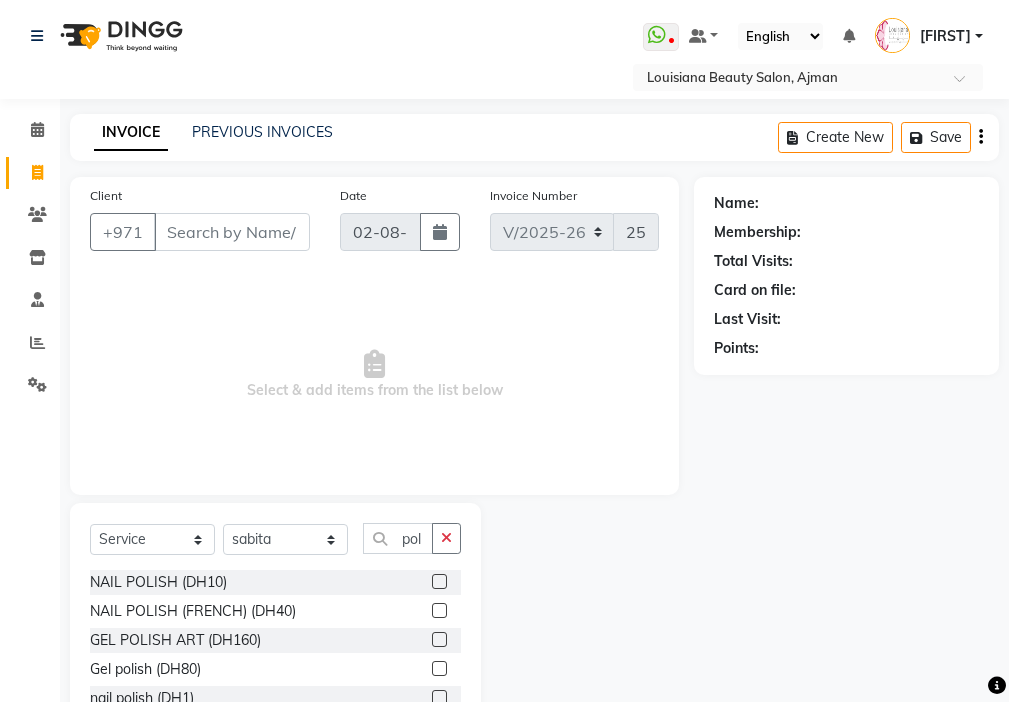 click 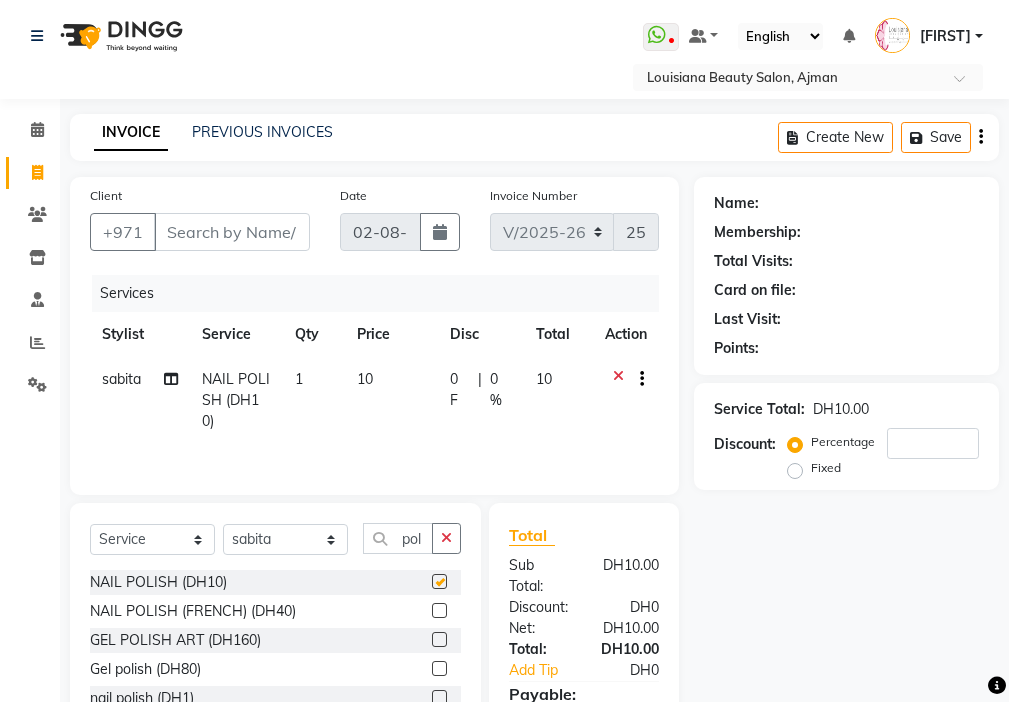 checkbox on "false" 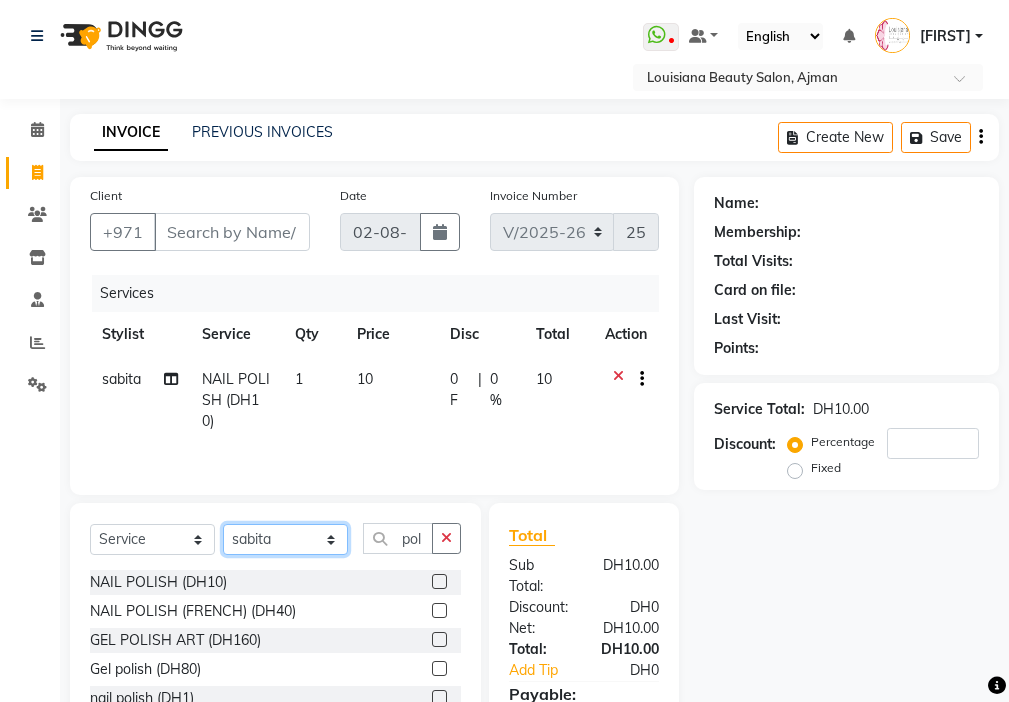 click on "Select Stylist [FIRST] [FIRST] [FIRST] [FIRST] Cashier [FIRST] [FIRST] [FIRST] [FIRST] [FIRST] Madam mamta Parina sabita [FIRST] [FIRST] Tara Tigist" 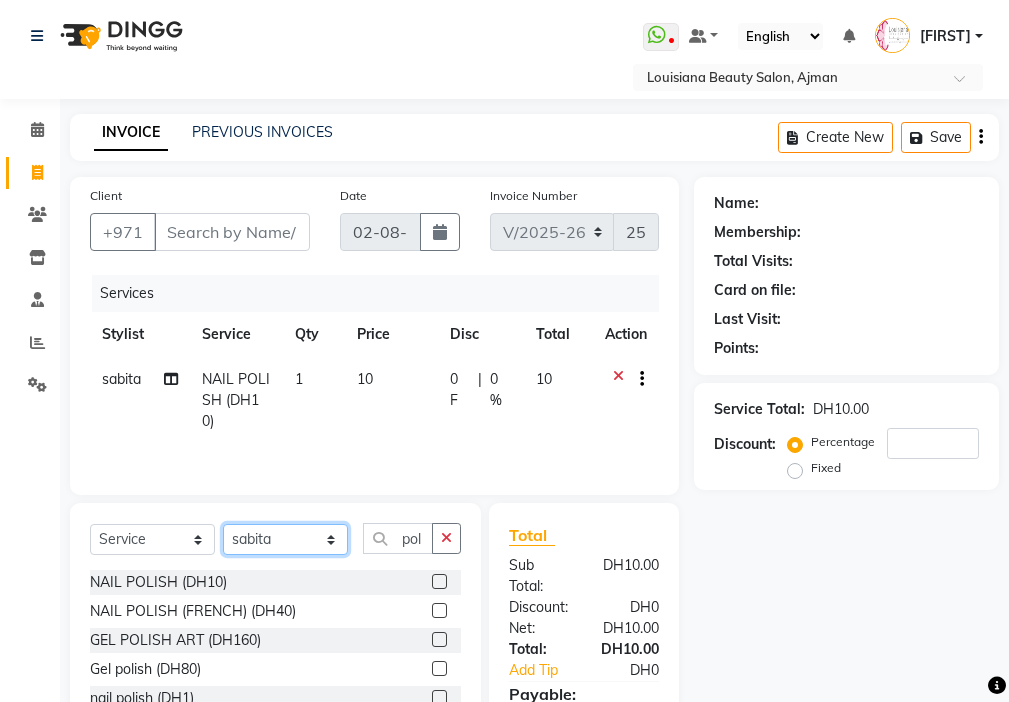 select on "69766" 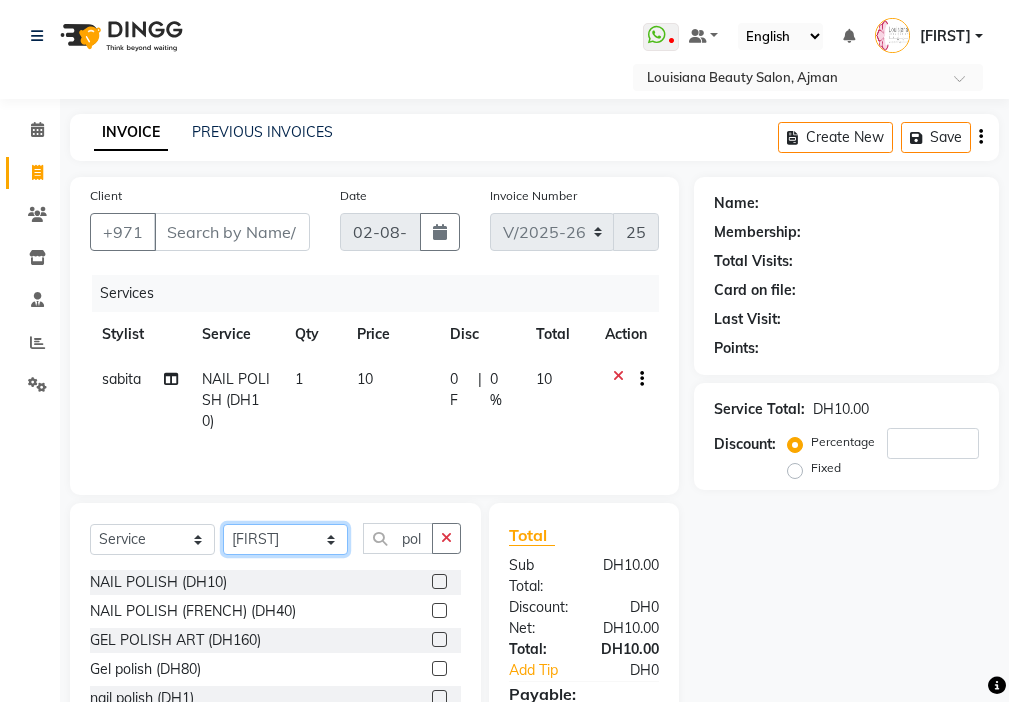 click on "Select Stylist [FIRST] [FIRST] [FIRST] [FIRST] Cashier [FIRST] [FIRST] [FIRST] [FIRST] [FIRST] Madam mamta Parina sabita [FIRST] [FIRST] Tara Tigist" 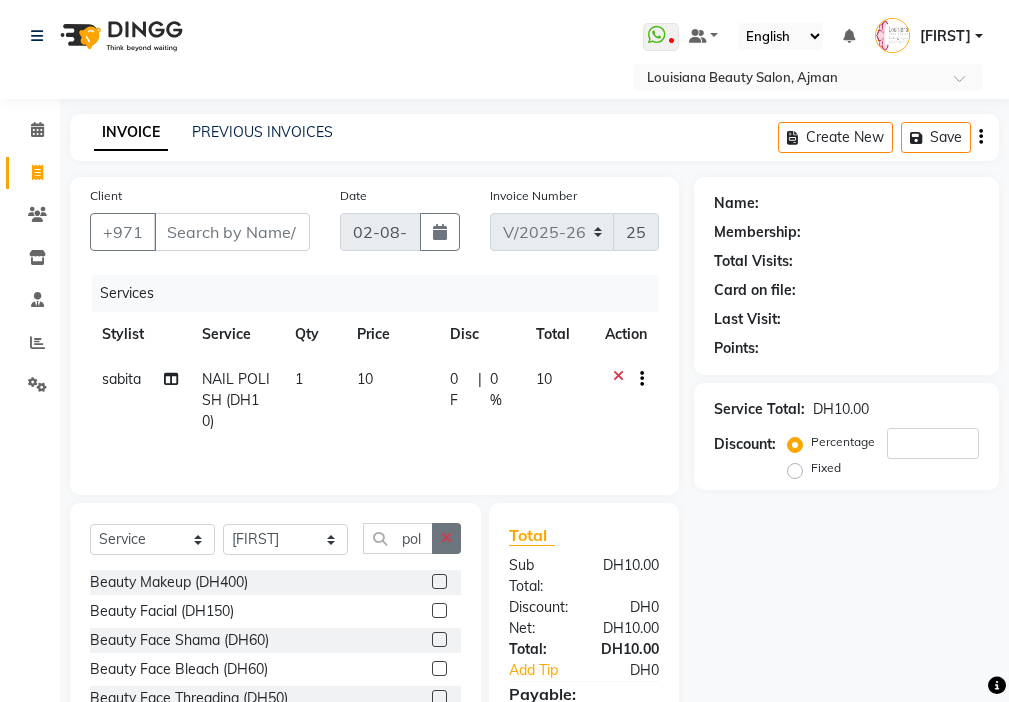 click 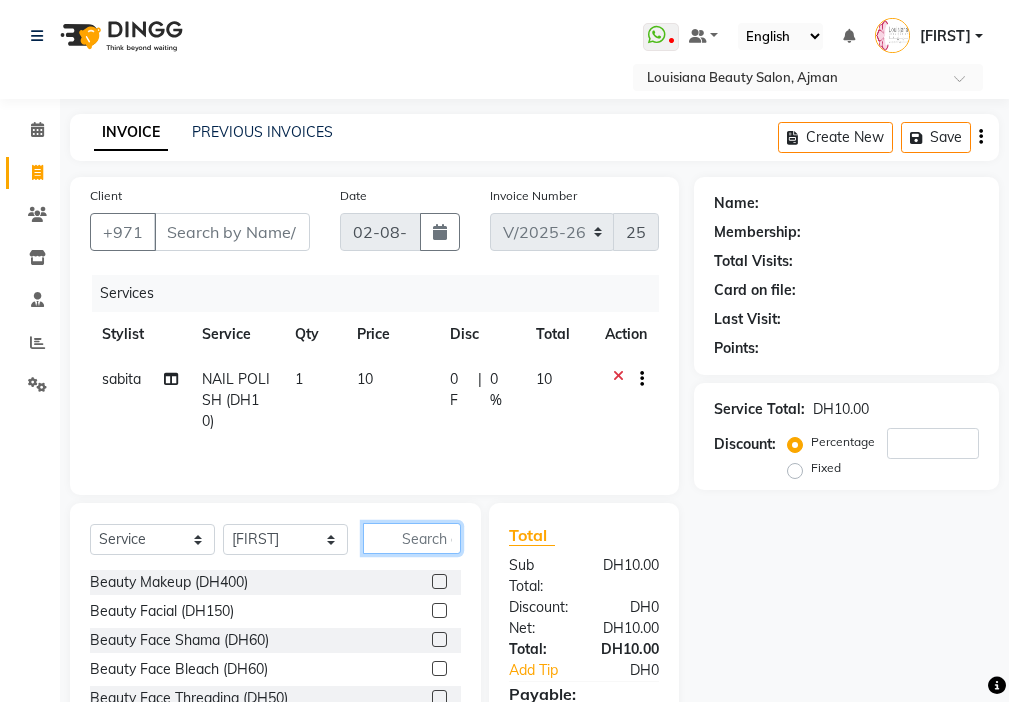 type on "h" 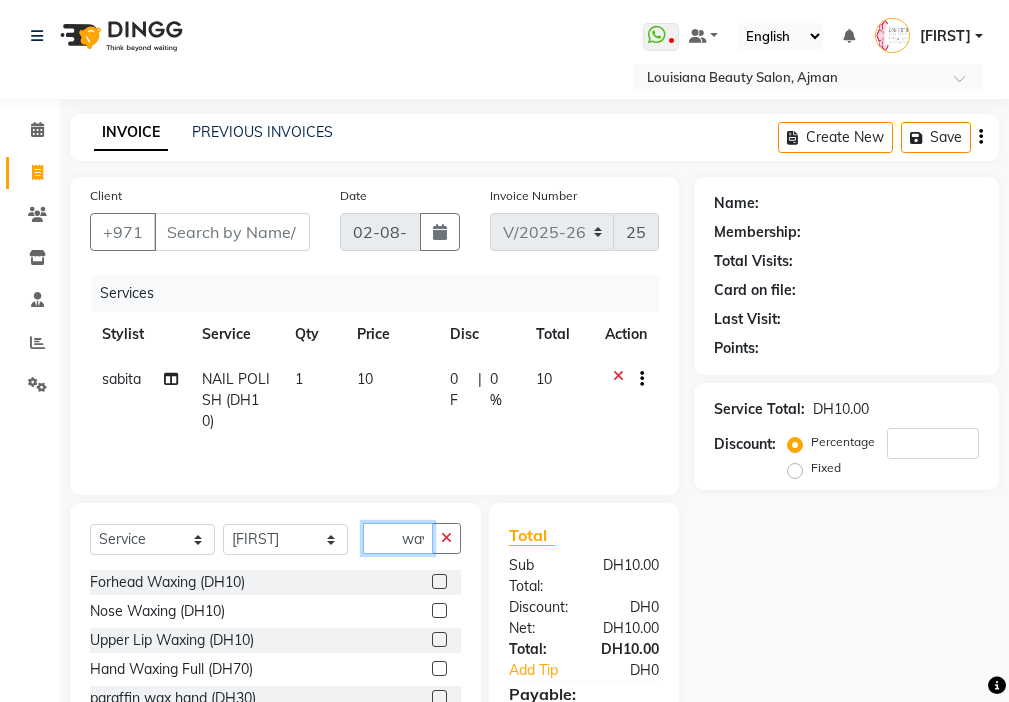scroll, scrollTop: 0, scrollLeft: 4, axis: horizontal 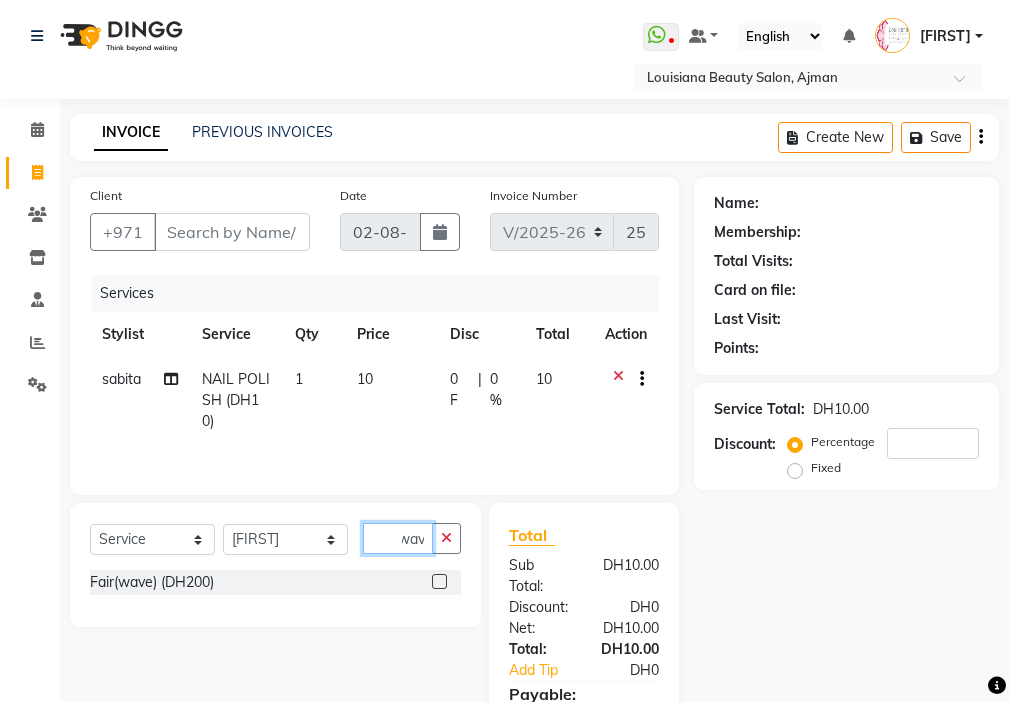 type on "wav" 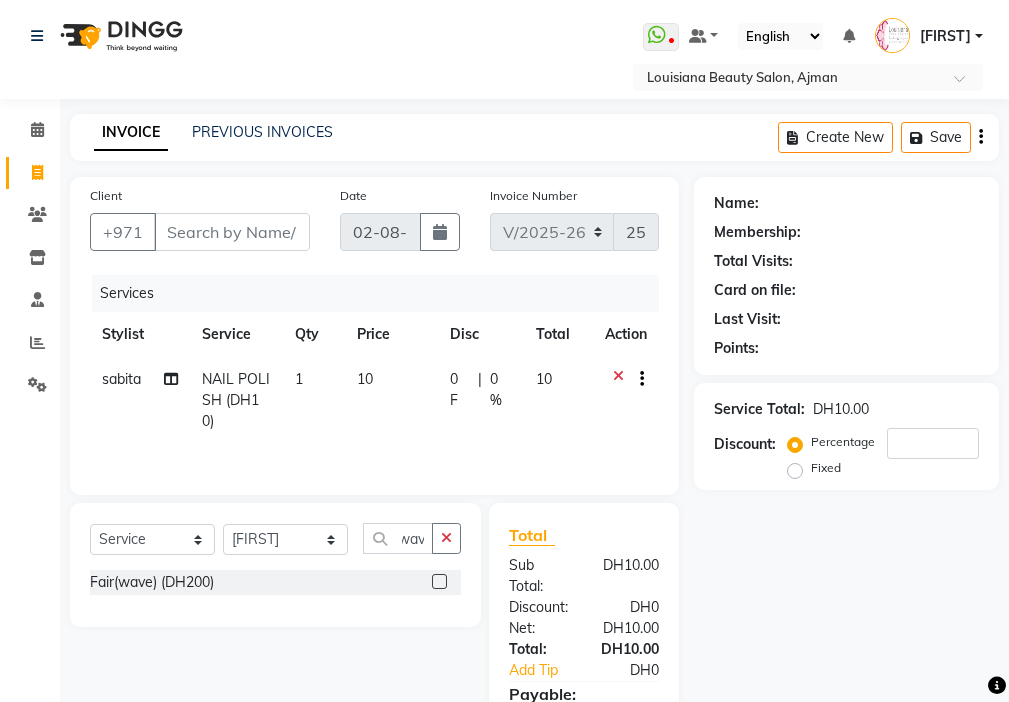 click 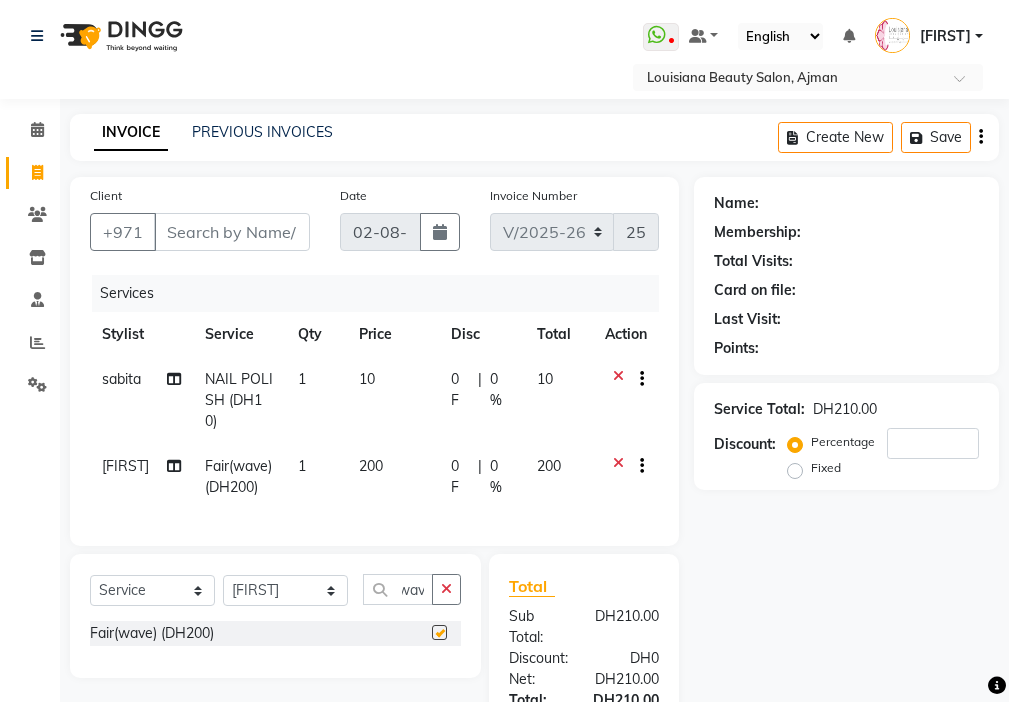 scroll, scrollTop: 0, scrollLeft: 0, axis: both 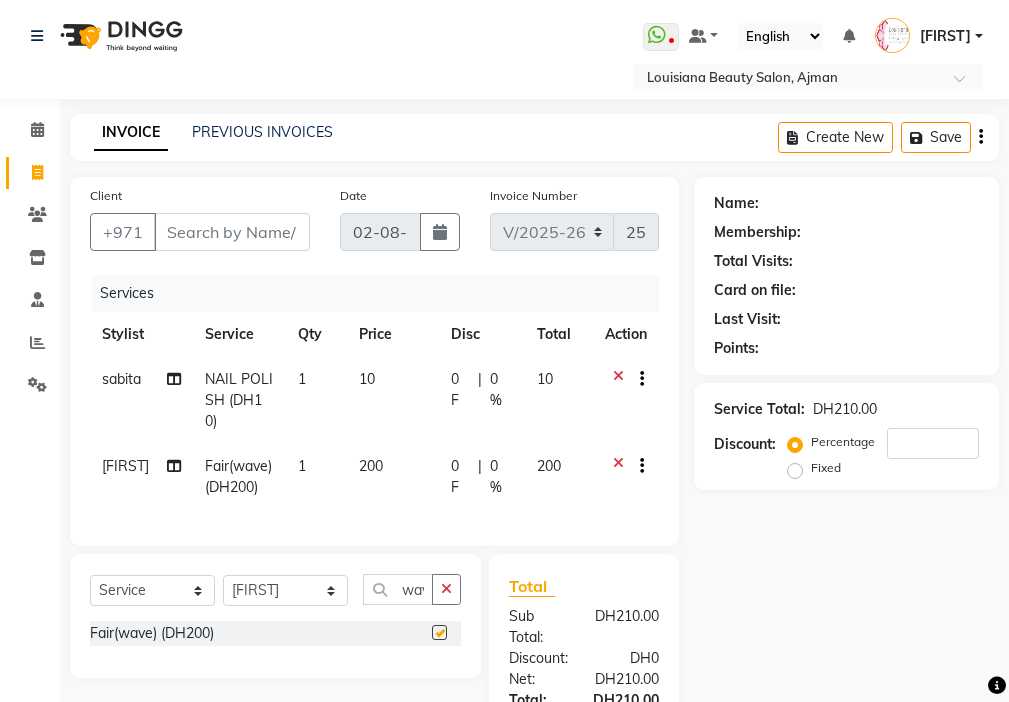 click on "200" 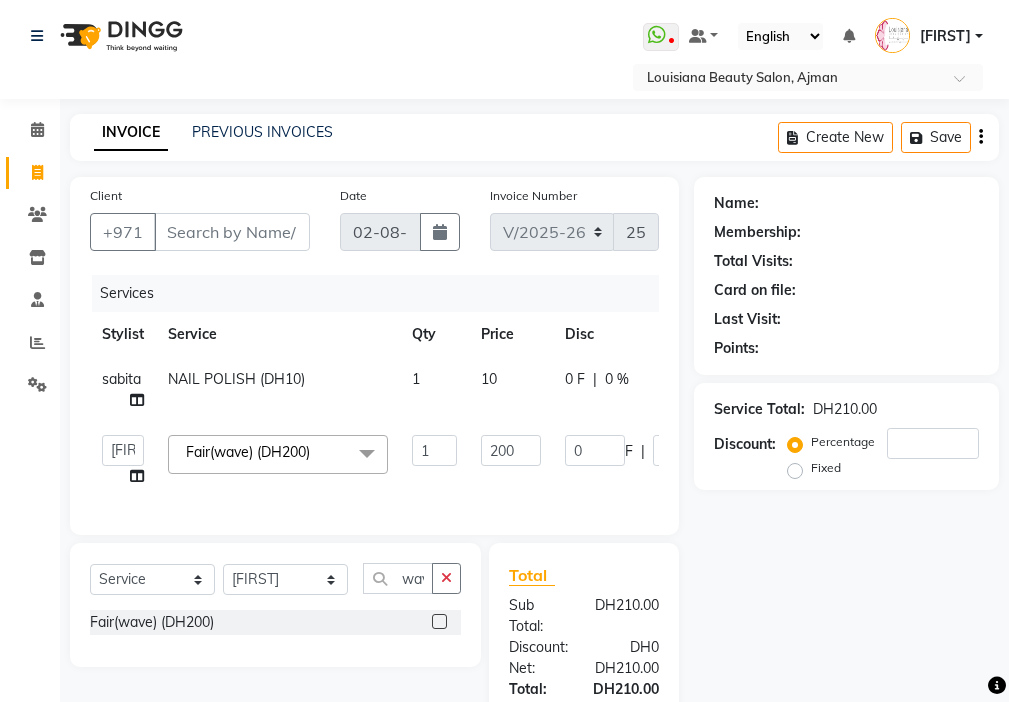 checkbox on "false" 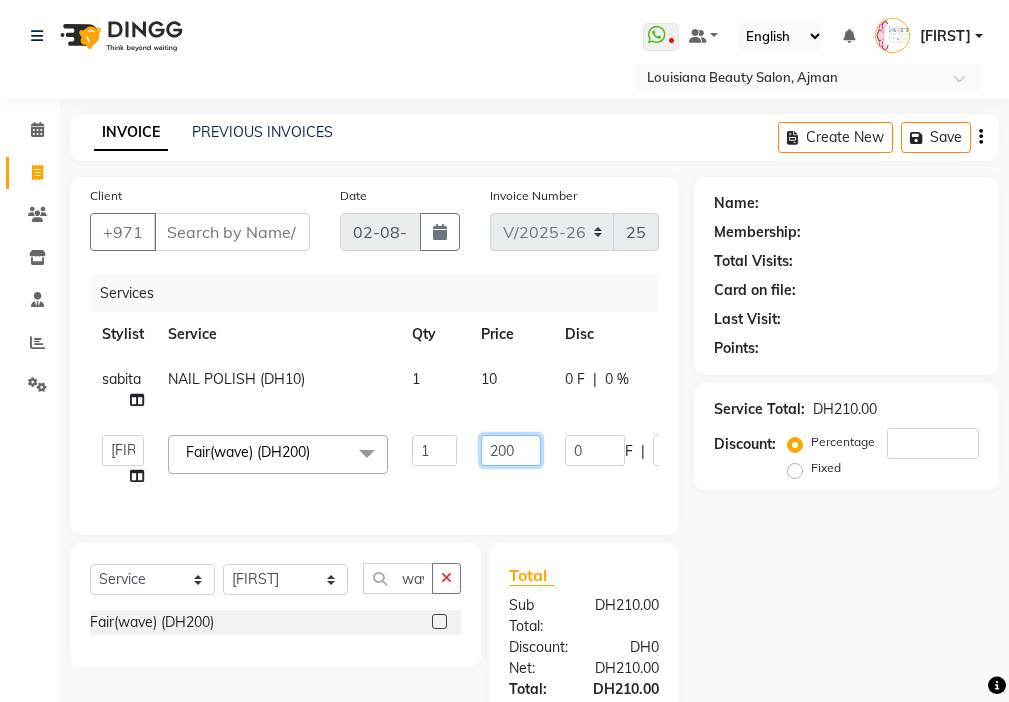 click on "200" 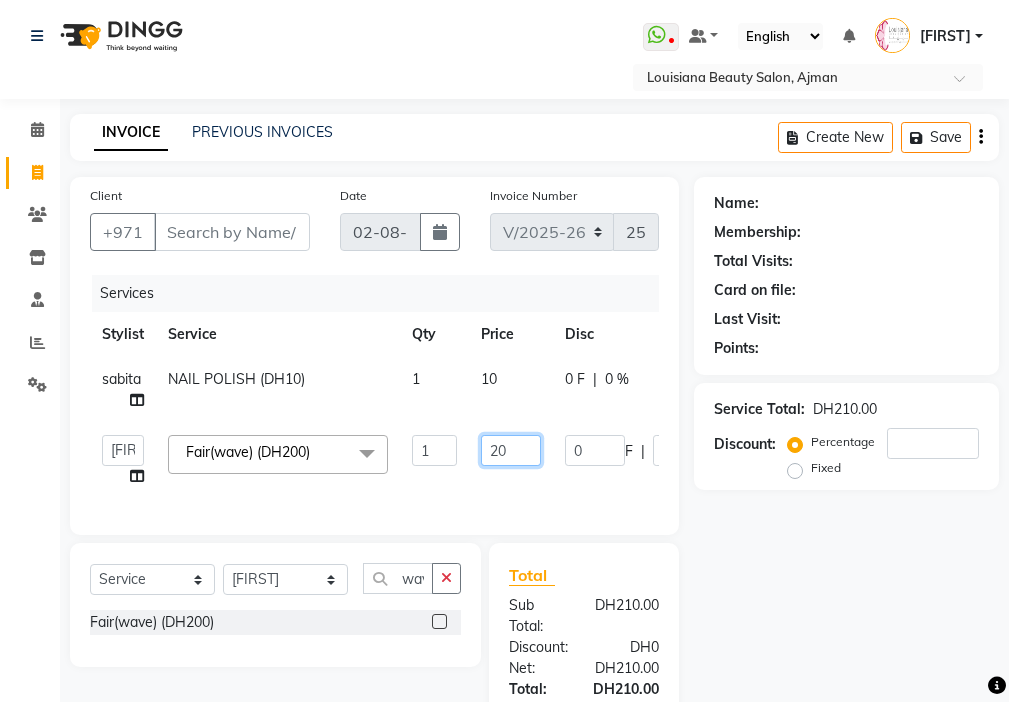 type on "230" 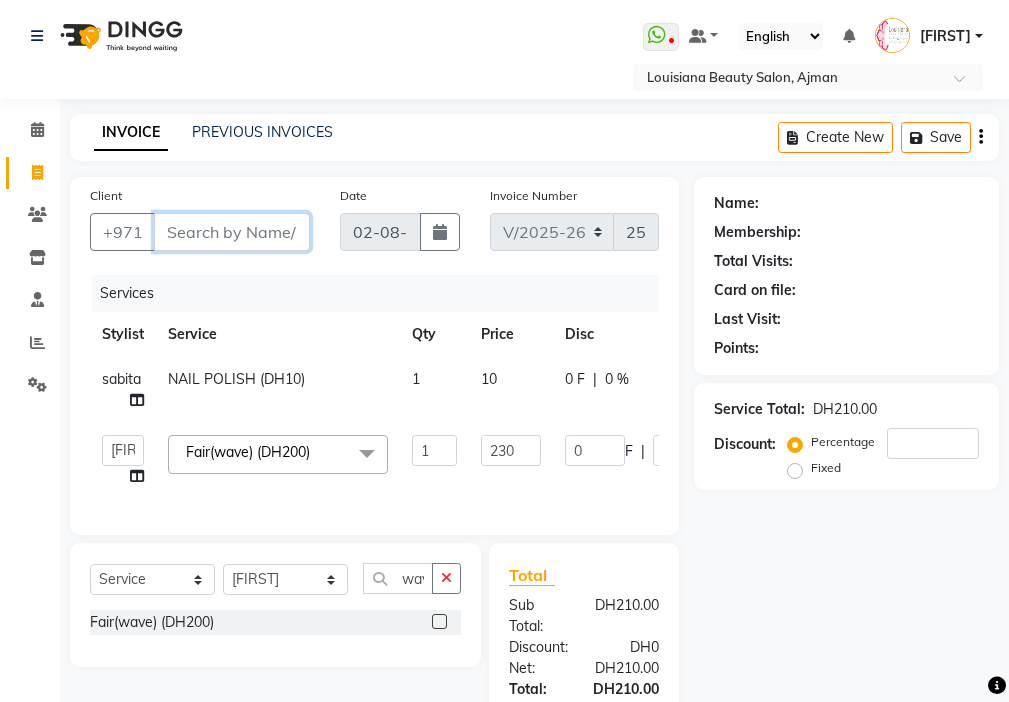 click on "Client" at bounding box center (232, 232) 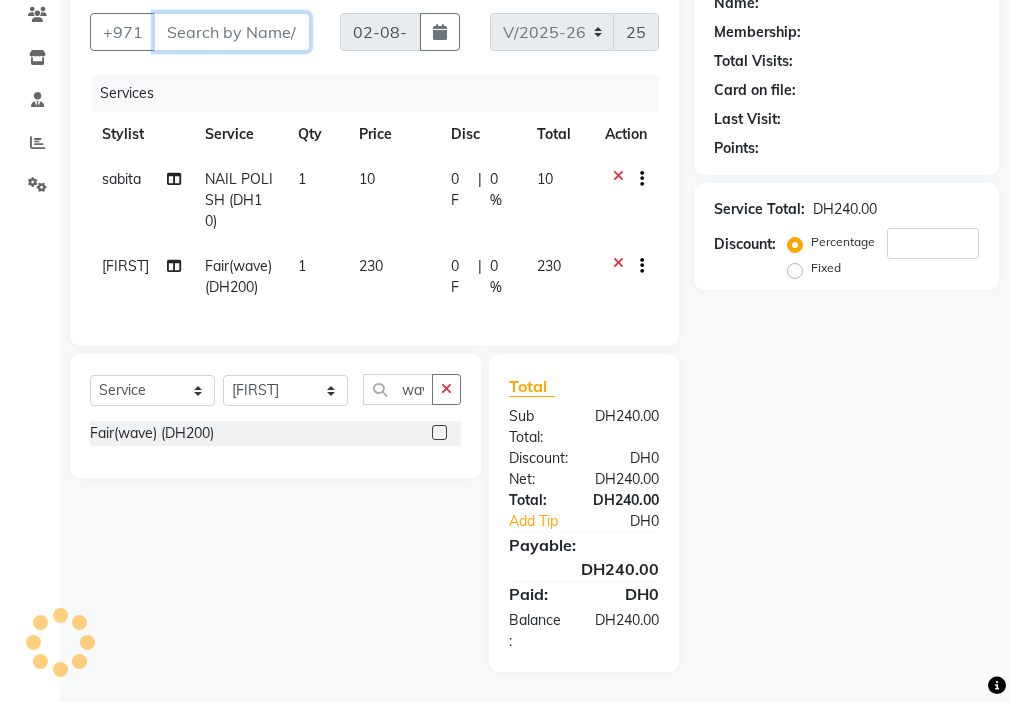 scroll, scrollTop: 220, scrollLeft: 0, axis: vertical 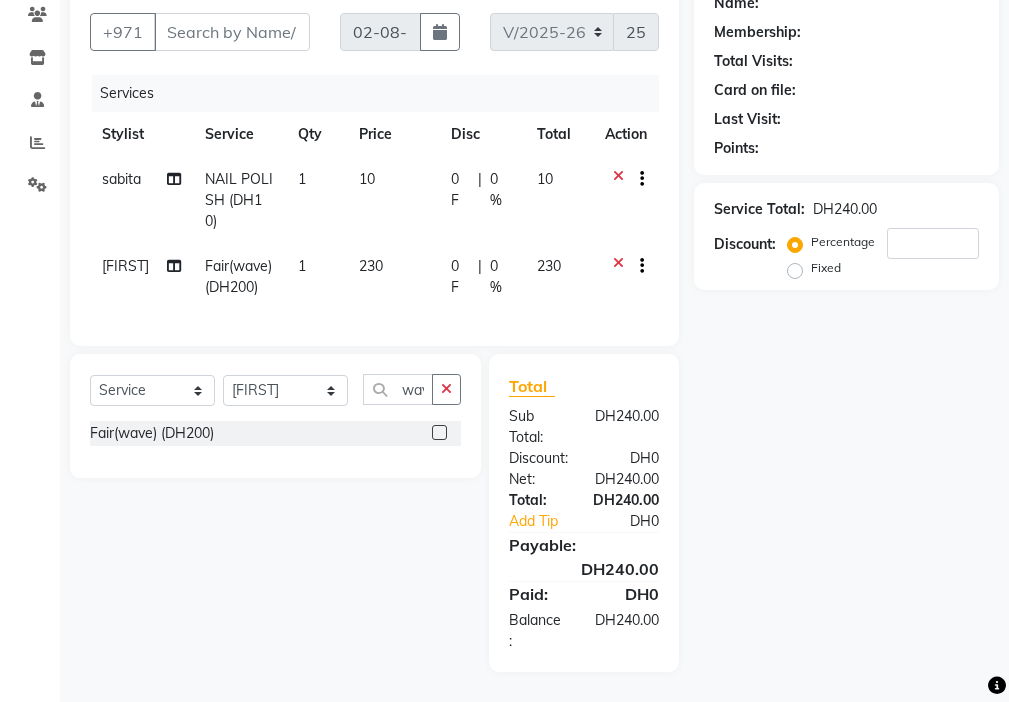 click 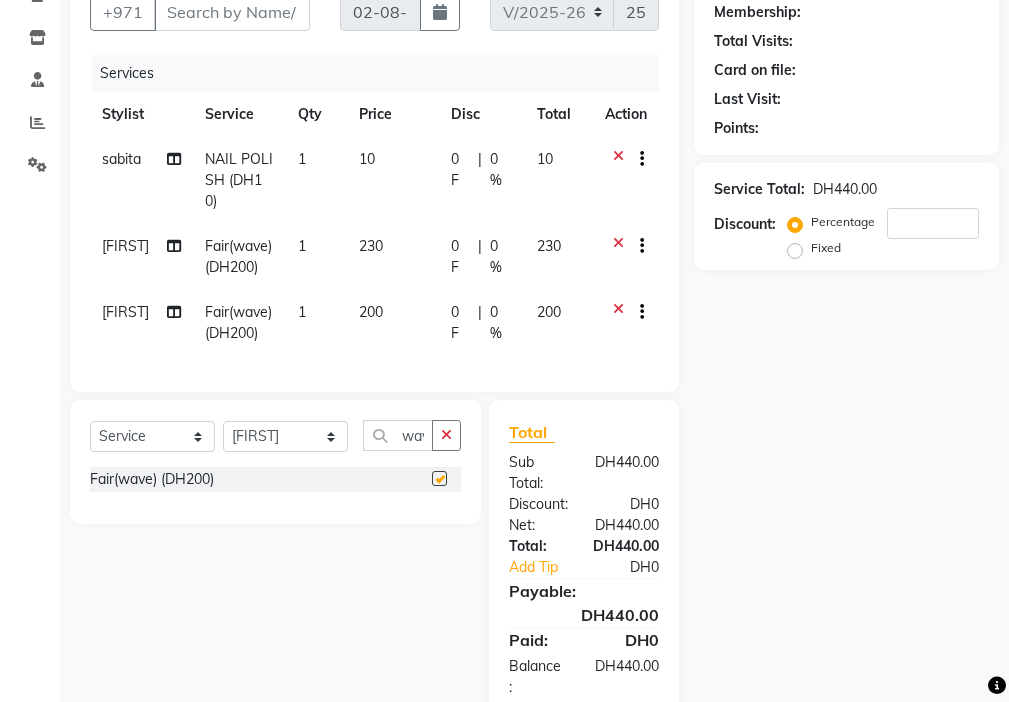 checkbox on "false" 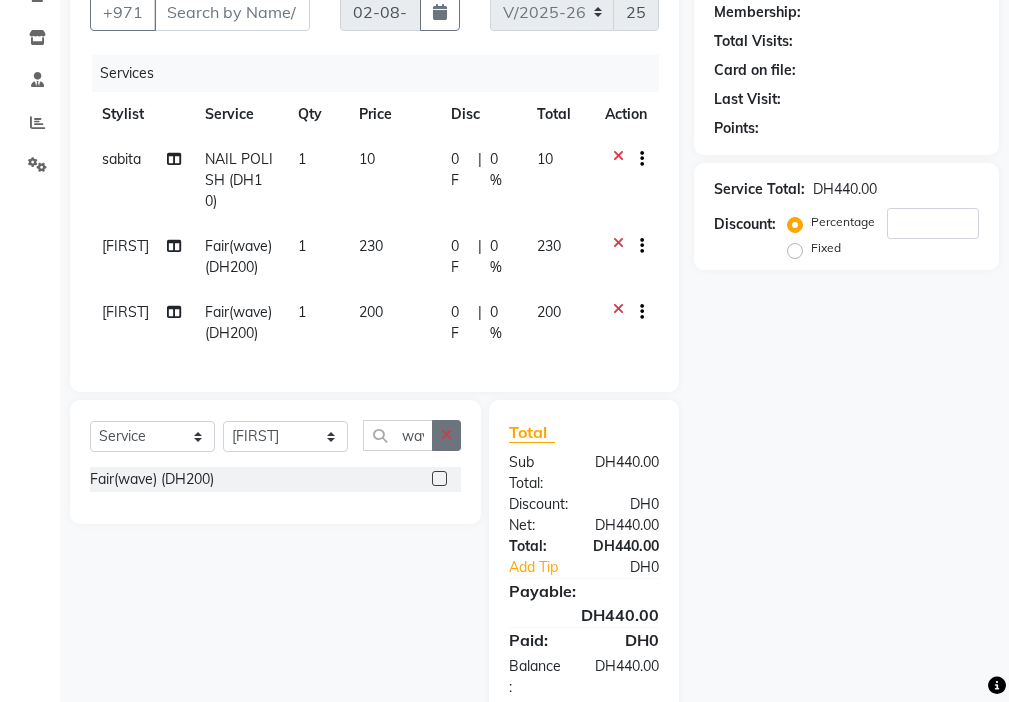 click 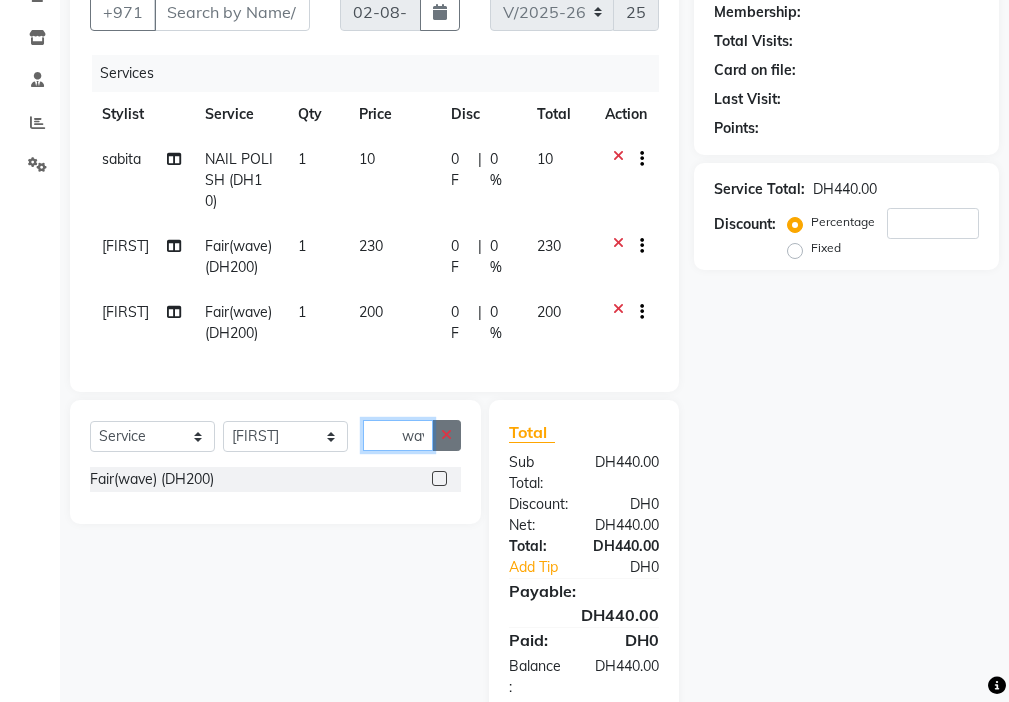 type 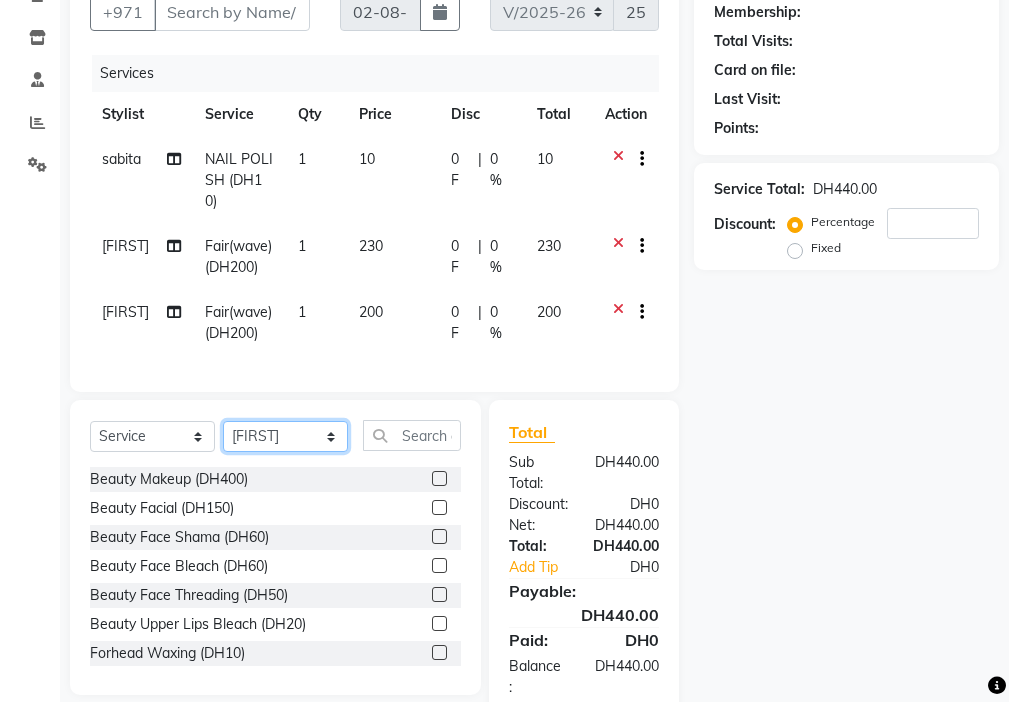 click on "Select Stylist [FIRST] [FIRST] [FIRST] [FIRST] Cashier [FIRST] [FIRST] [FIRST] [FIRST] [FIRST] Madam mamta Parina sabita [FIRST] [FIRST] Tara Tigist" 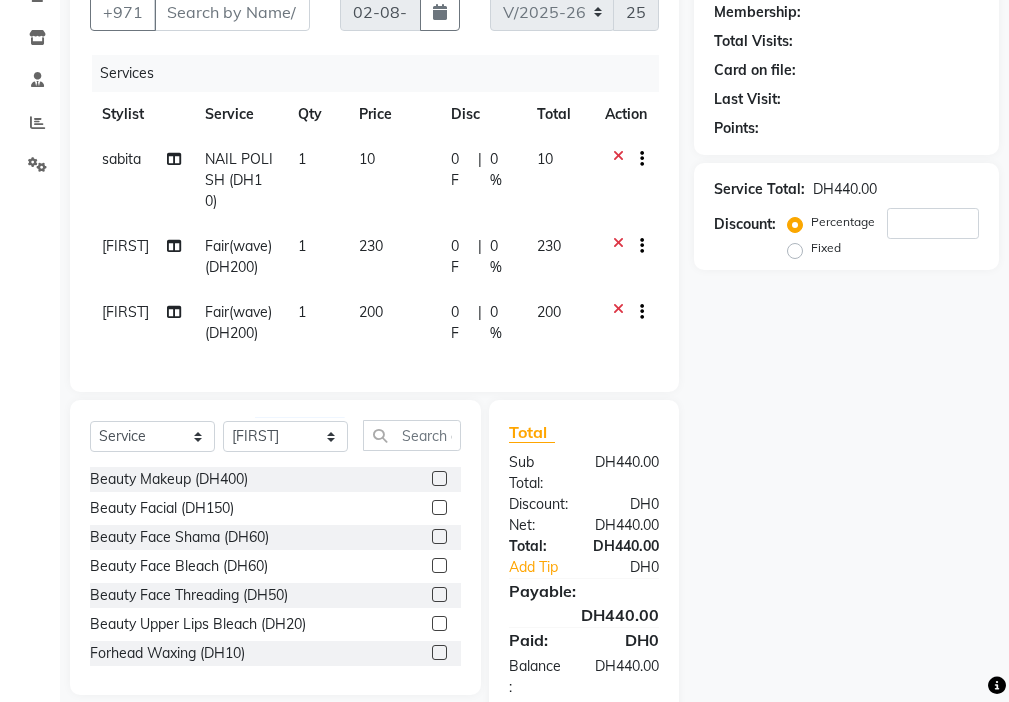 click on "10" 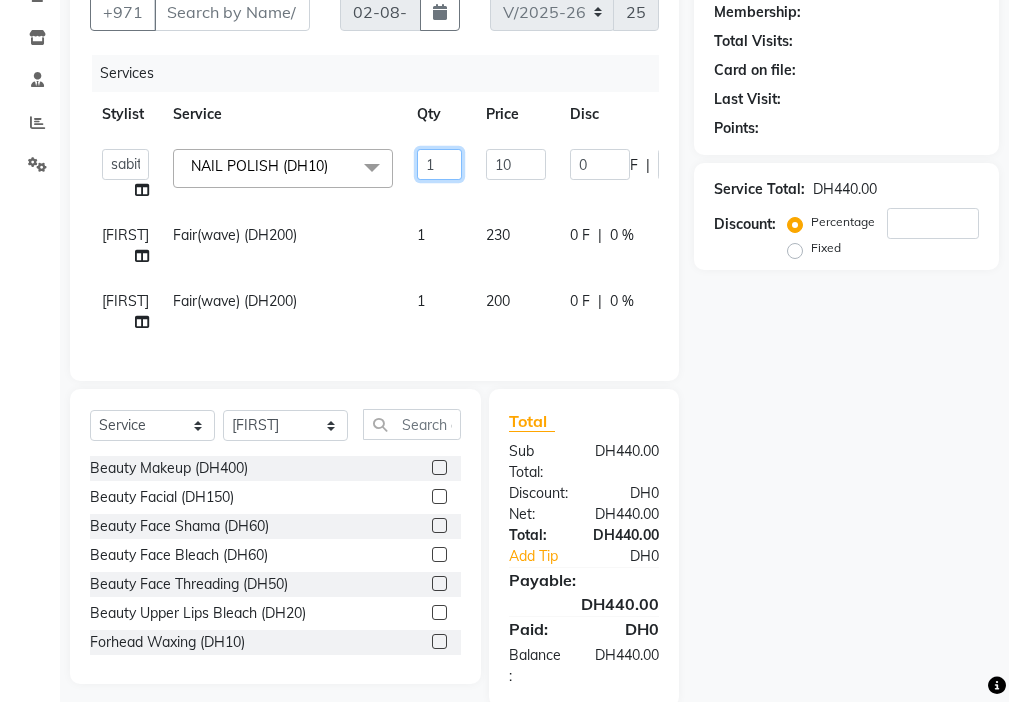 click on "1" 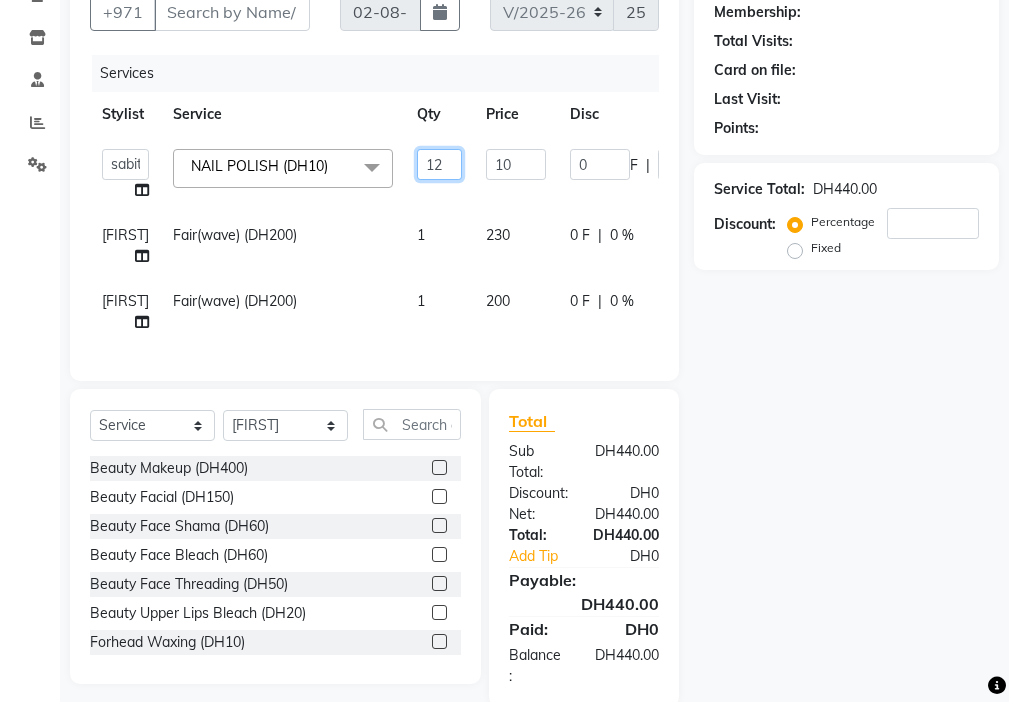 type on "1" 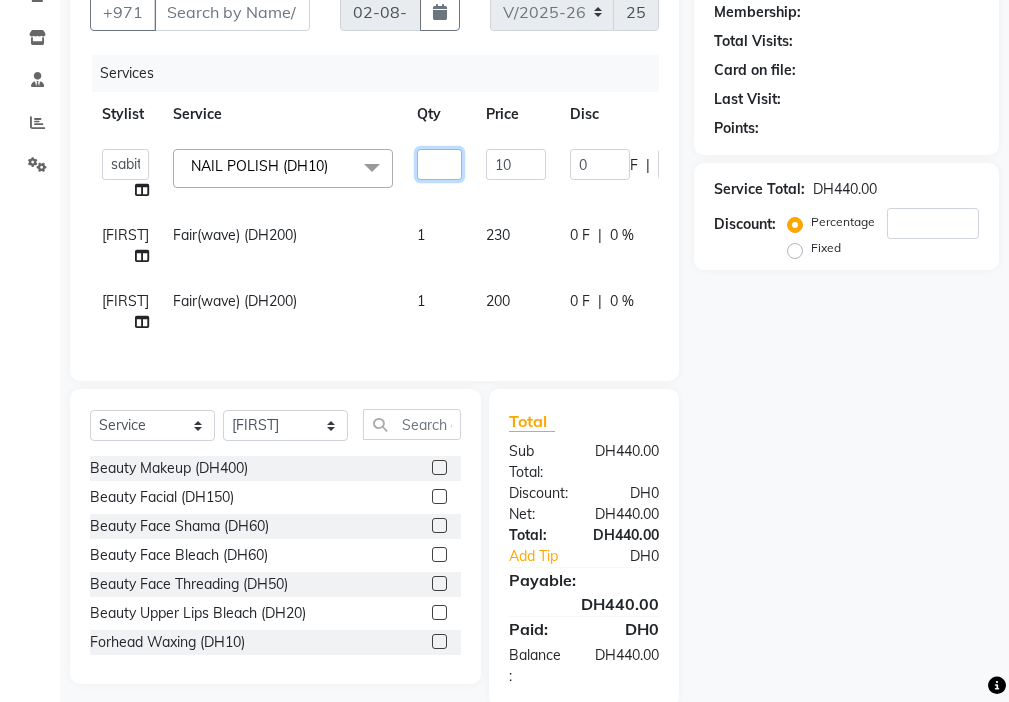 type on "2" 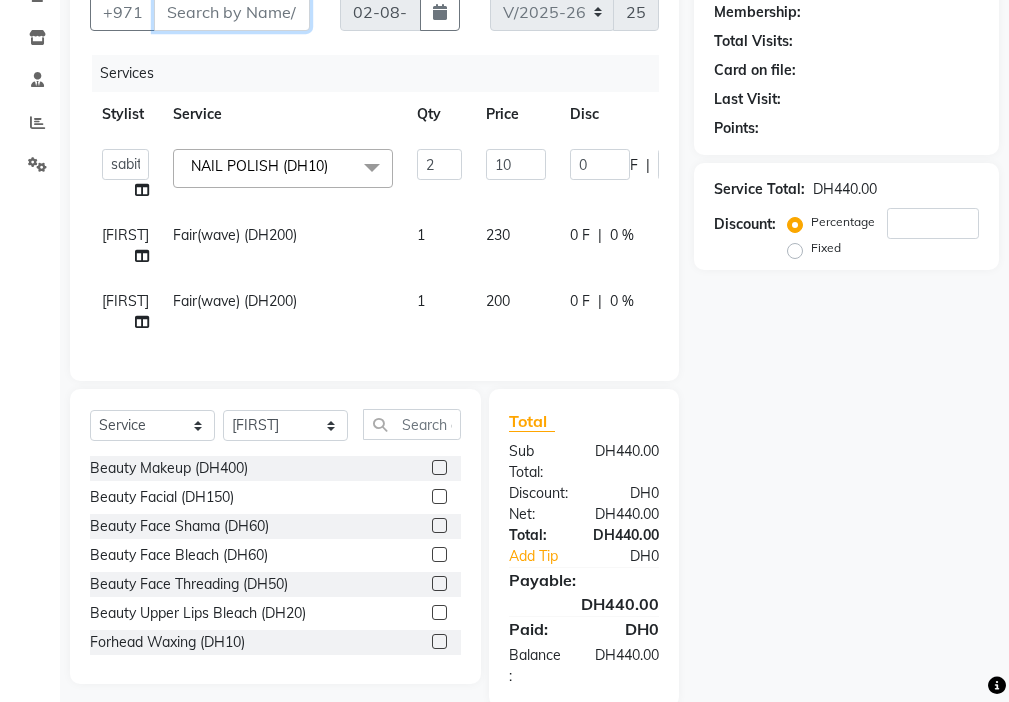click on "Client" at bounding box center [232, 12] 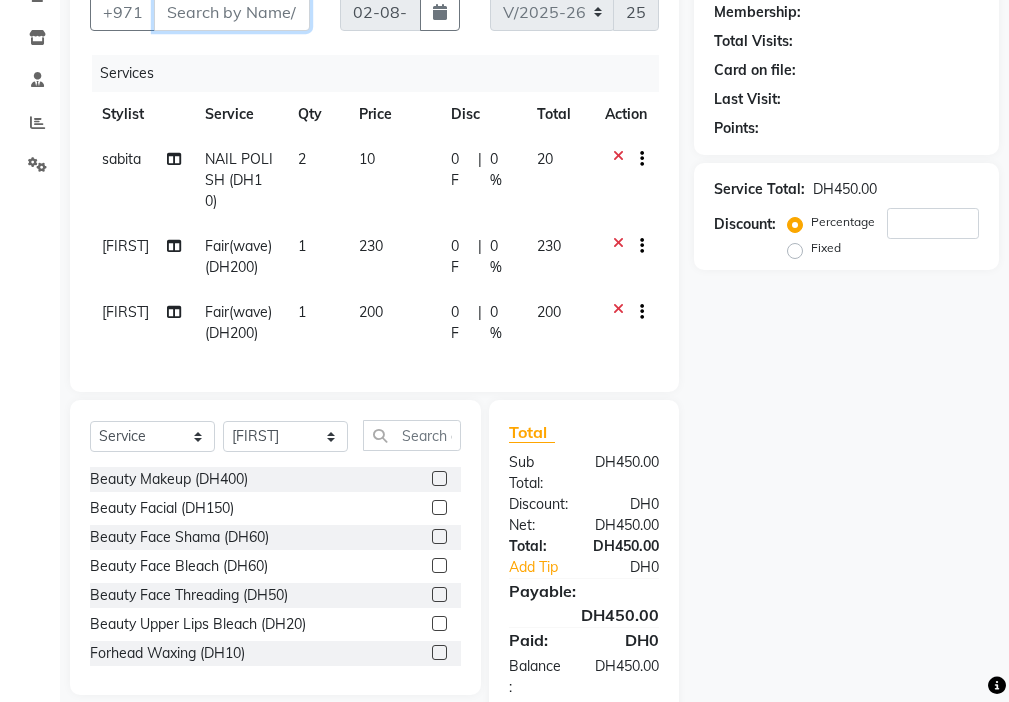 type on "5" 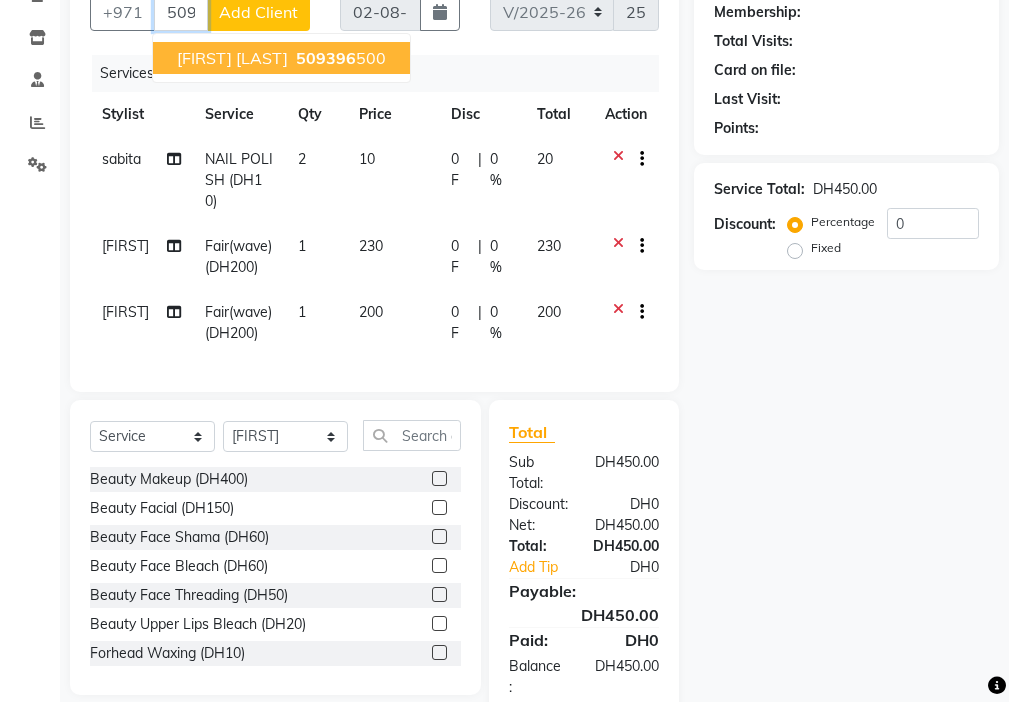 click on "509396 500" at bounding box center (339, 58) 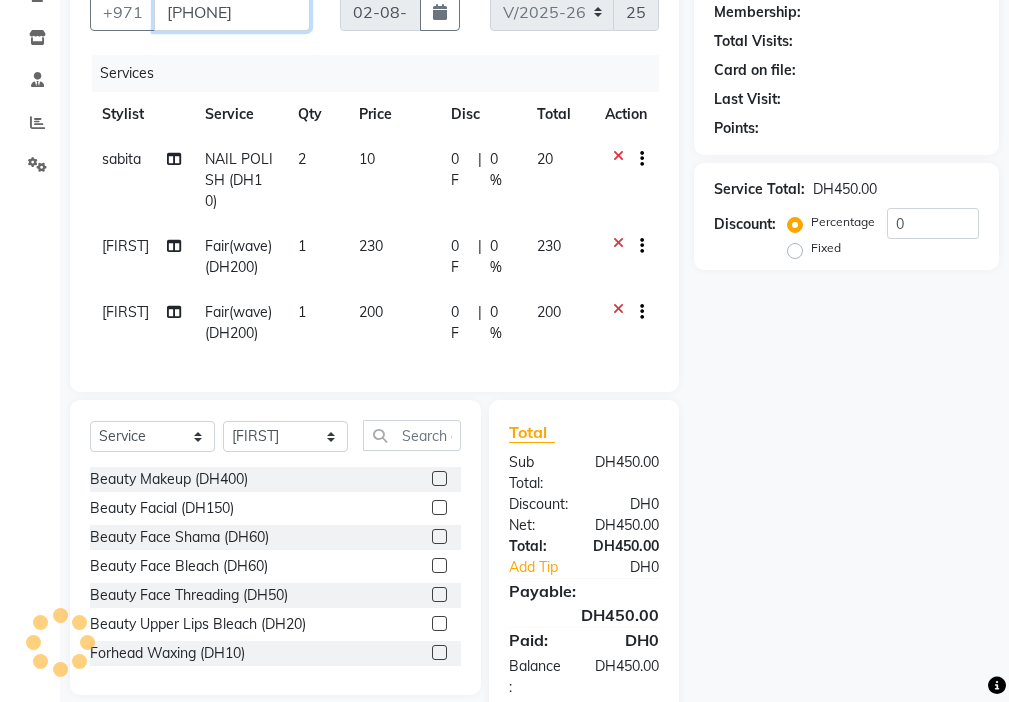 type on "[PHONE]" 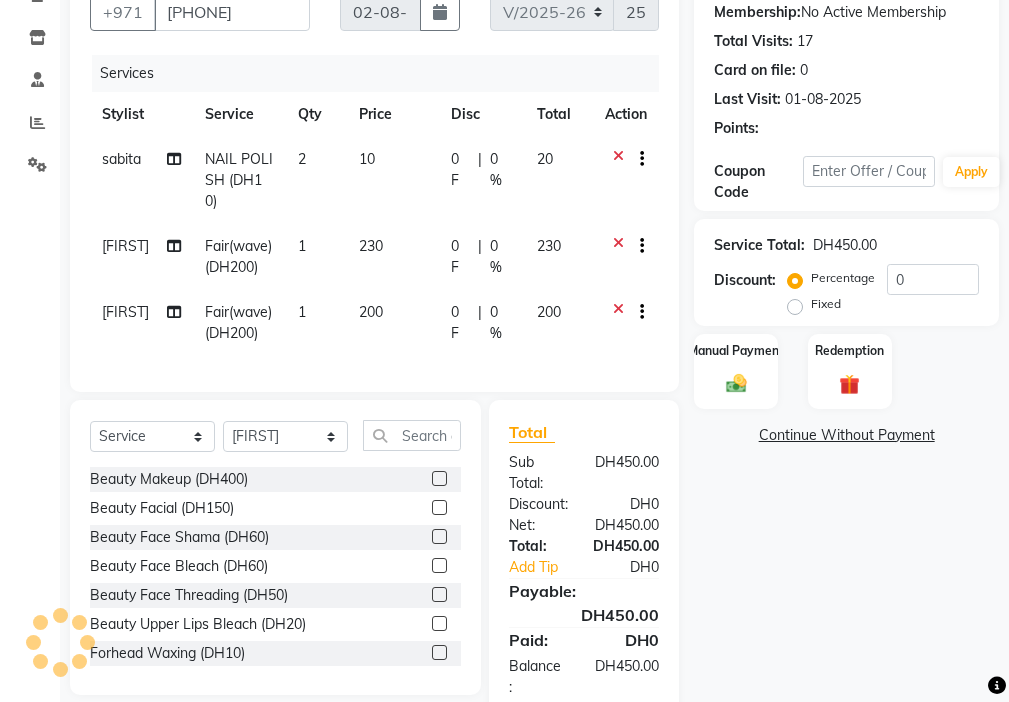 click on "Name: [FIRST] [FIRST] Membership: No Active Membership Total Visits: 17 Card on file: 0 Last Visit: 01-08-2025 Points: Coupon Code Apply Service Total: DH450.00 Discount: Percentage Fixed 0 Manual Payment Redemption Continue Without Payment" 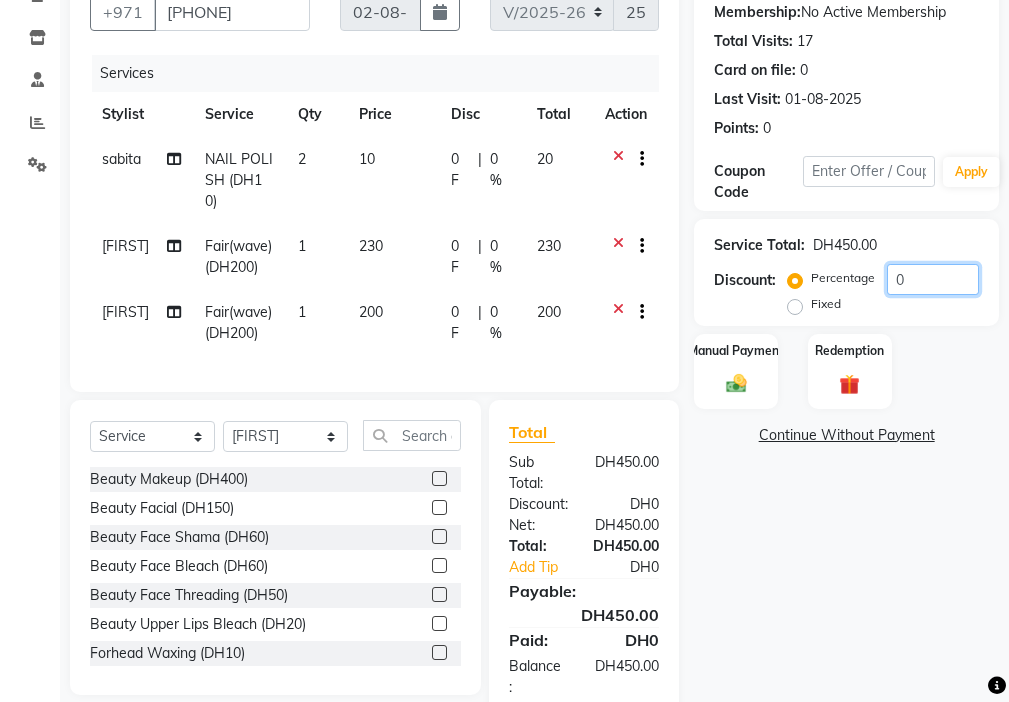 click on "0" 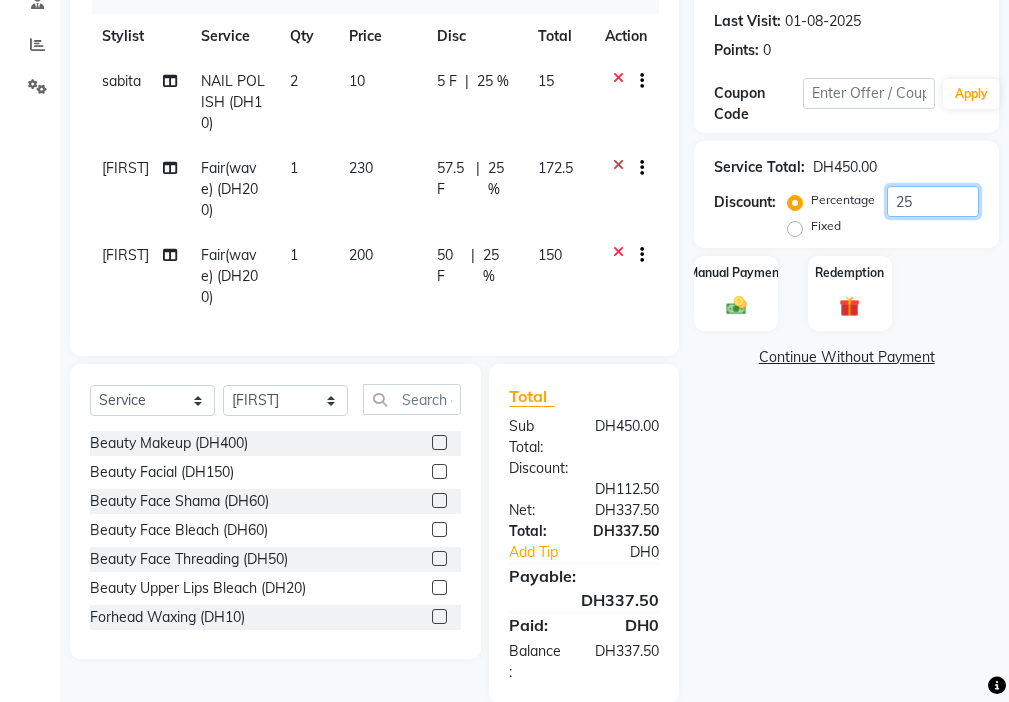 scroll, scrollTop: 344, scrollLeft: 0, axis: vertical 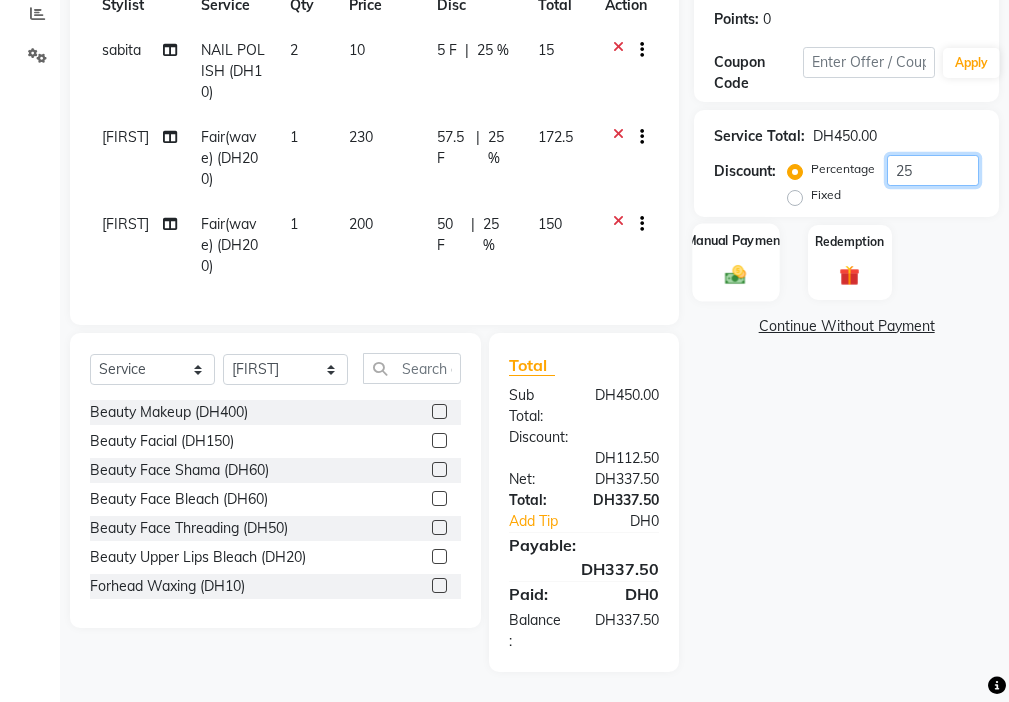 type on "25" 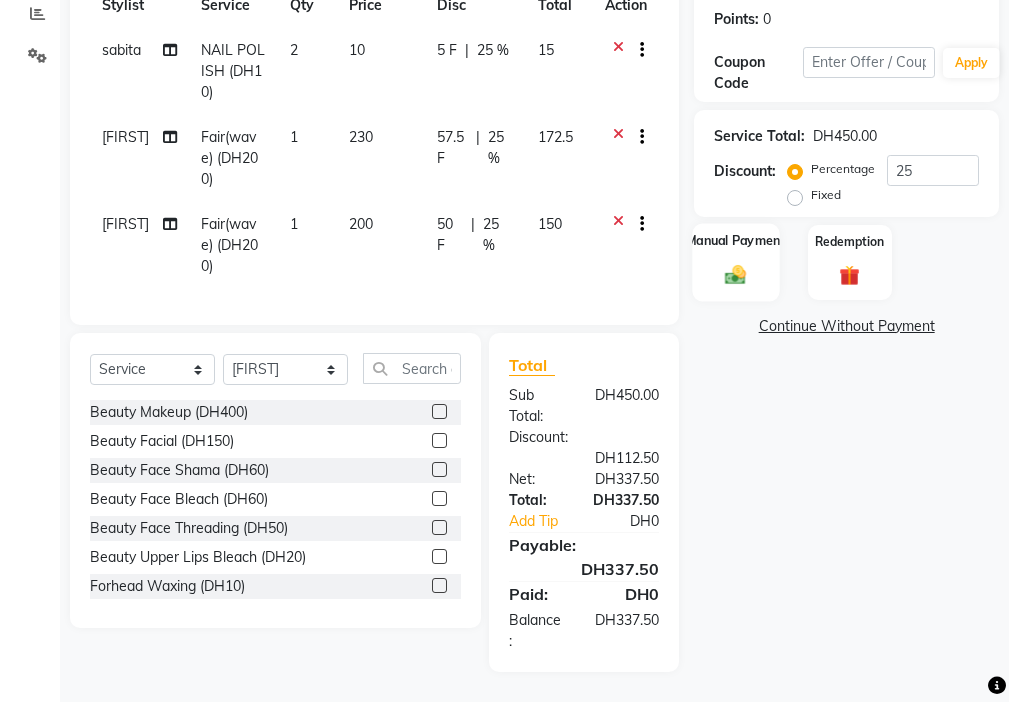 click on "Manual Payment" 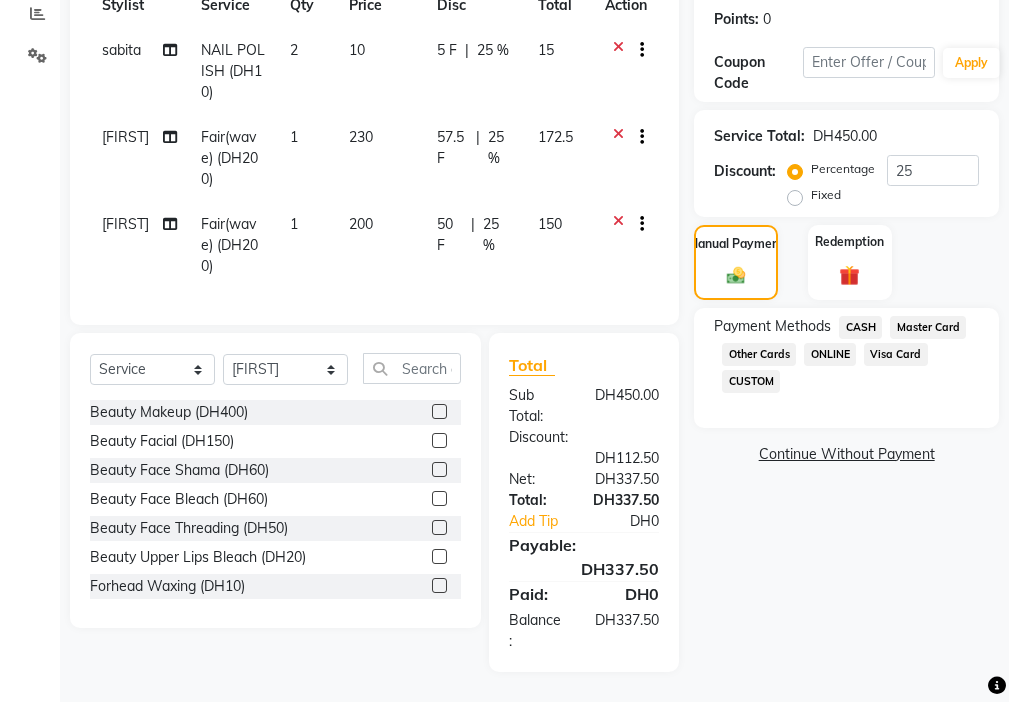 click on "Visa Card" 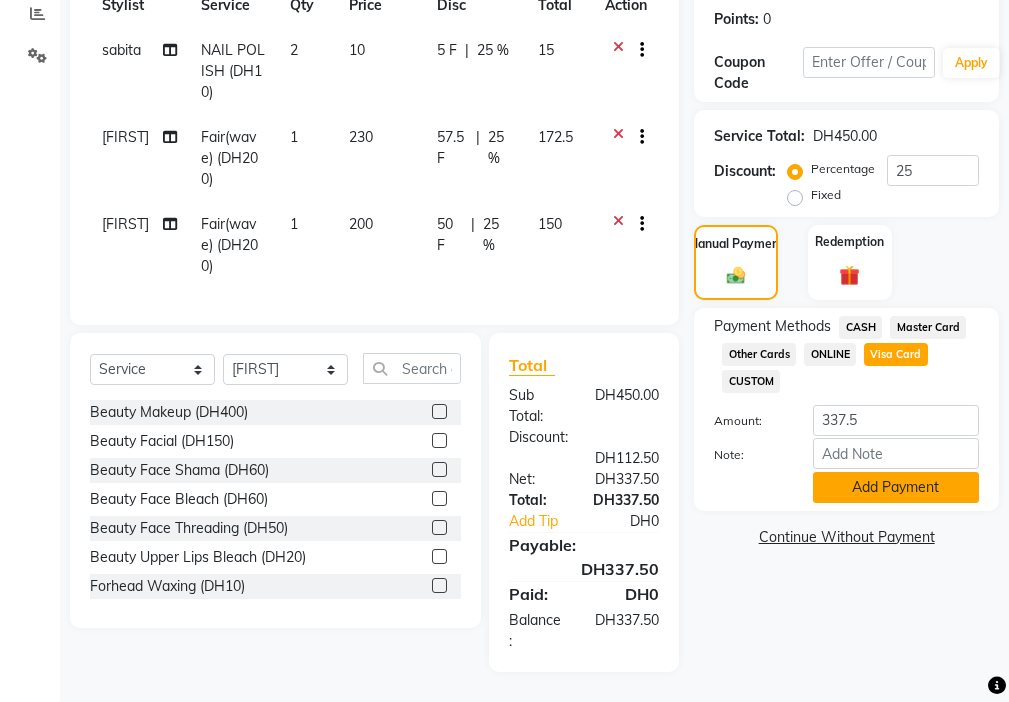 click on "Add Payment" 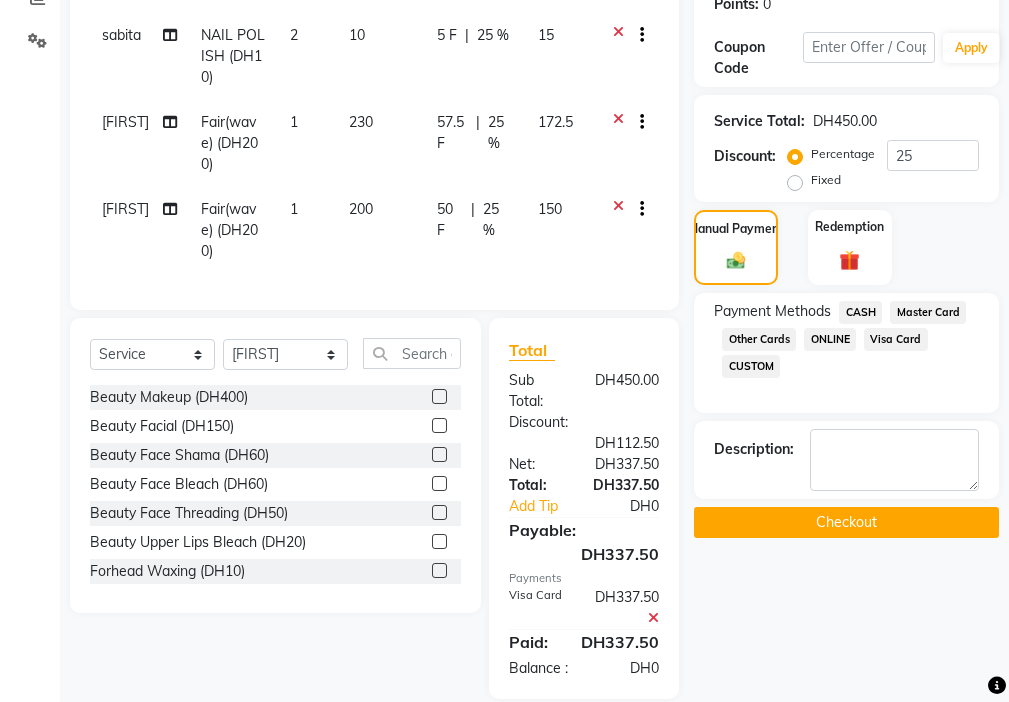 click on "Checkout" 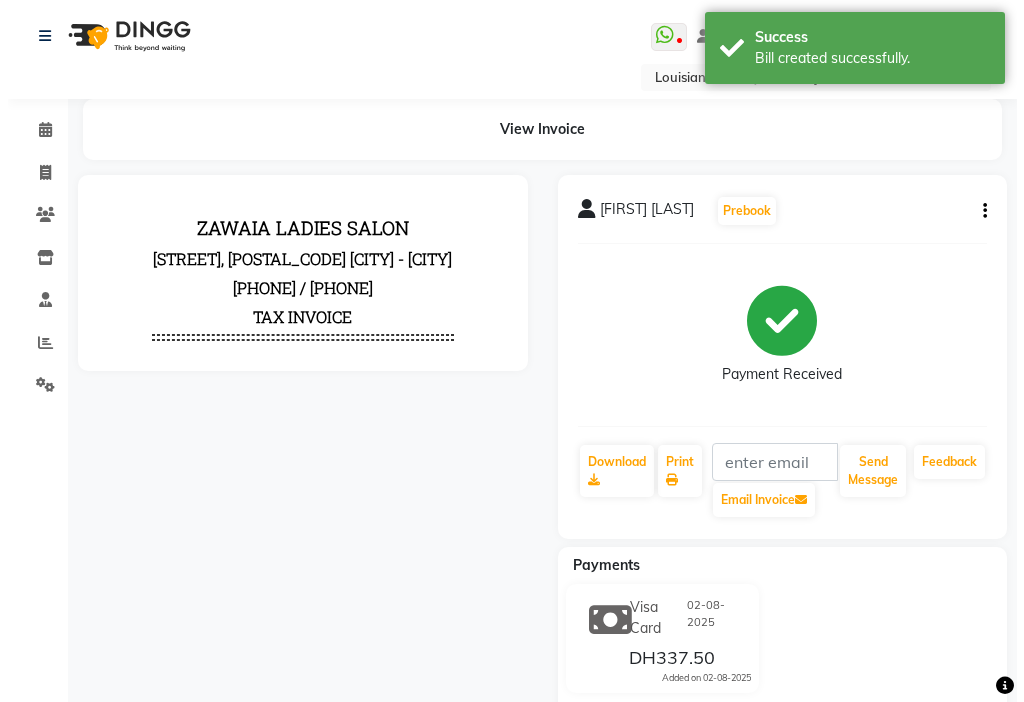 scroll, scrollTop: 0, scrollLeft: 0, axis: both 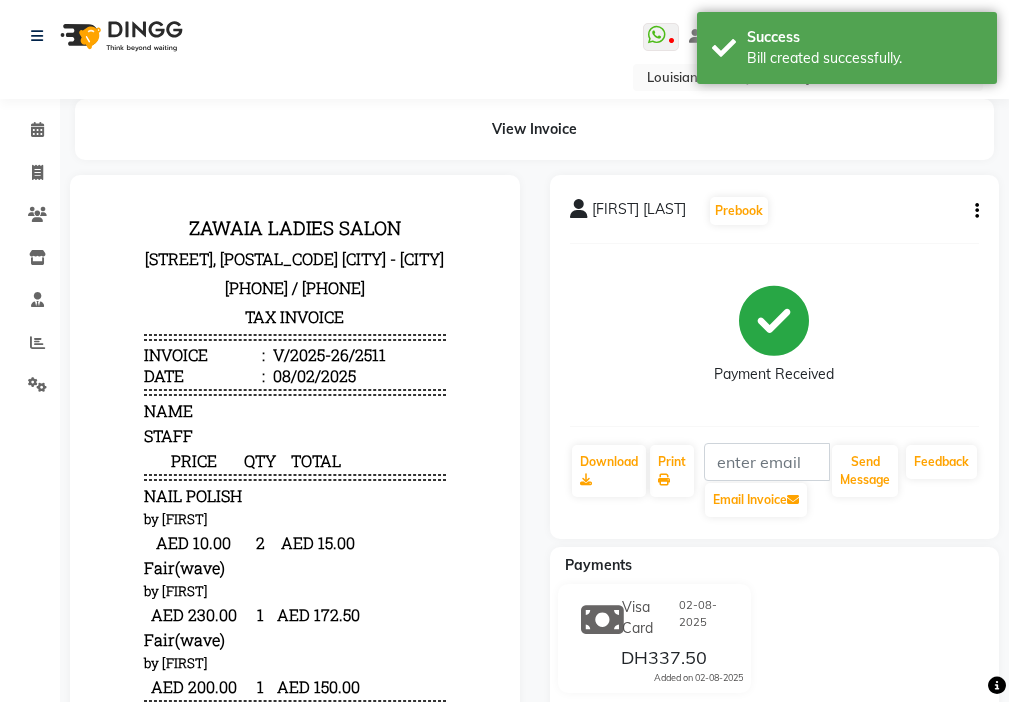 click 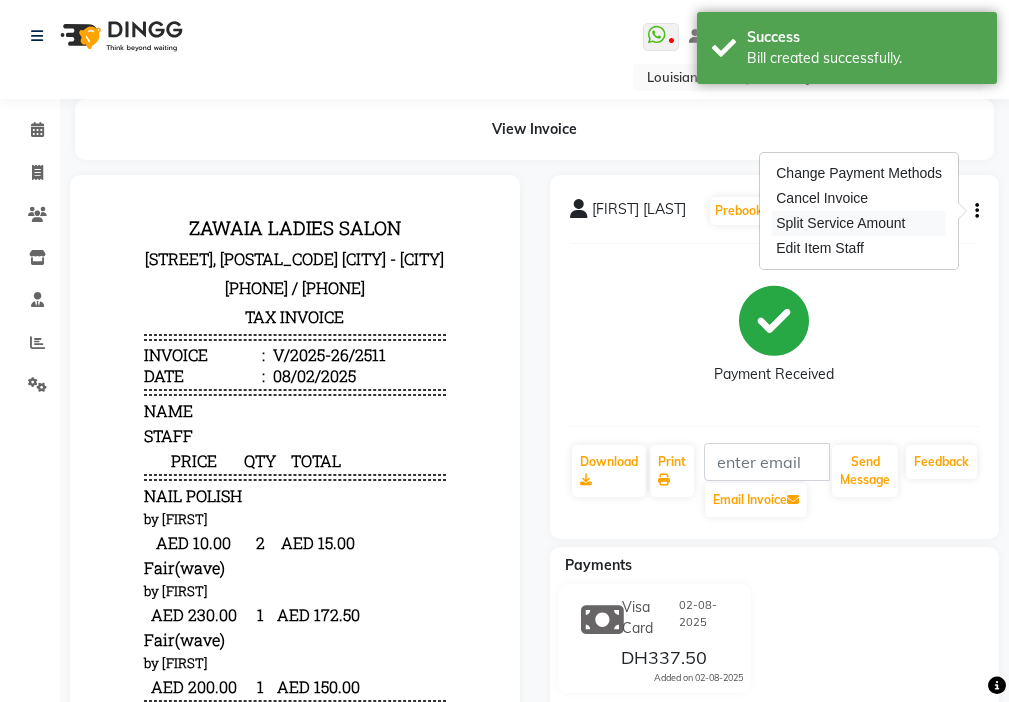 click on "Split Service Amount" at bounding box center [859, 223] 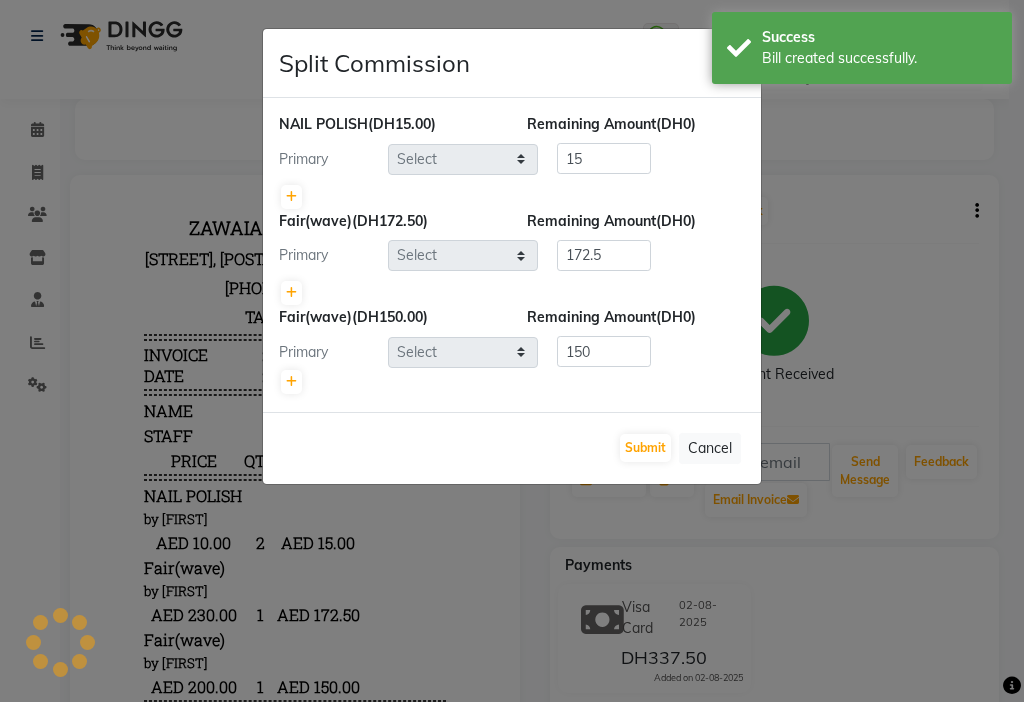 select on "28858" 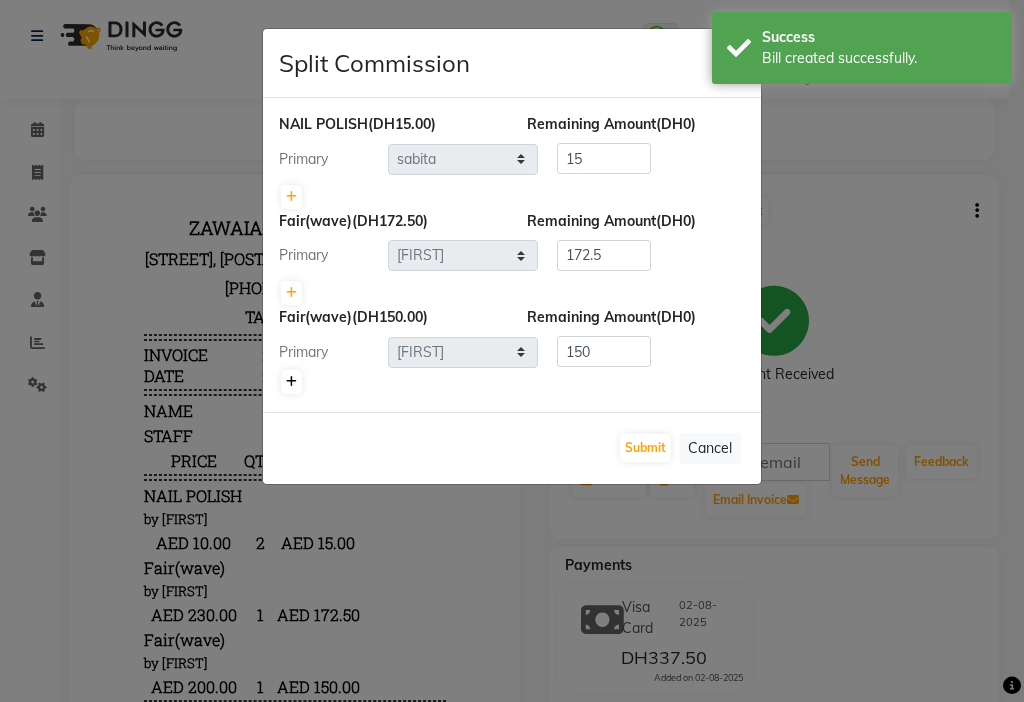 click 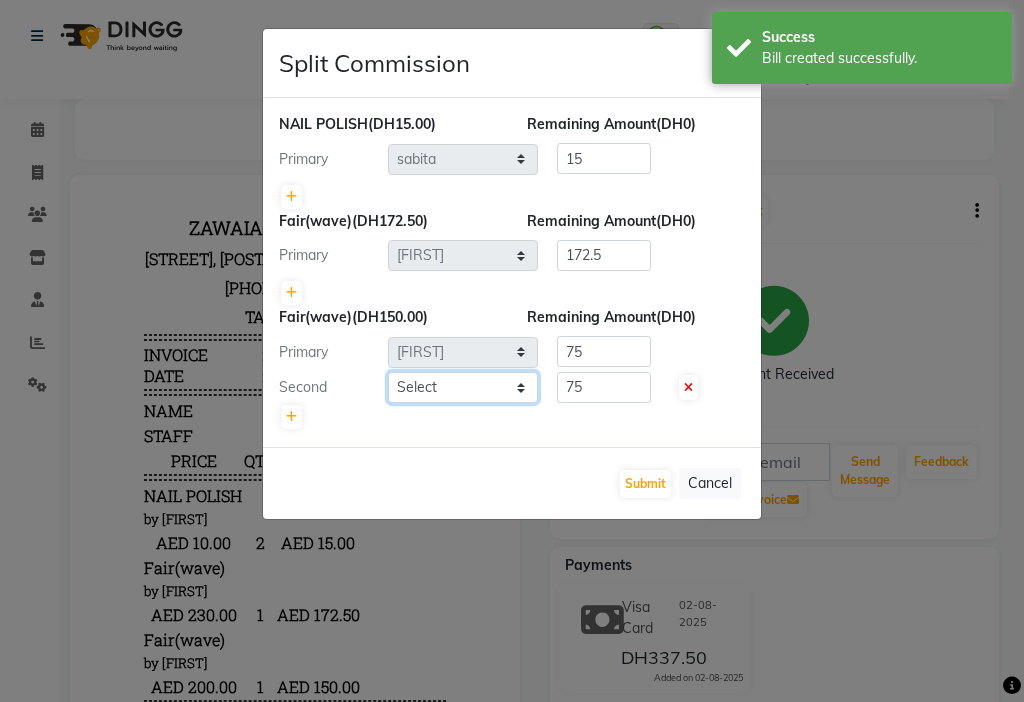 click on "Select [FIRST] [FIRST] [FIRST] [FIRST] Cashier [FIRST] [FIRST] [FIRST] [FIRST] [FIRST] Madam mamta Parina sabita [FIRST] [FIRST] Tara Tigist" 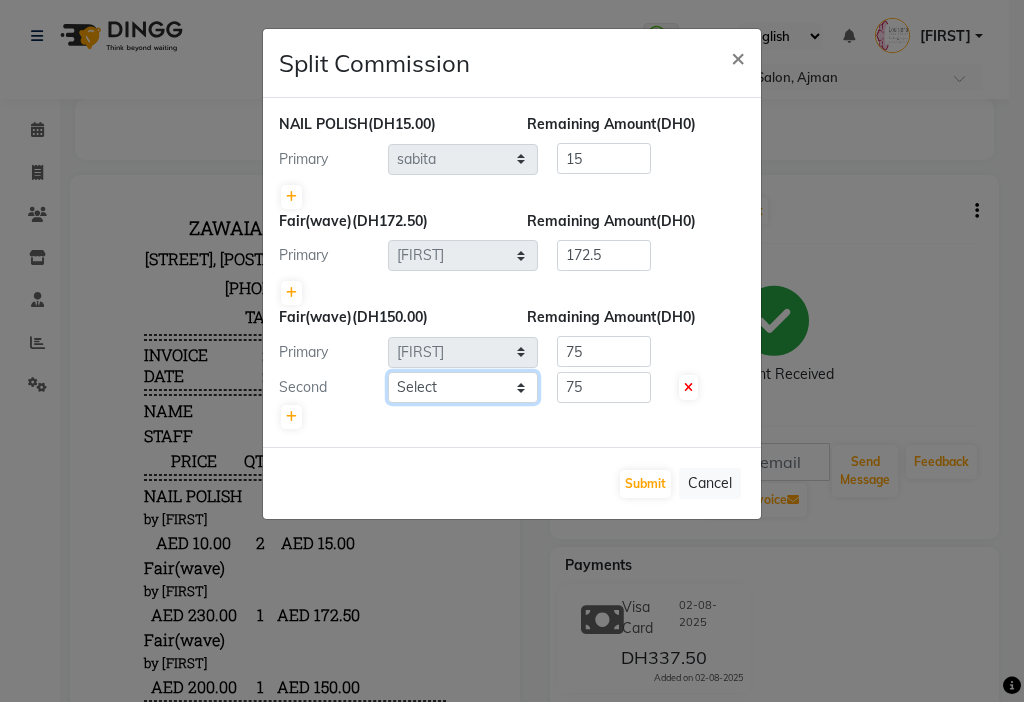 select on "33912" 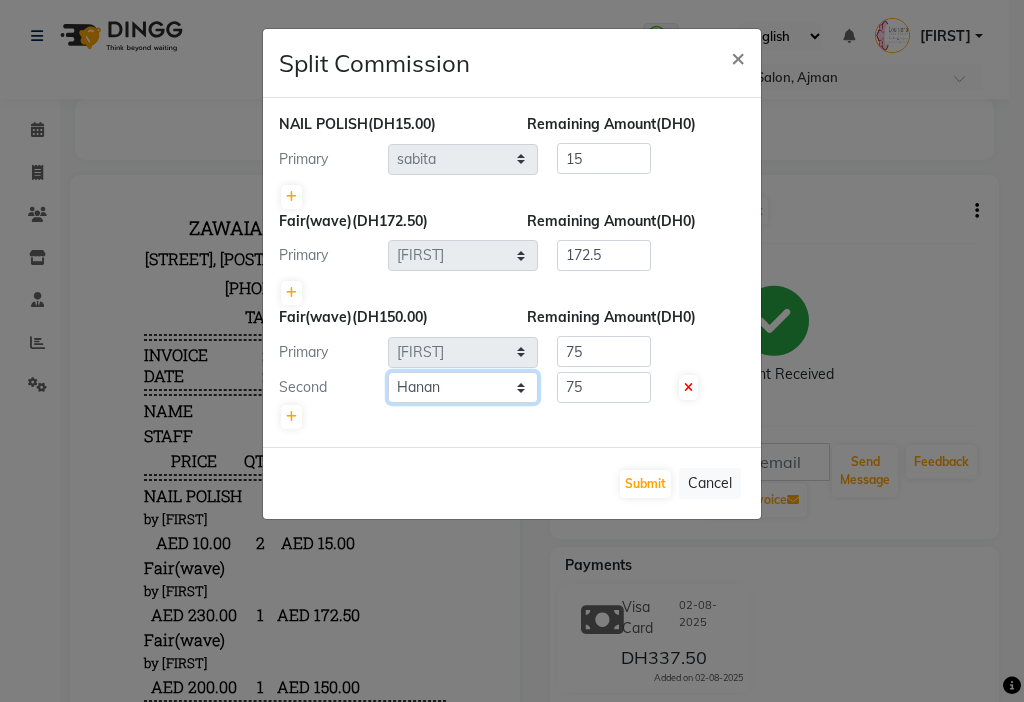 click on "Select [FIRST] [FIRST] [FIRST] [FIRST] Cashier [FIRST] [FIRST] [FIRST] [FIRST] [FIRST] Madam mamta Parina sabita [FIRST] [FIRST] Tara Tigist" 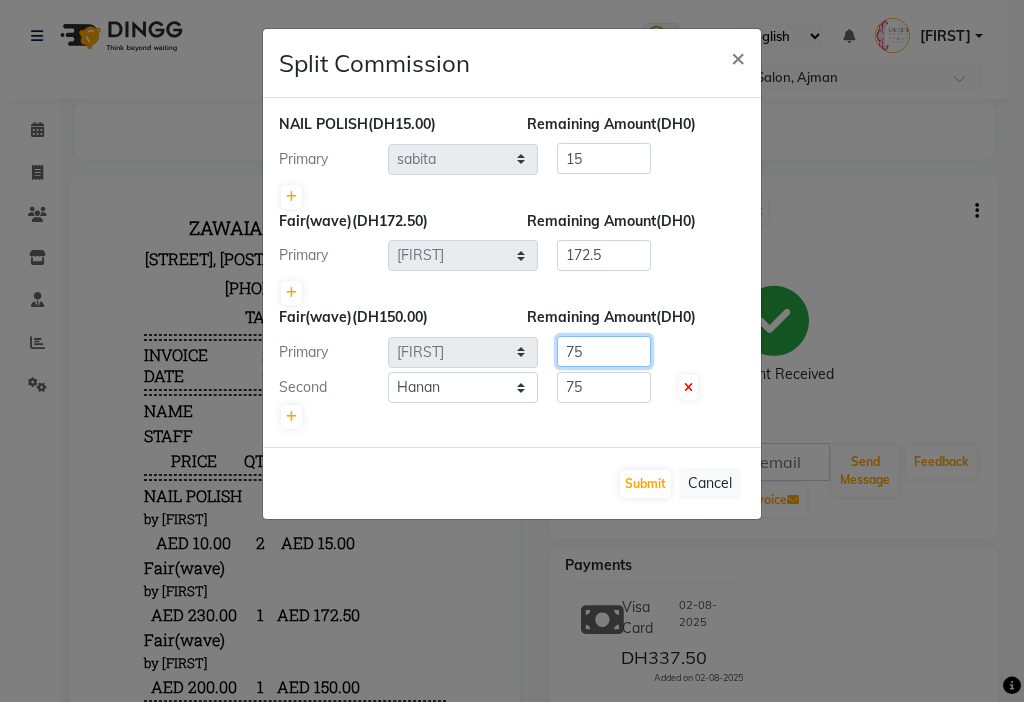 click on "75" 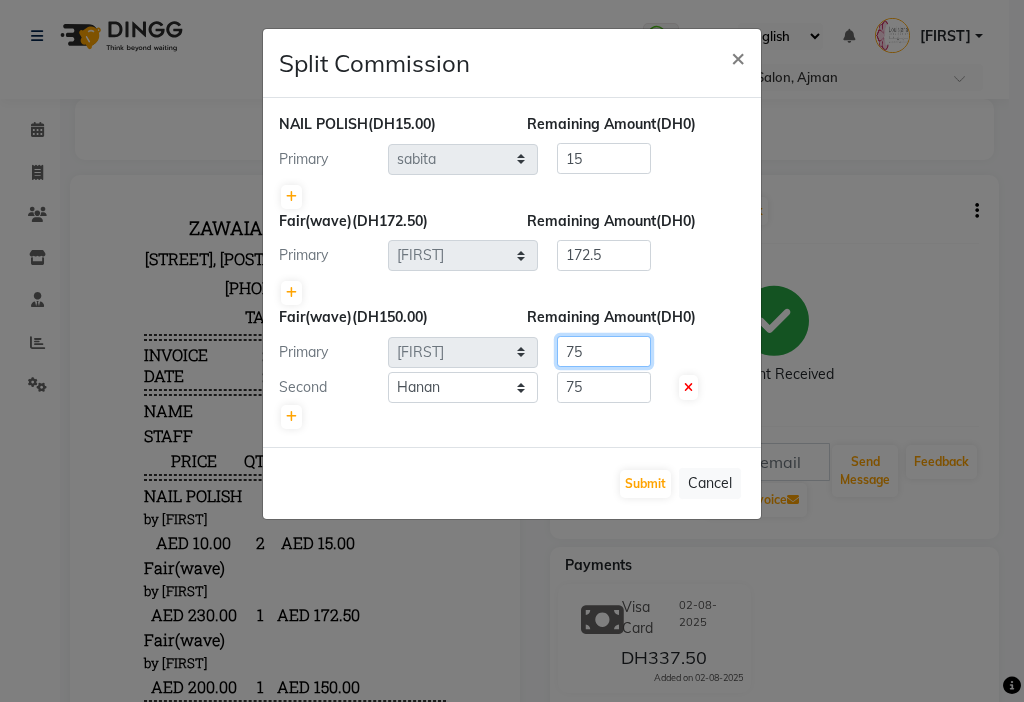 type on "7" 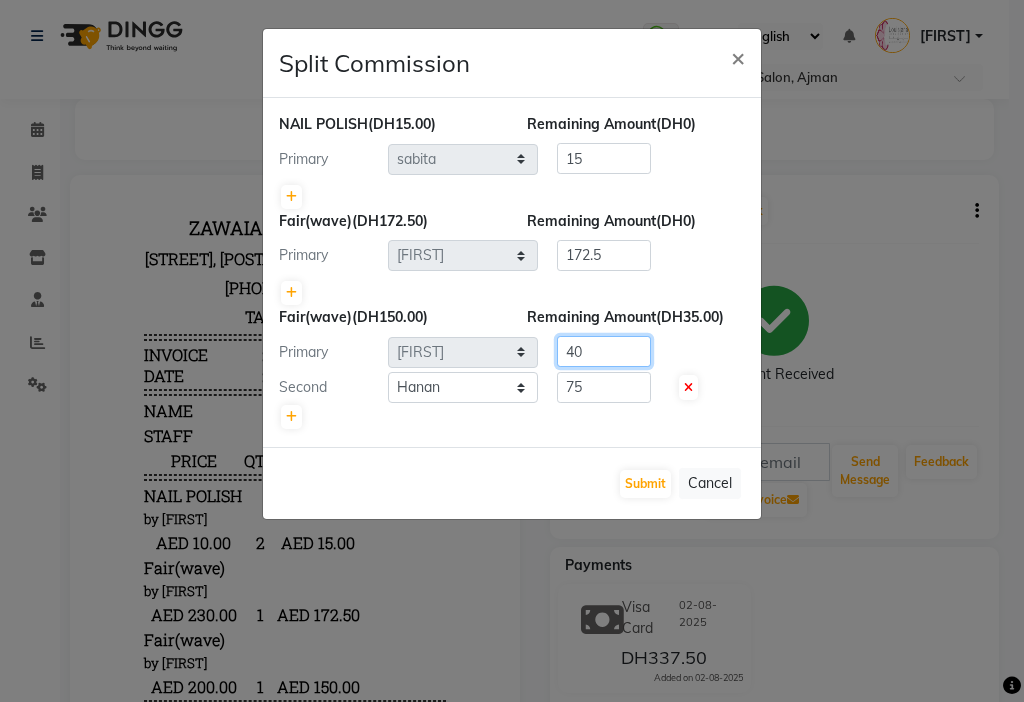 type on "40" 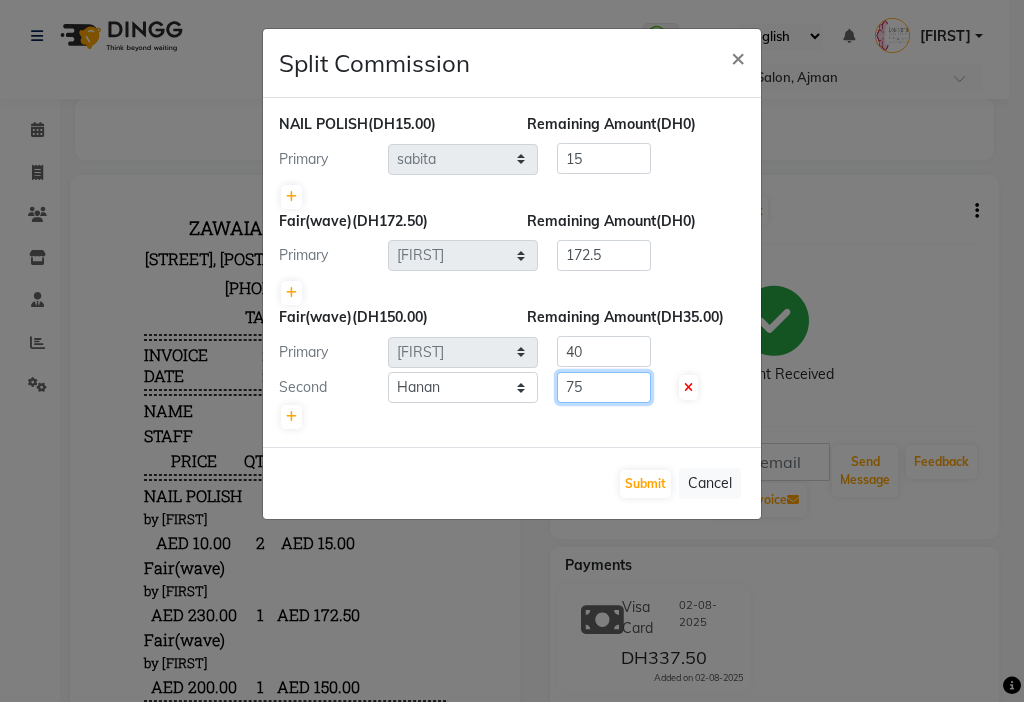 click on "75" 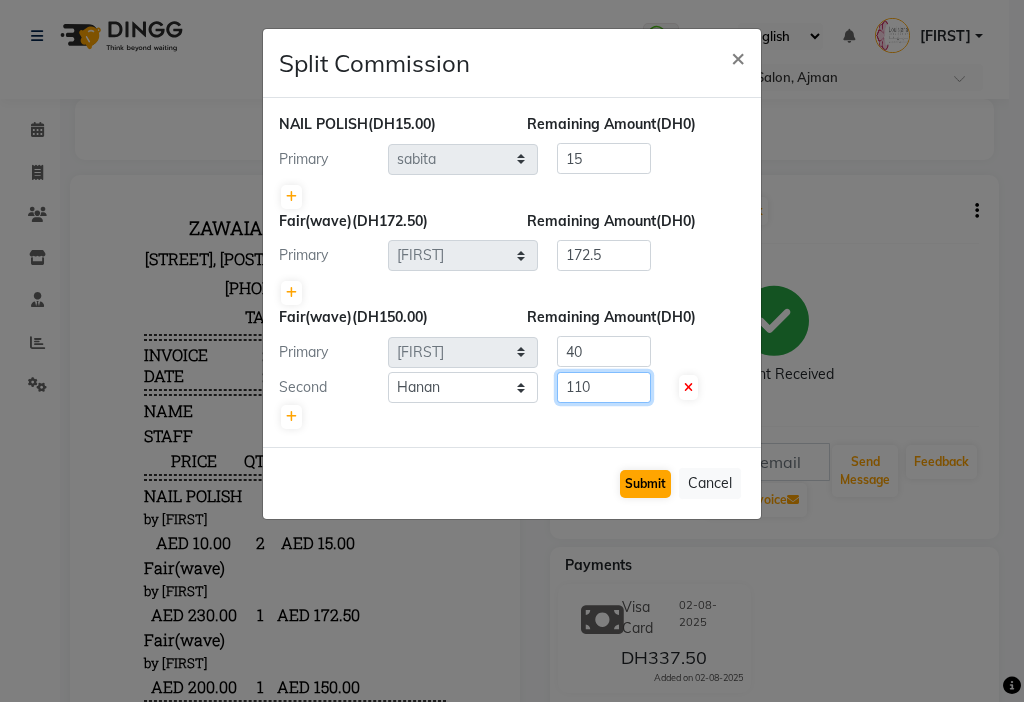 type on "110" 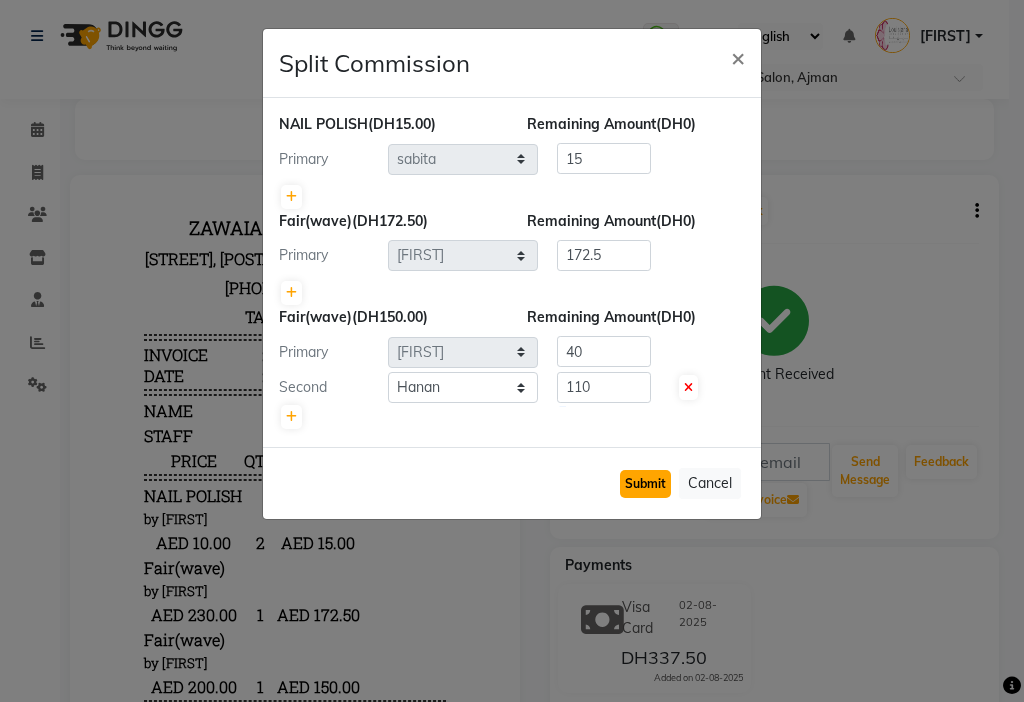 click on "Submit" 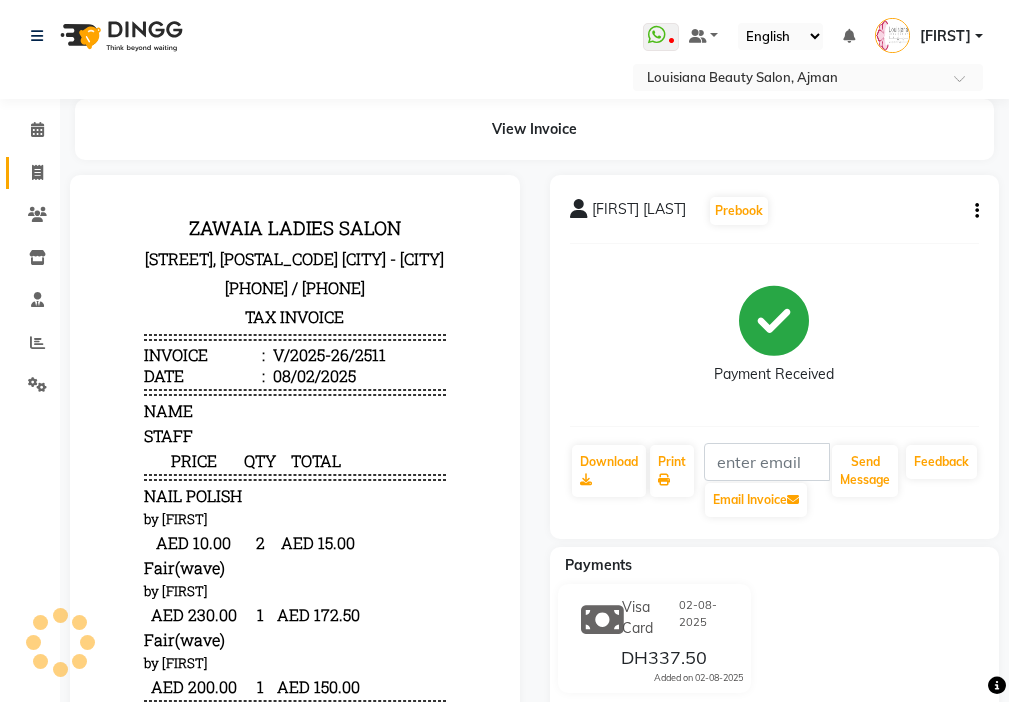 click 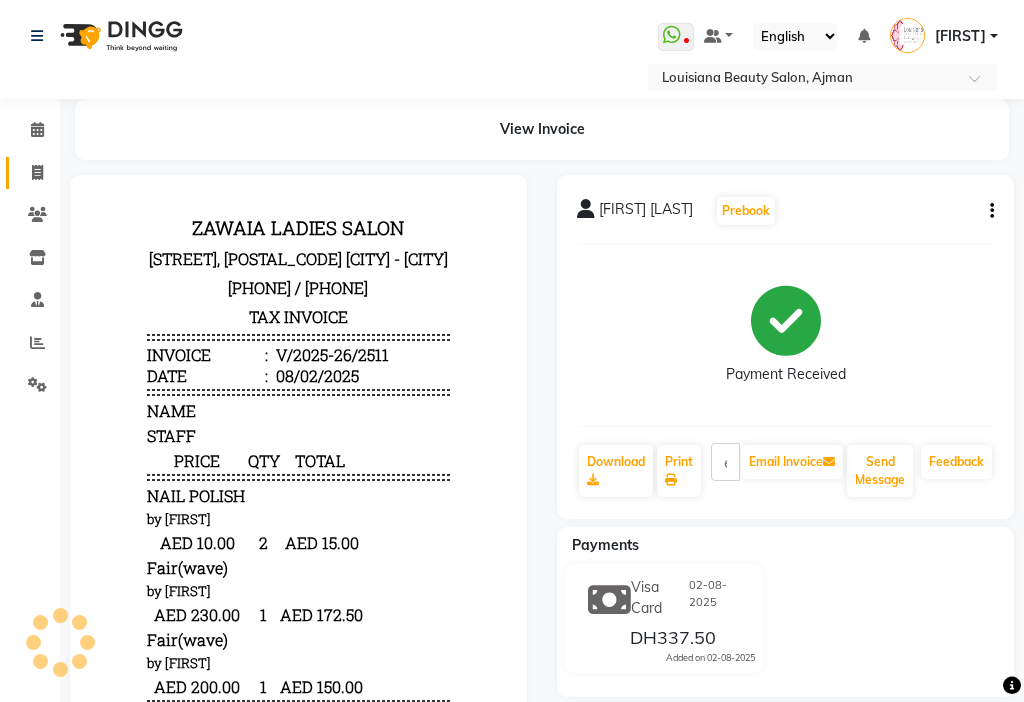 select on "service" 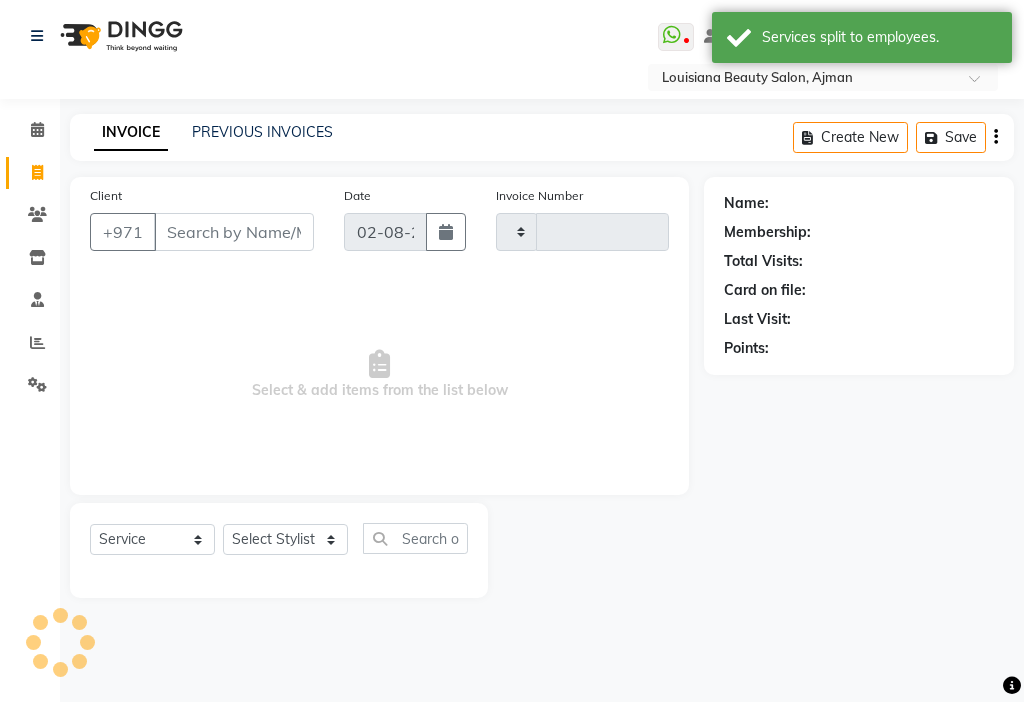type on "2512" 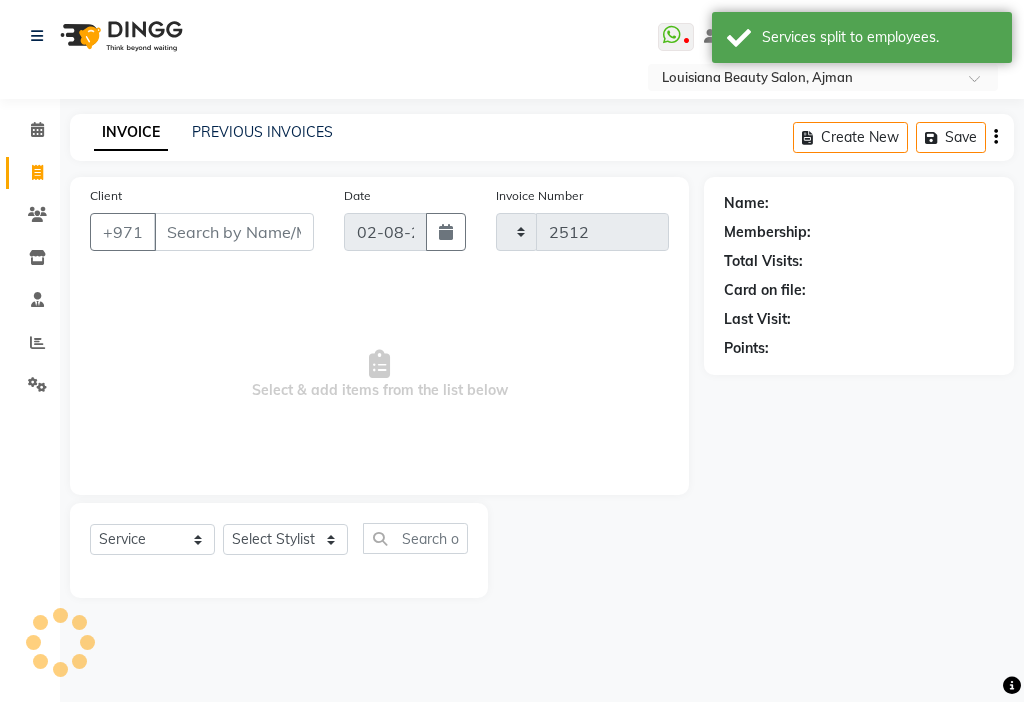 select on "637" 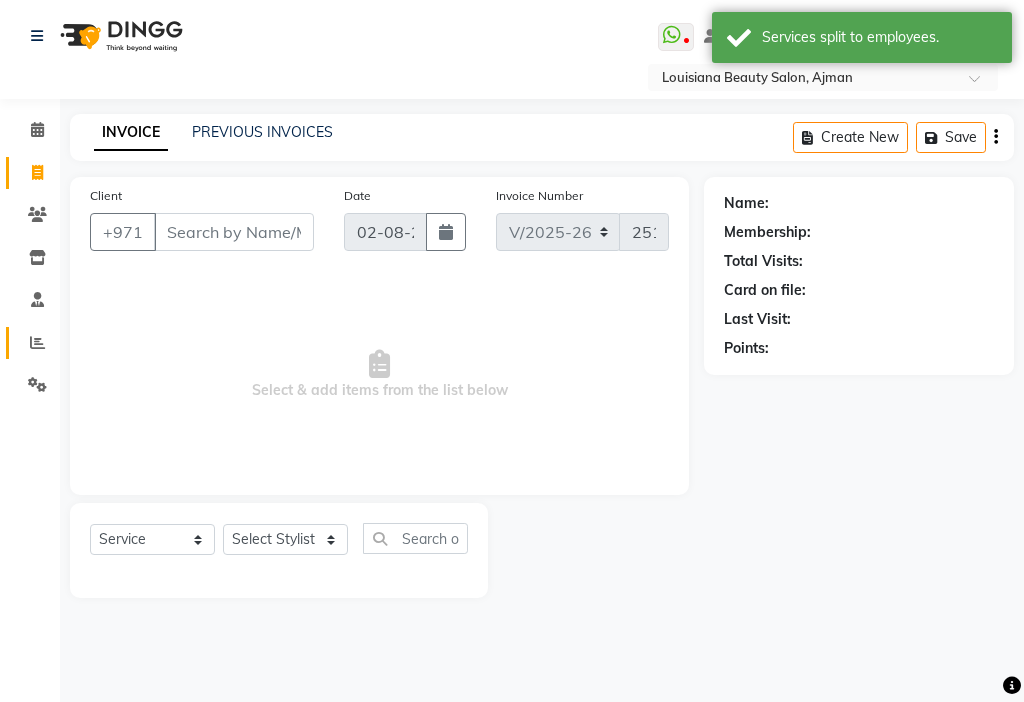 click 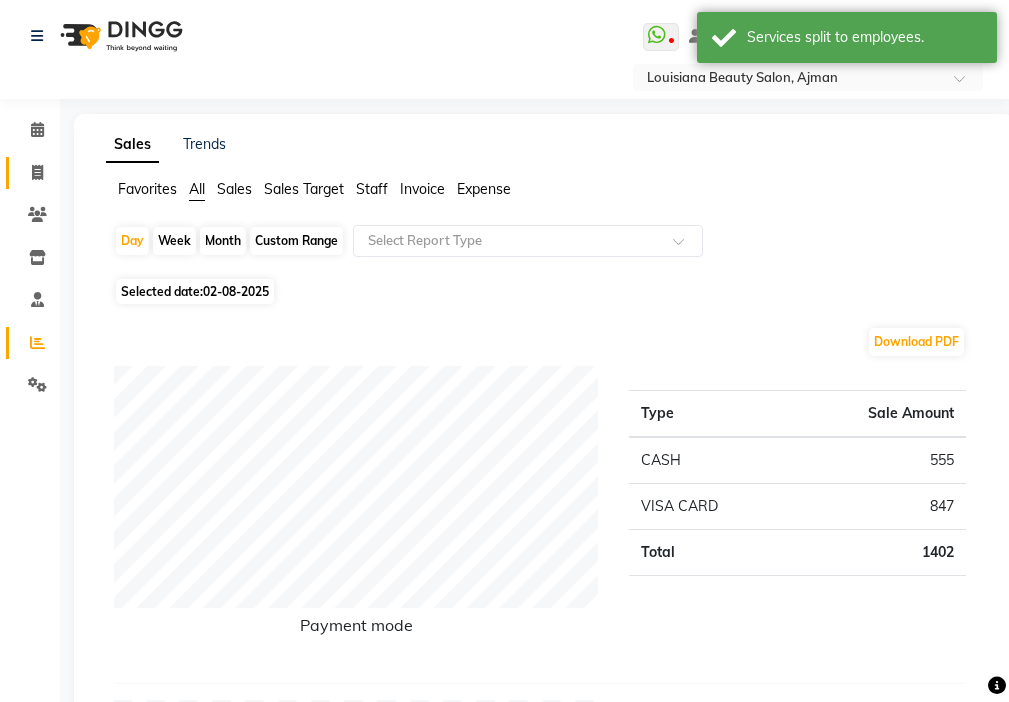 click 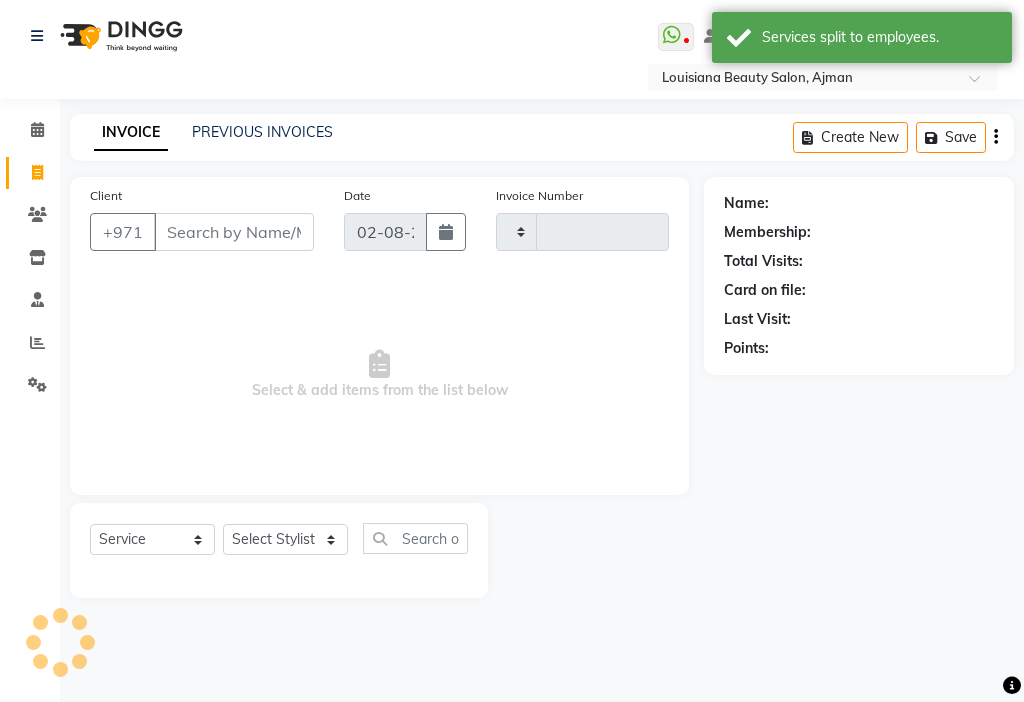 type on "2512" 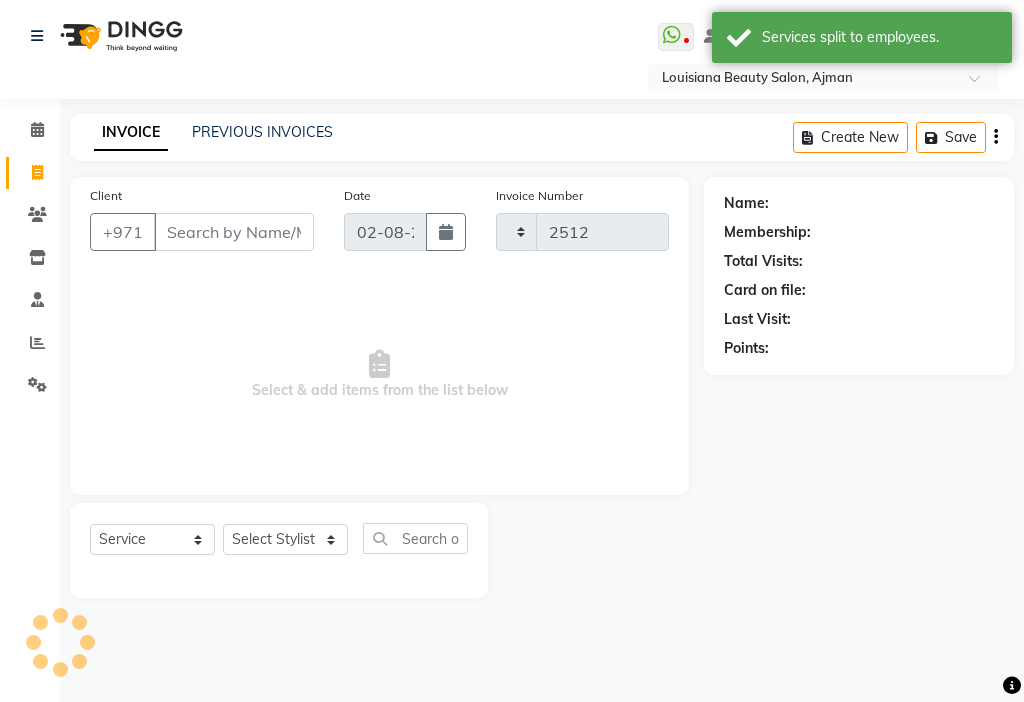 select on "637" 